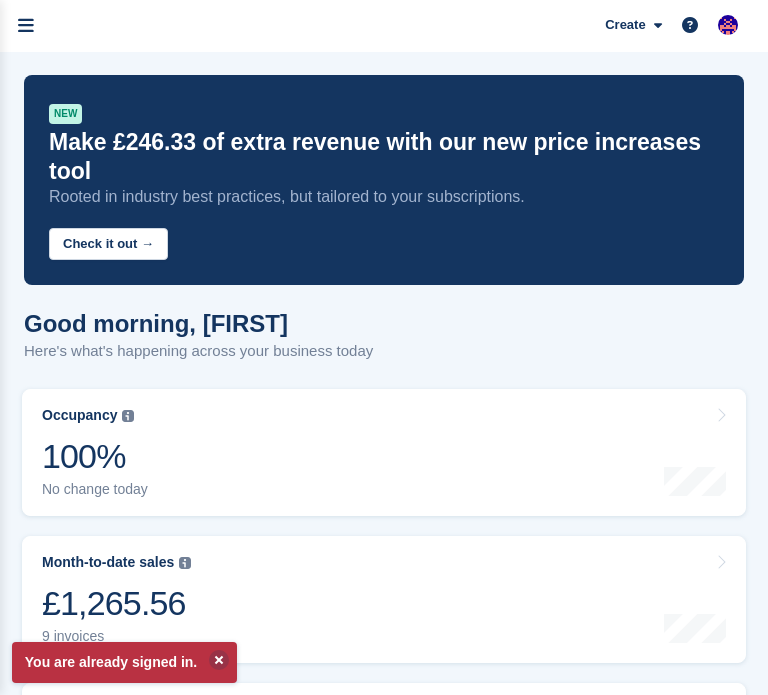 scroll, scrollTop: 0, scrollLeft: 0, axis: both 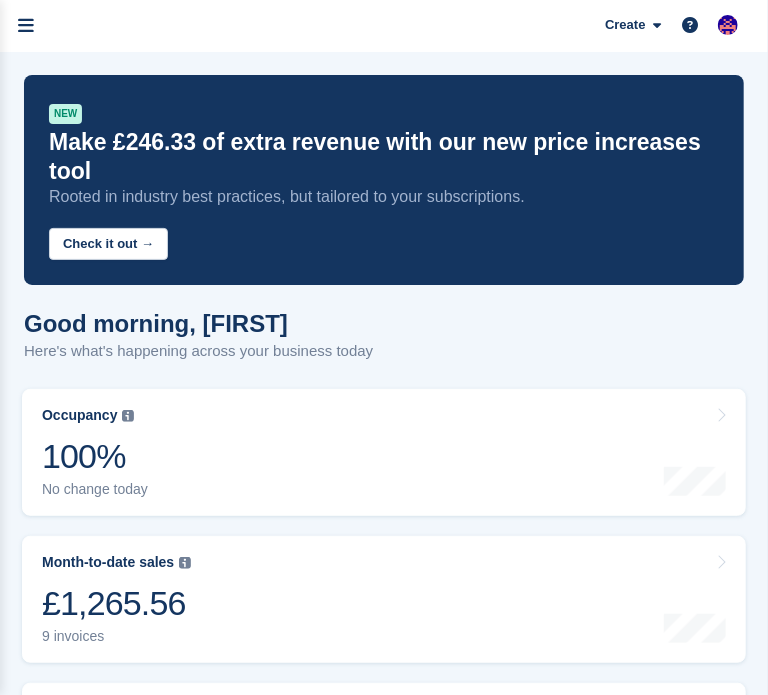click on "Sites" at bounding box center (0, 0) 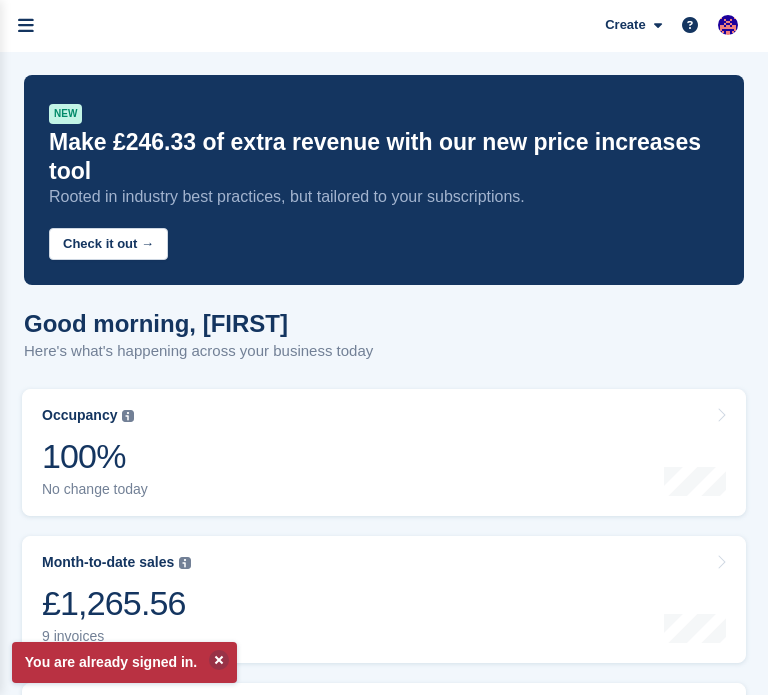 scroll, scrollTop: 0, scrollLeft: 0, axis: both 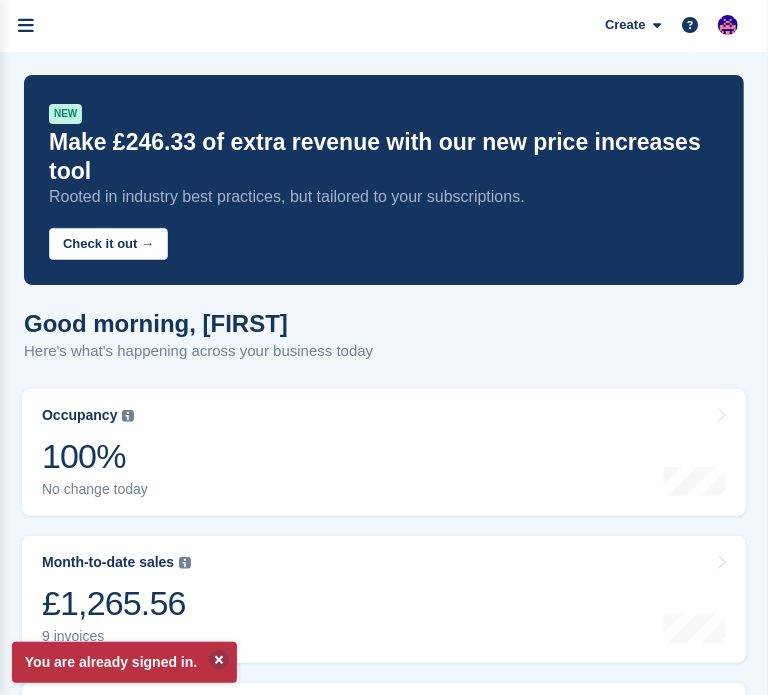 click on "Help" at bounding box center (0, 0) 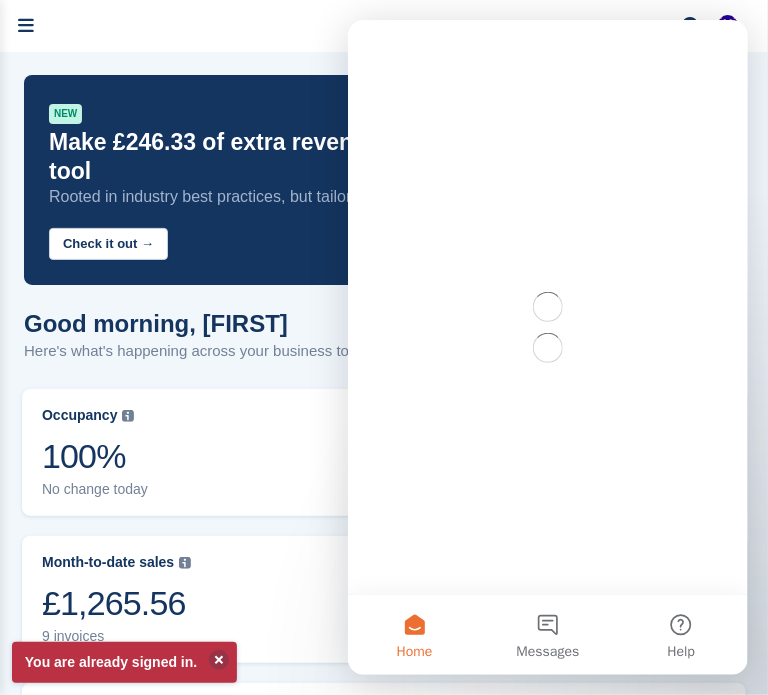scroll, scrollTop: 0, scrollLeft: 0, axis: both 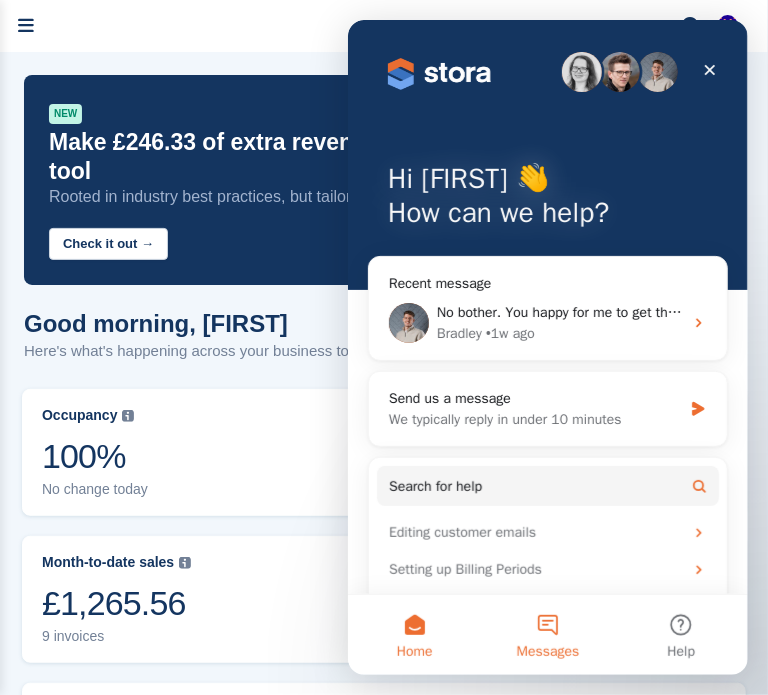 click on "Messages" at bounding box center [546, 634] 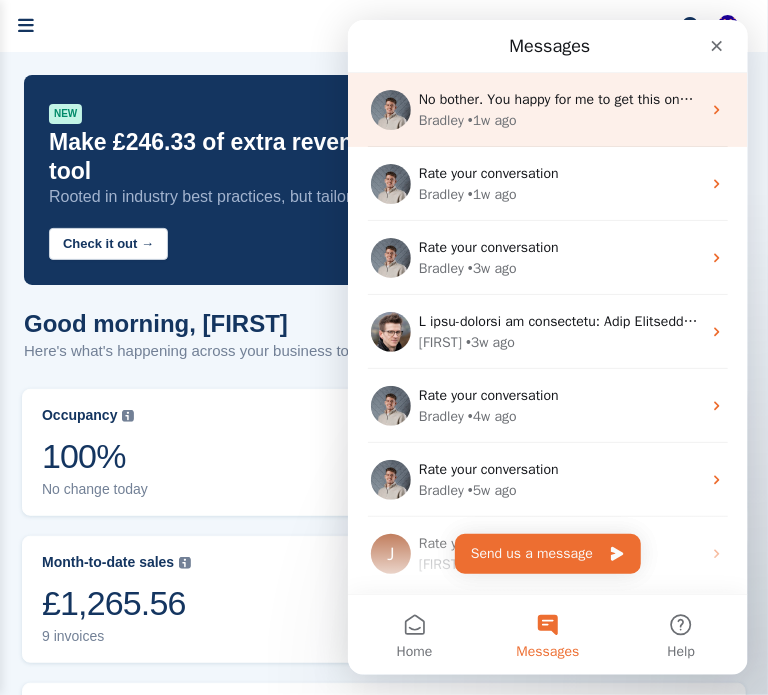 click on "Bradley •  1w ago" at bounding box center [559, 119] 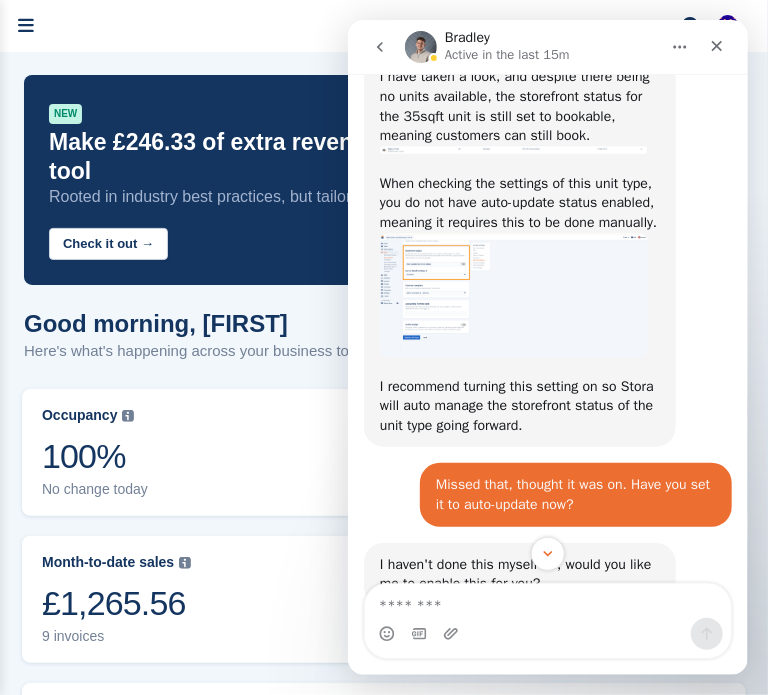 scroll, scrollTop: 1038, scrollLeft: 0, axis: vertical 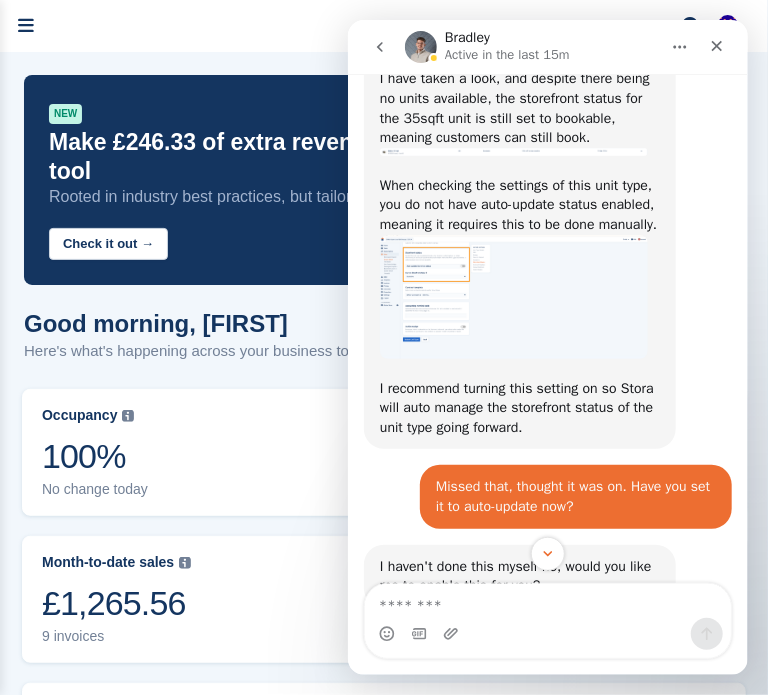 click at bounding box center (513, 296) 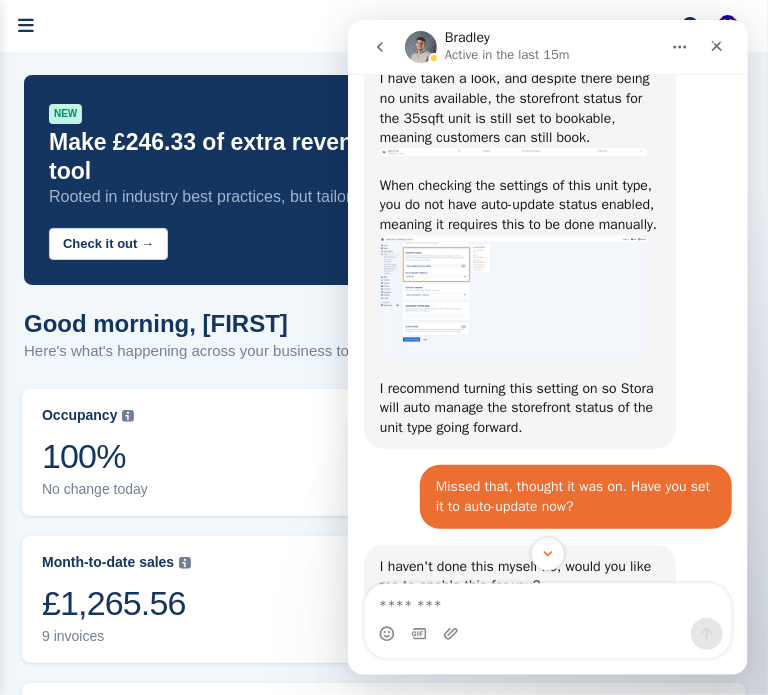 scroll, scrollTop: 0, scrollLeft: 0, axis: both 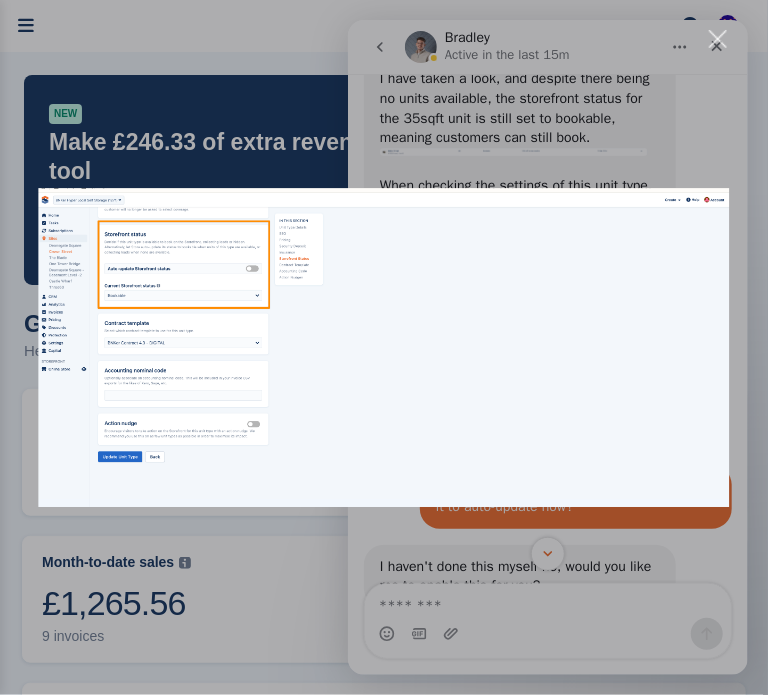click at bounding box center (383, 348) 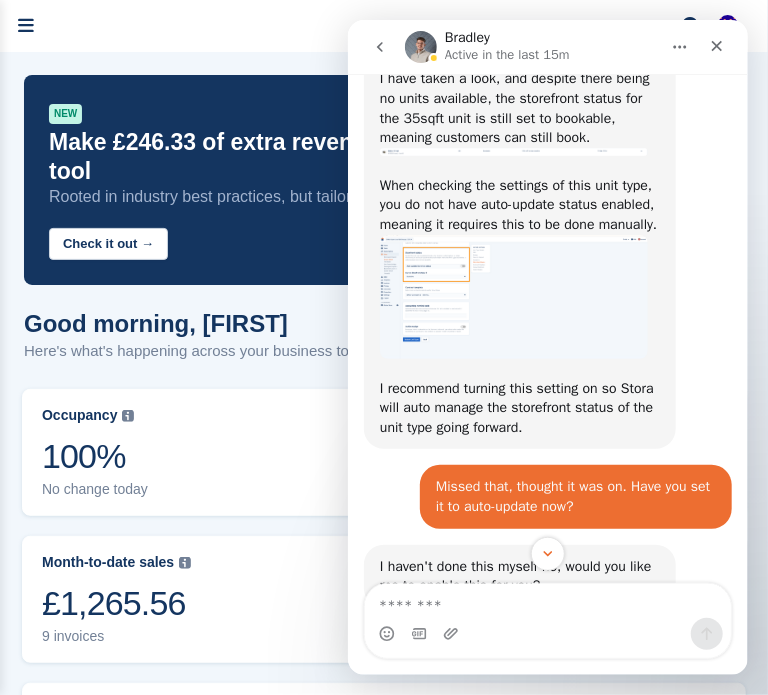 click at bounding box center (513, 296) 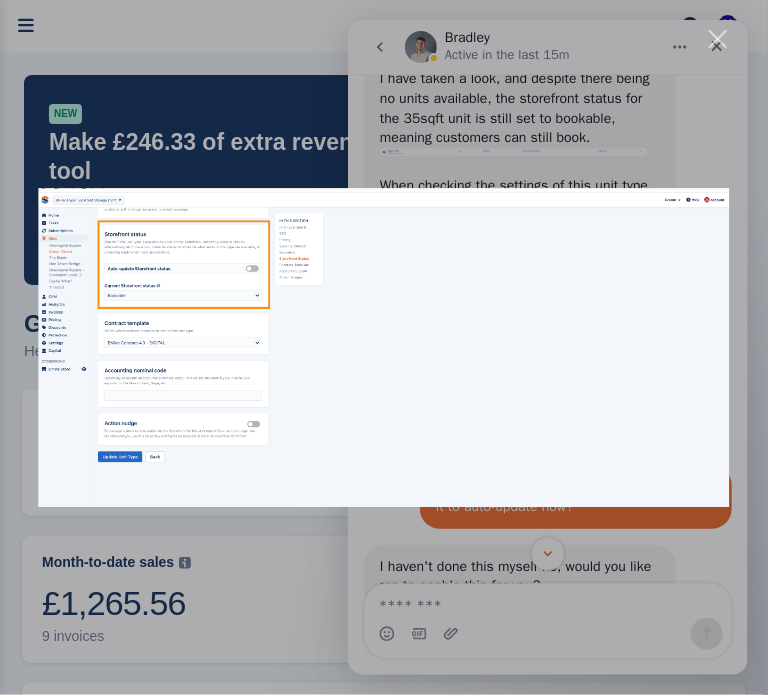 scroll, scrollTop: 0, scrollLeft: 0, axis: both 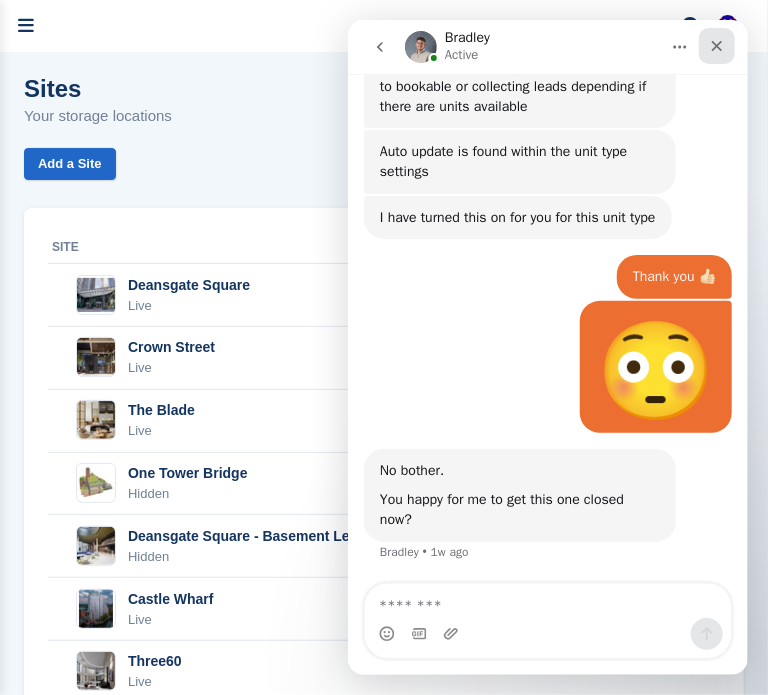 click 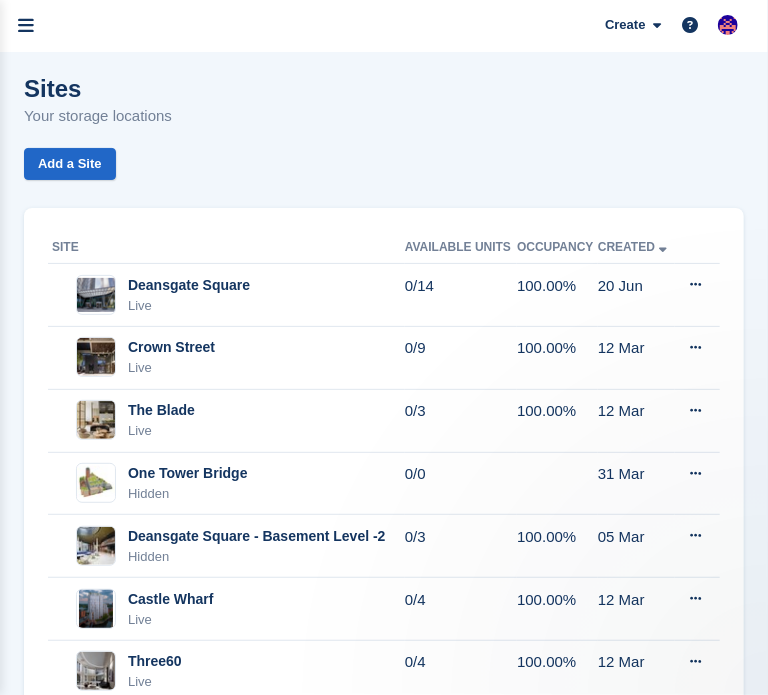 scroll, scrollTop: 0, scrollLeft: 0, axis: both 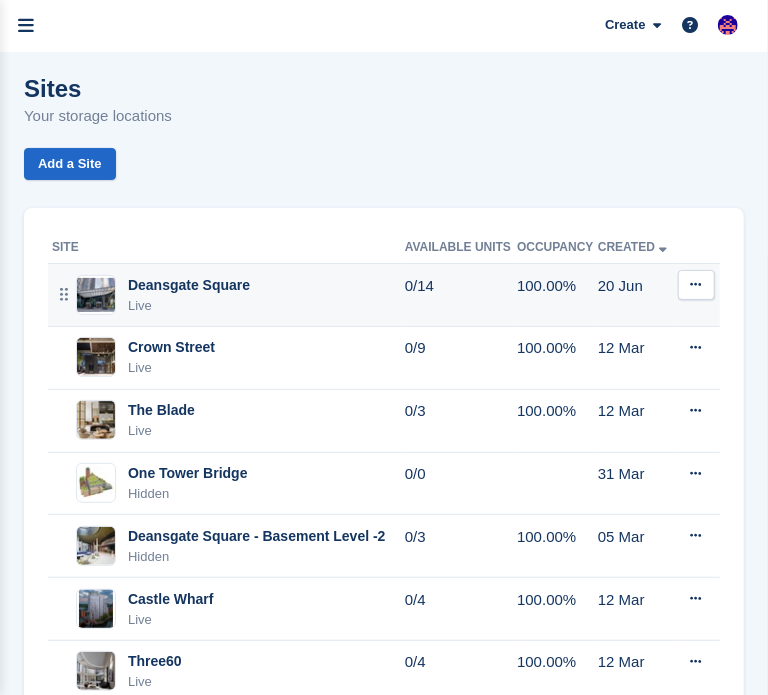 click on "Deansgate Square" at bounding box center (189, 285) 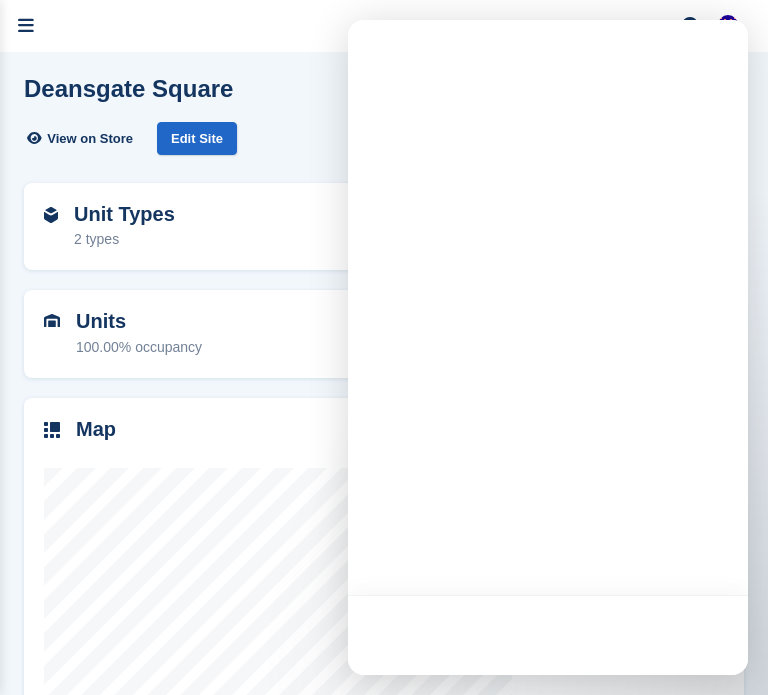 scroll, scrollTop: 0, scrollLeft: 0, axis: both 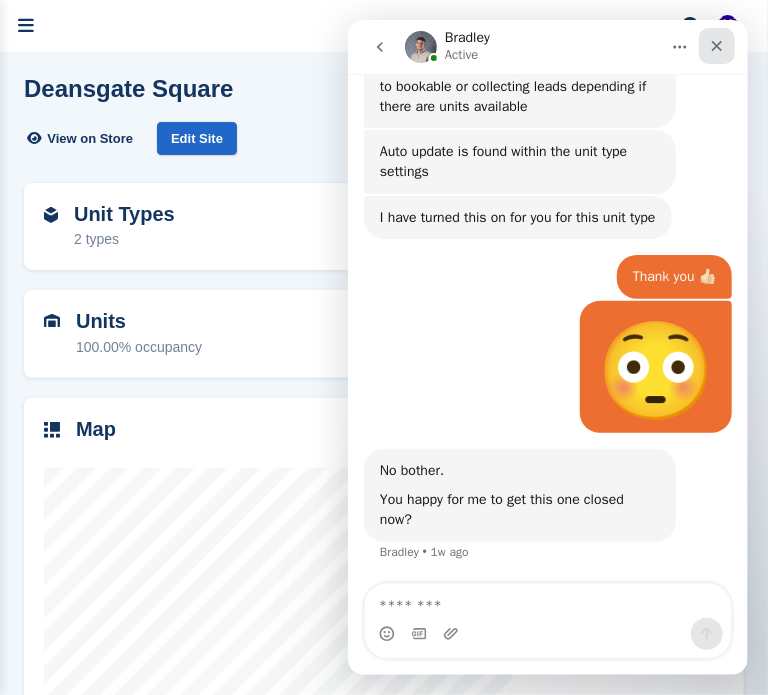 click at bounding box center [716, 45] 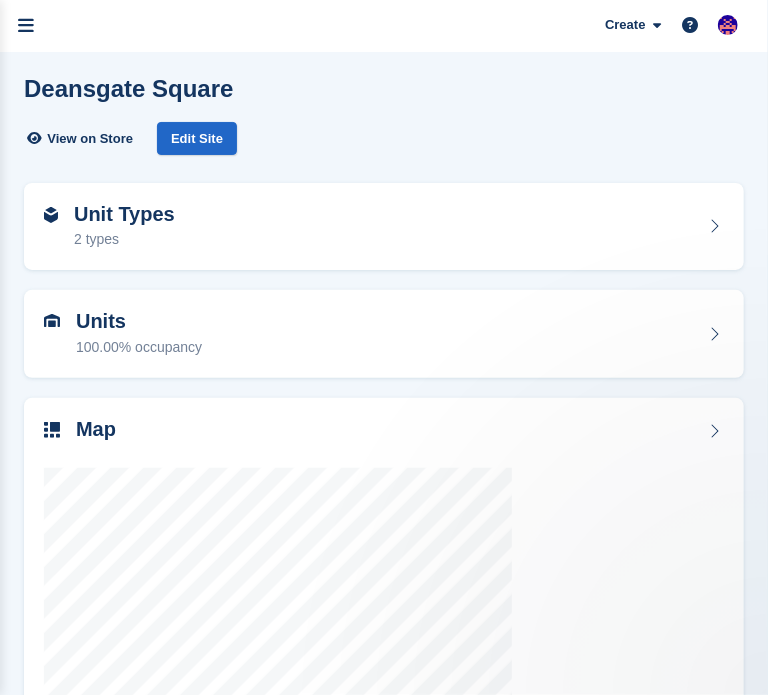 scroll, scrollTop: 0, scrollLeft: 0, axis: both 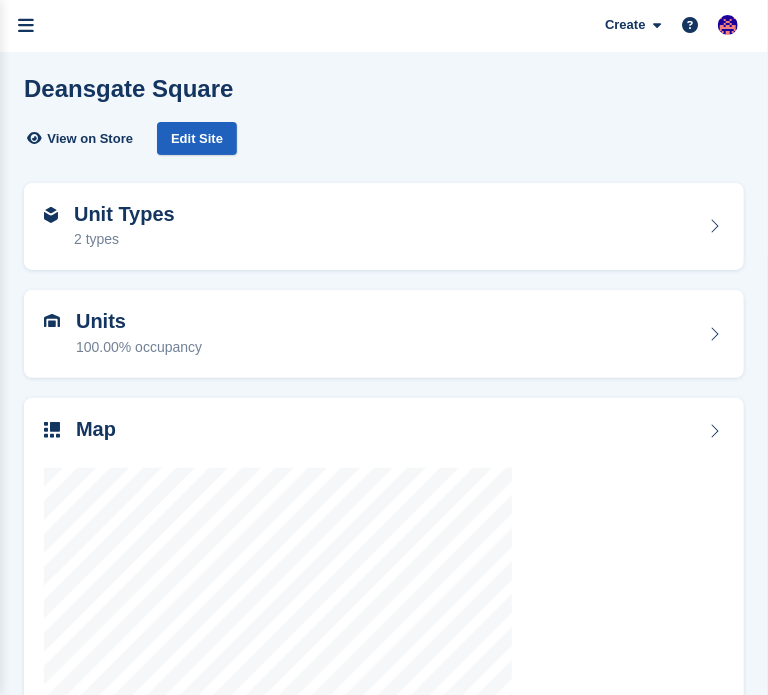 click on "Edit Site" at bounding box center [197, 138] 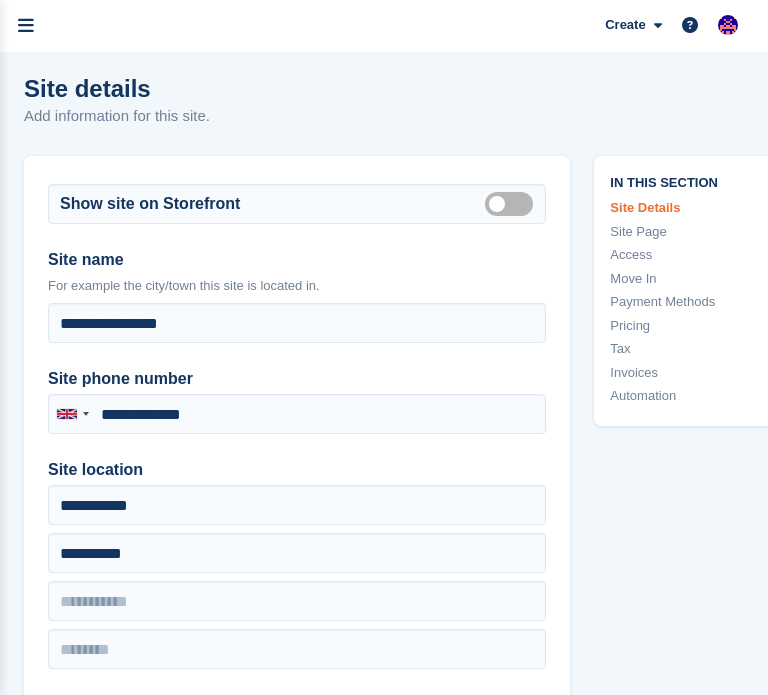 type on "**********" 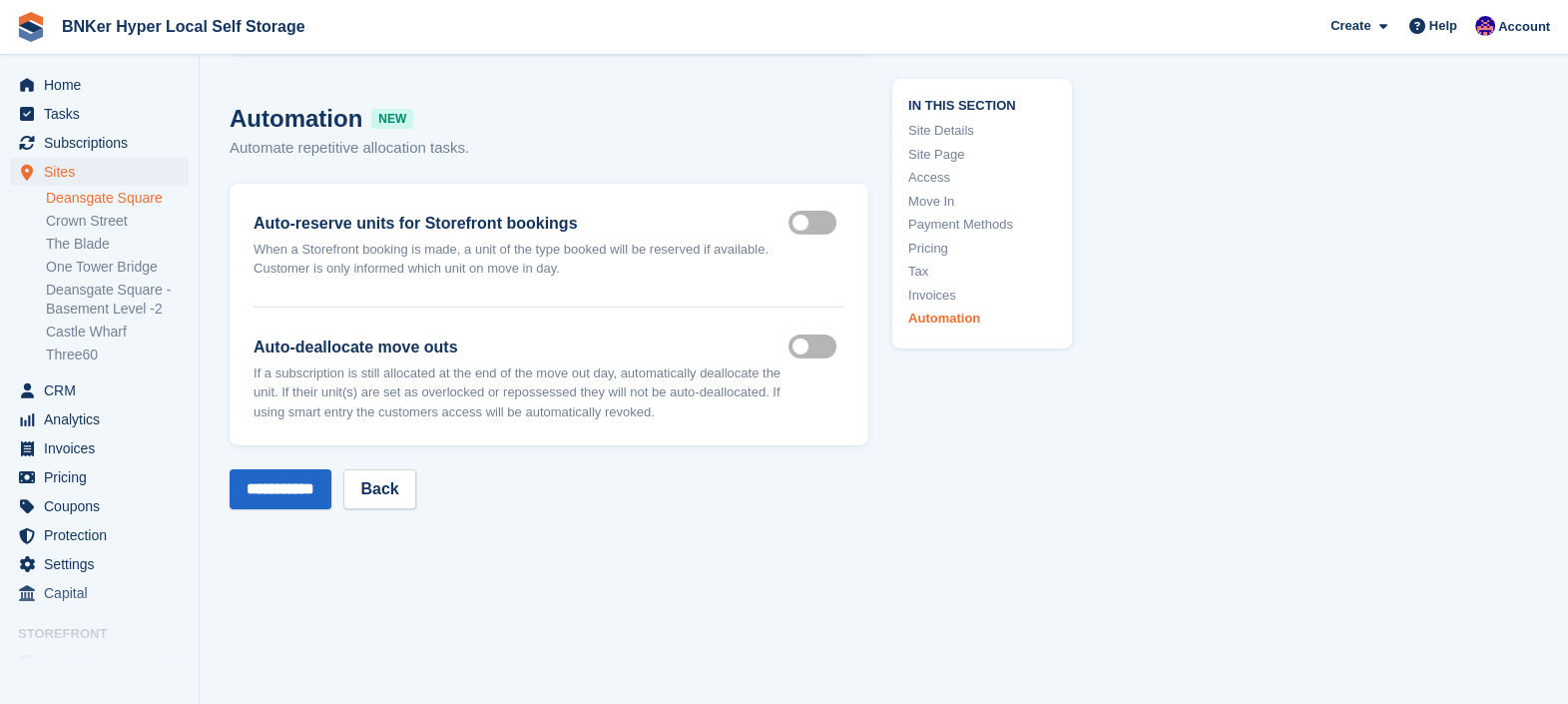scroll, scrollTop: 8263, scrollLeft: 0, axis: vertical 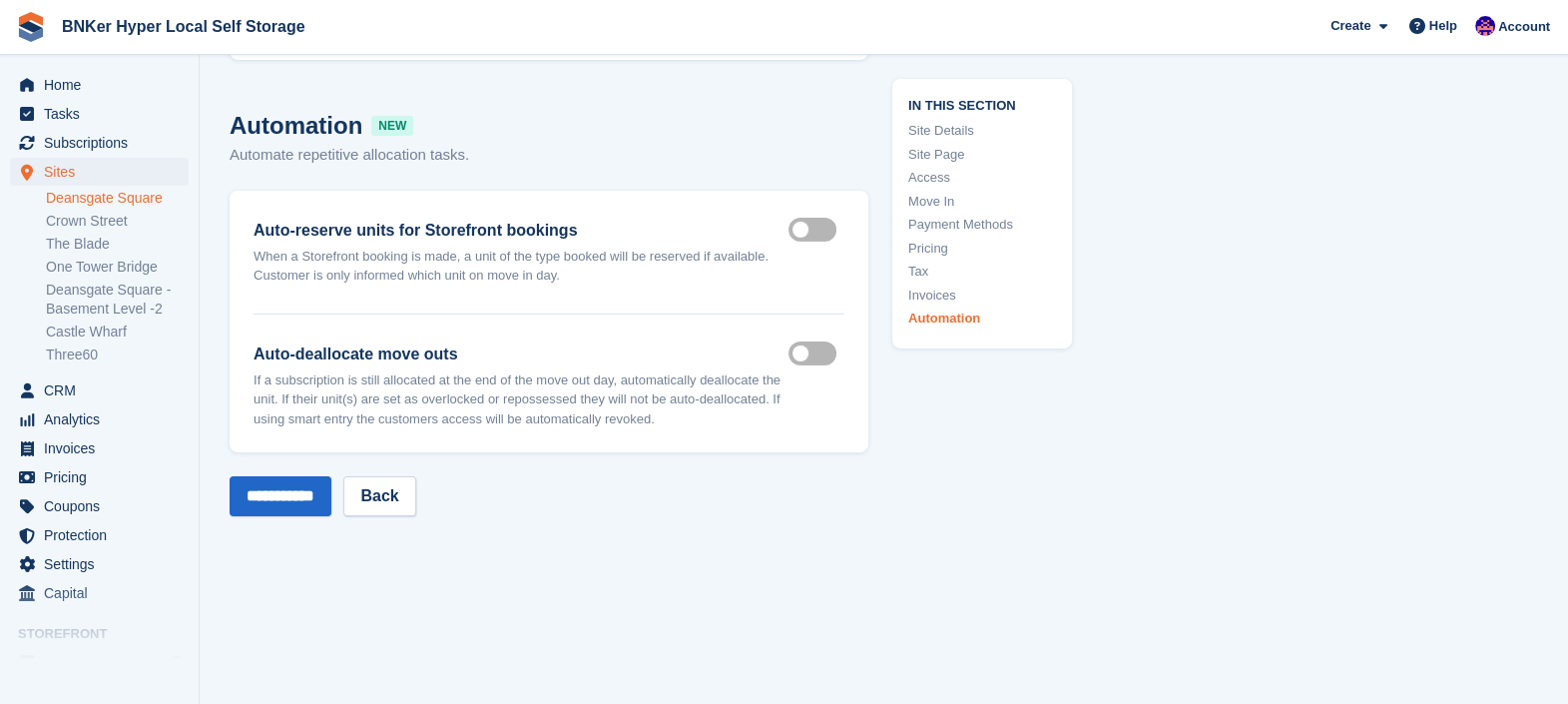 click on "Deansgate Square" at bounding box center [117, 198] 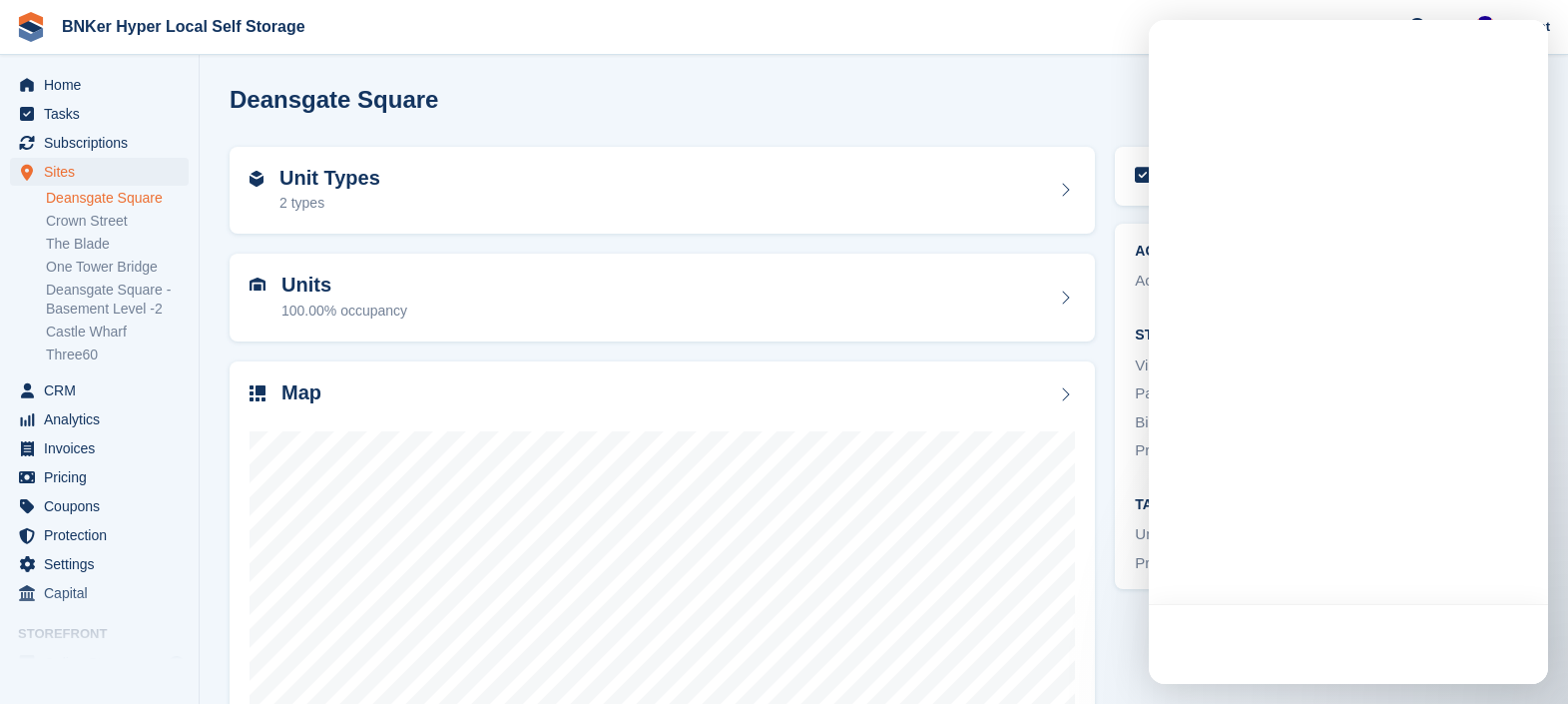 scroll, scrollTop: 0, scrollLeft: 0, axis: both 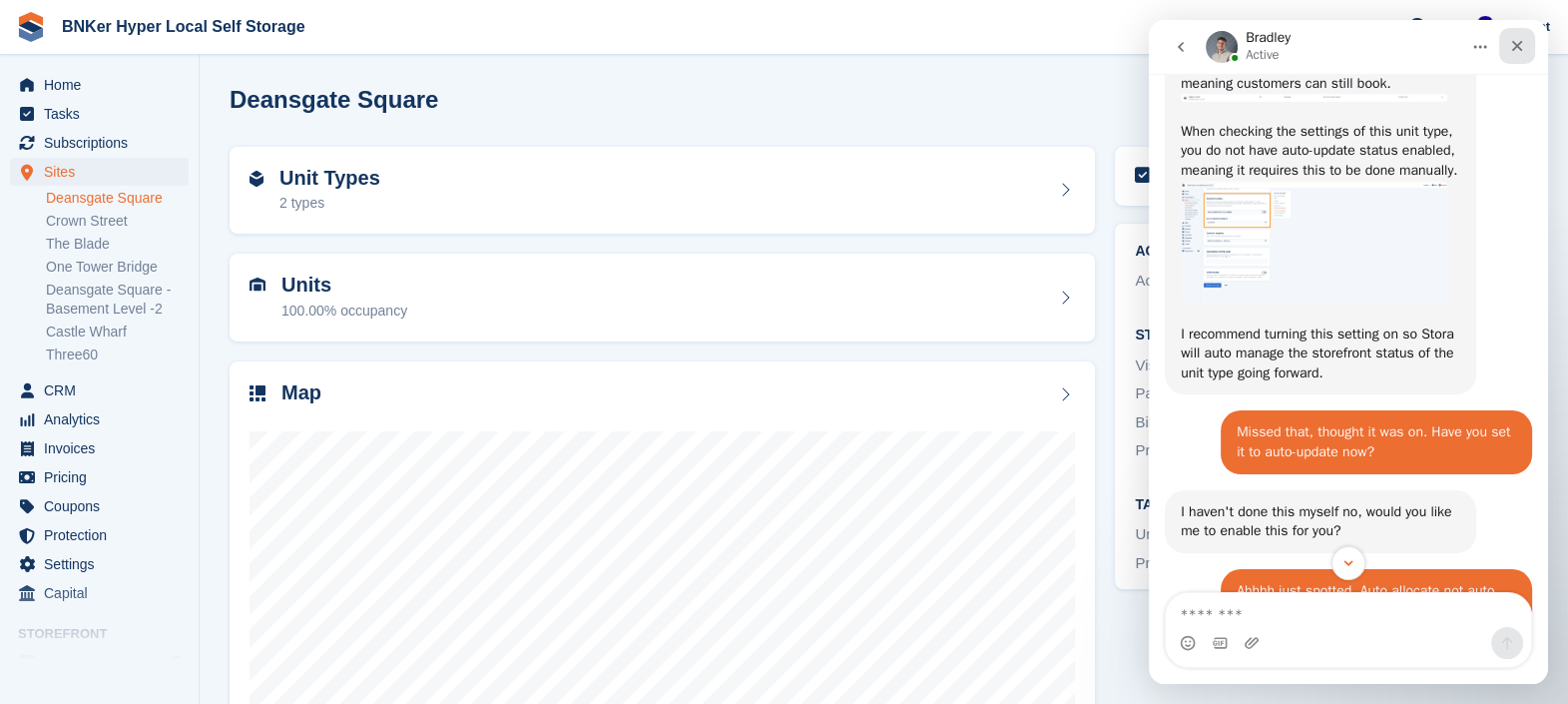 click 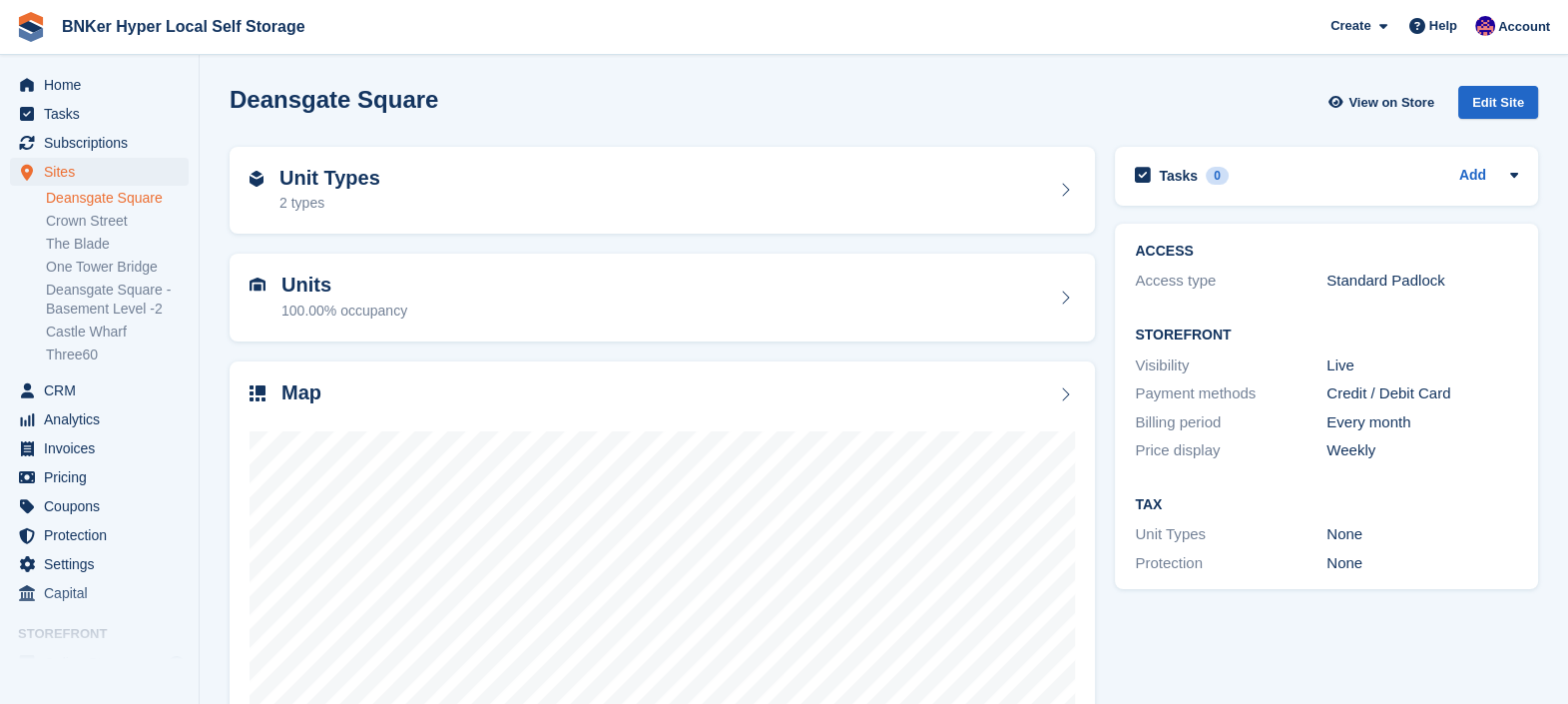 scroll, scrollTop: 0, scrollLeft: 0, axis: both 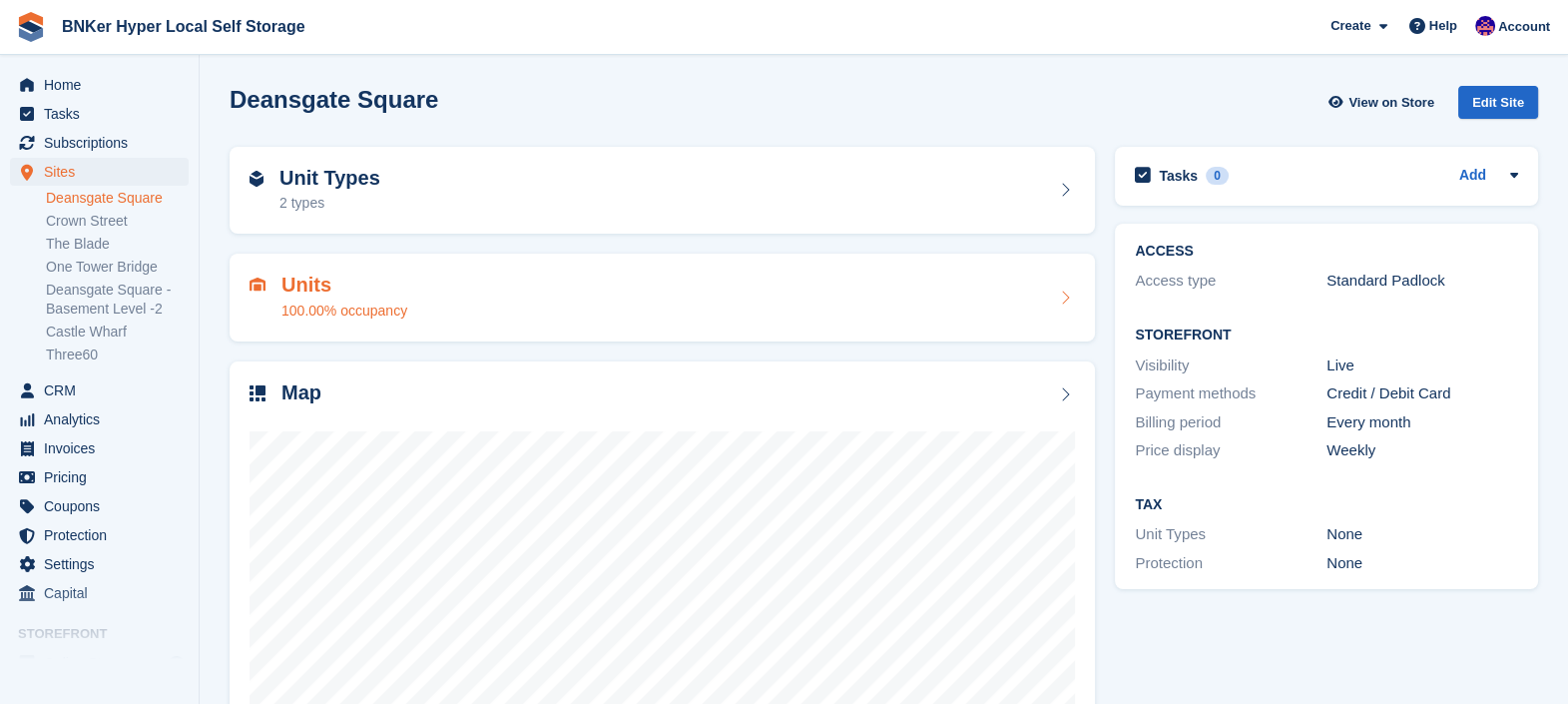 click at bounding box center [1065, 298] 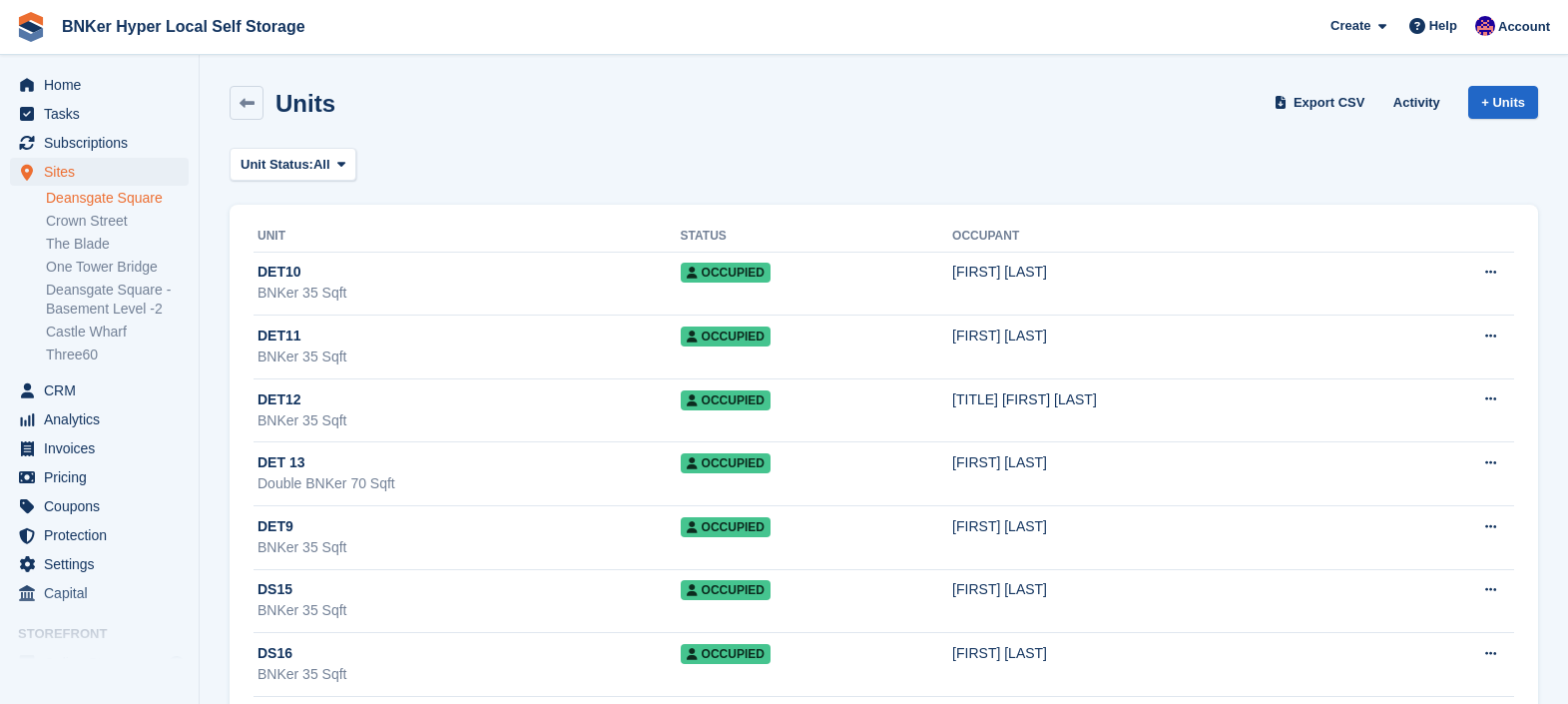 scroll, scrollTop: 0, scrollLeft: 0, axis: both 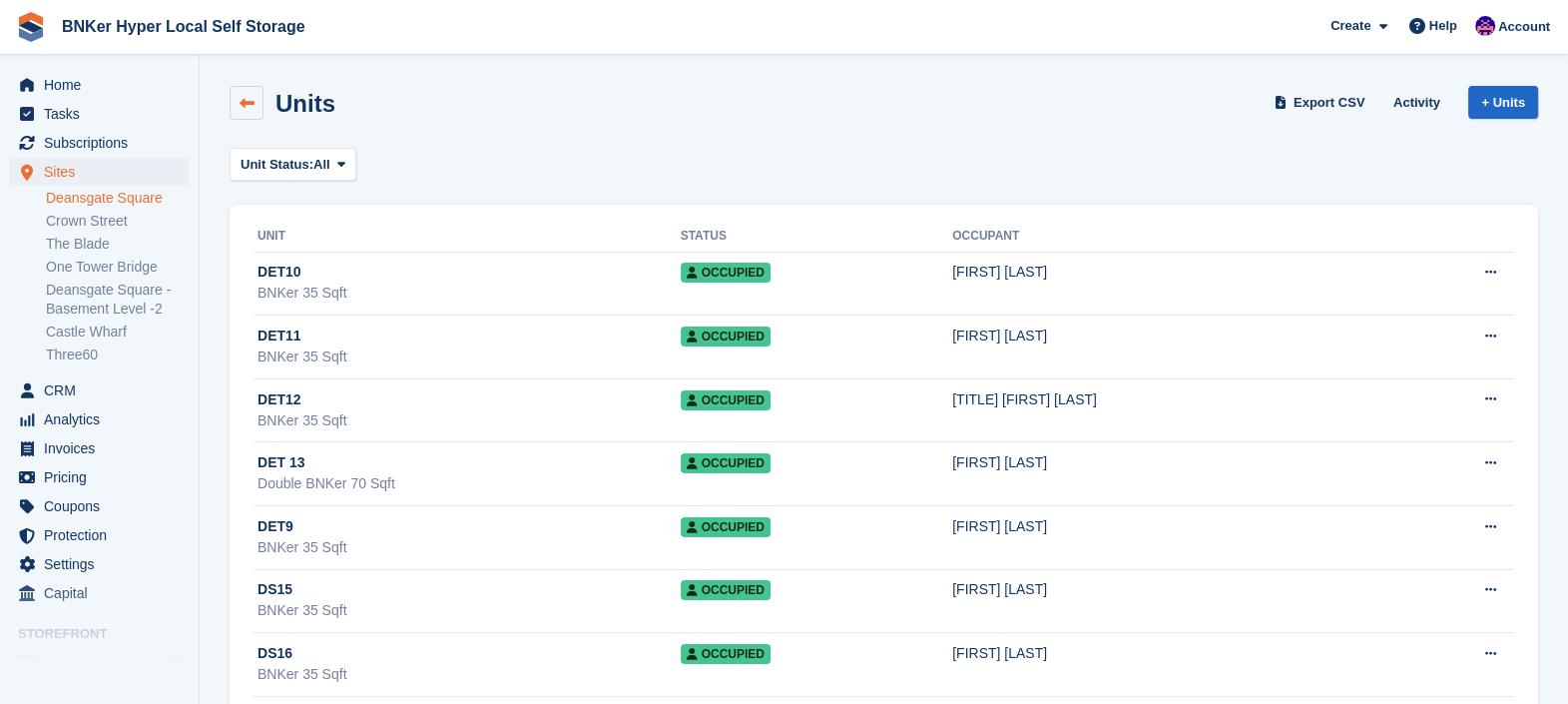 click at bounding box center [247, 103] 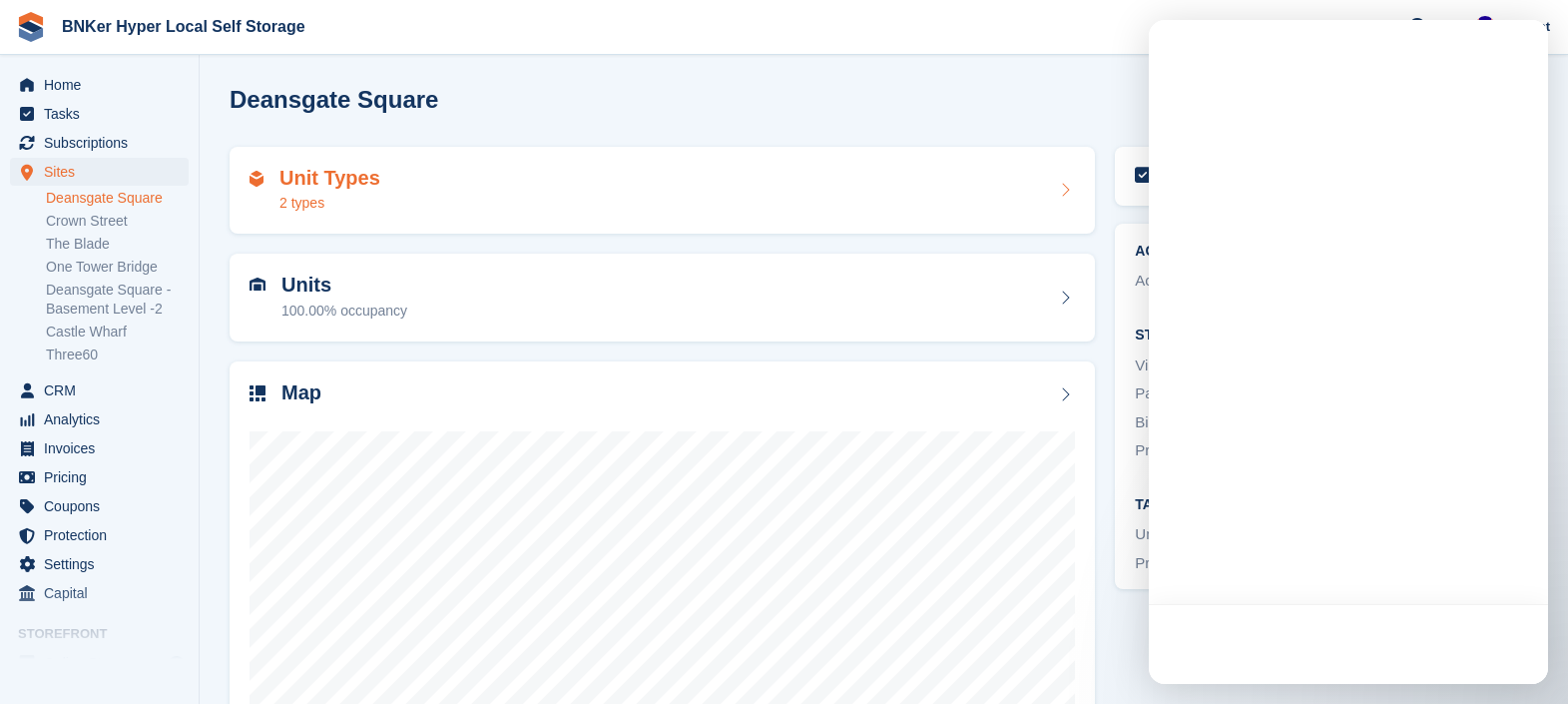 scroll, scrollTop: 0, scrollLeft: 0, axis: both 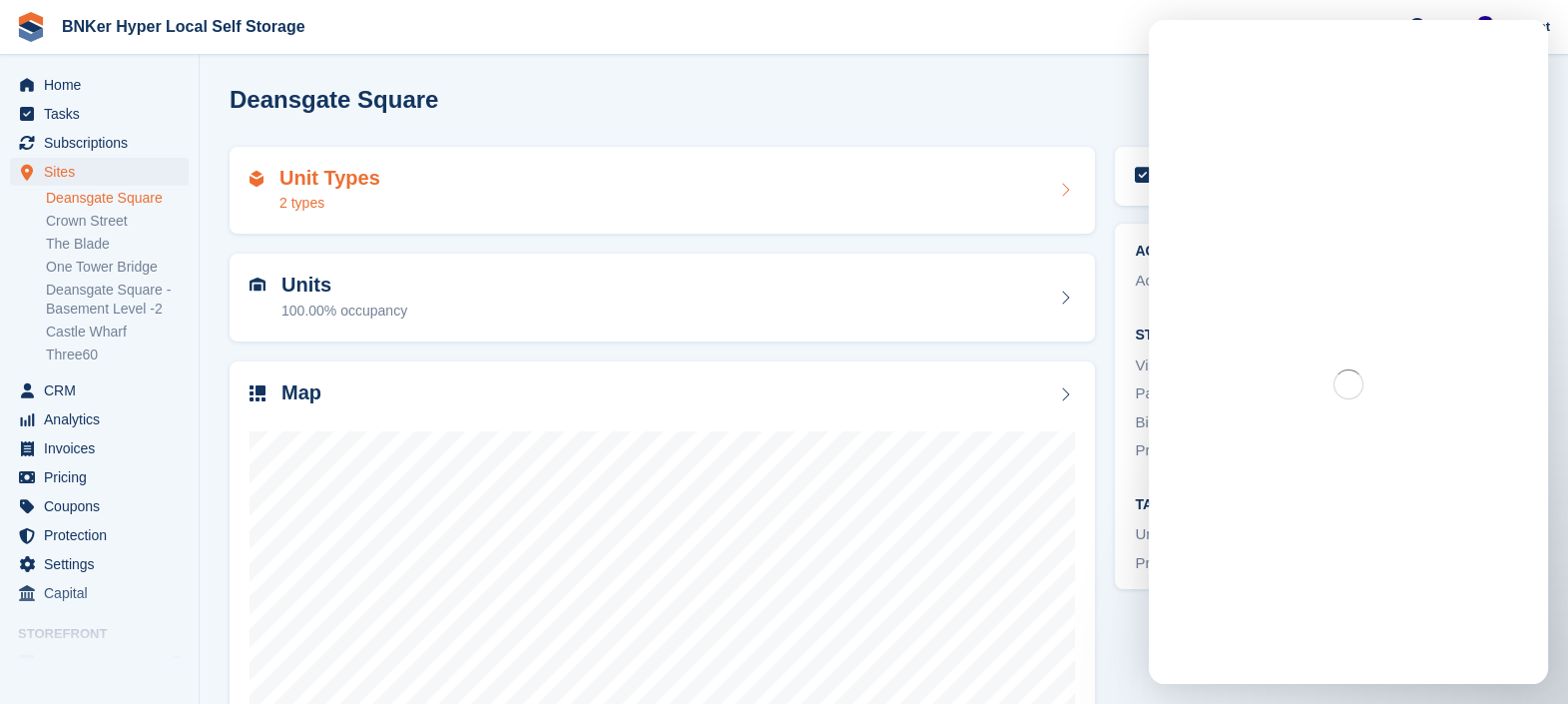 click on "Unit Types
2 types" at bounding box center (662, 191) 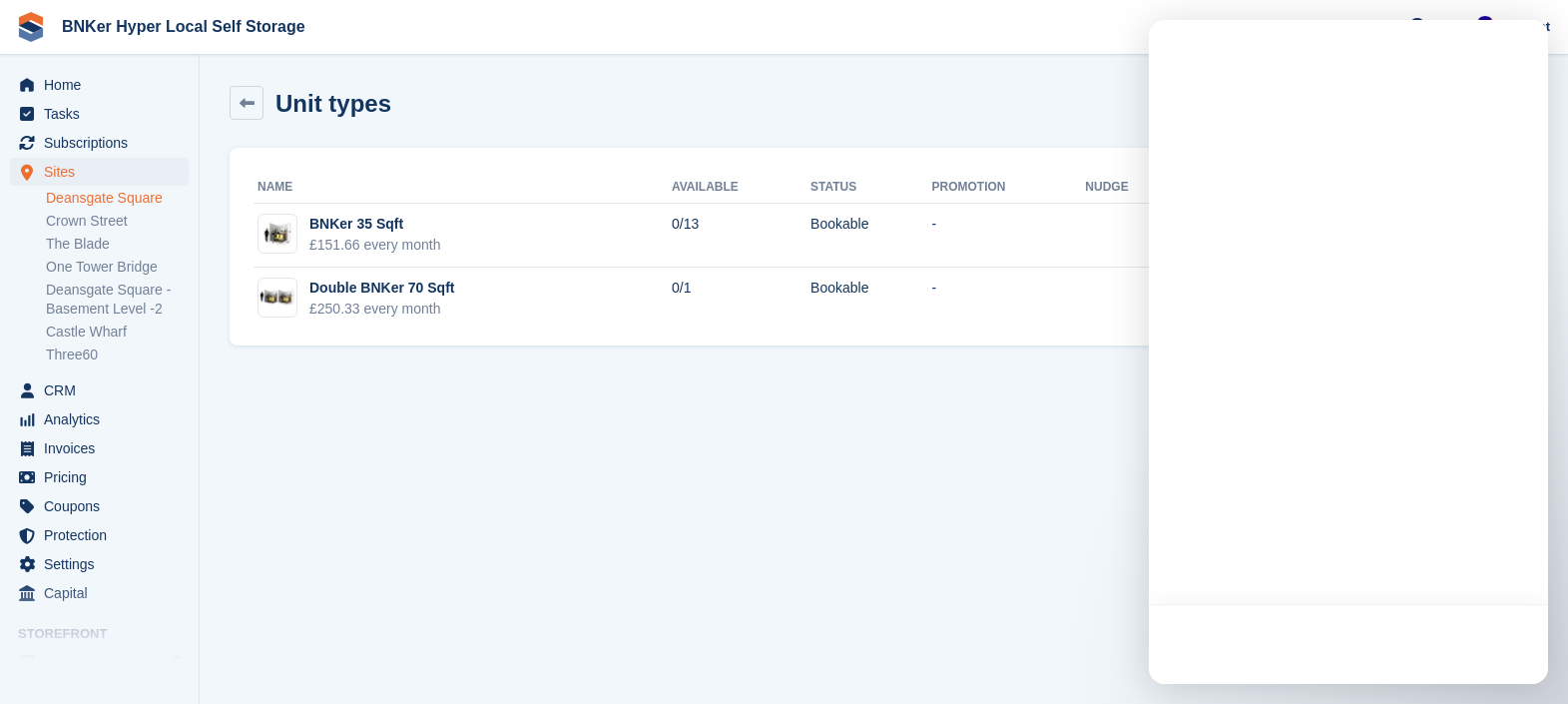 scroll, scrollTop: 0, scrollLeft: 0, axis: both 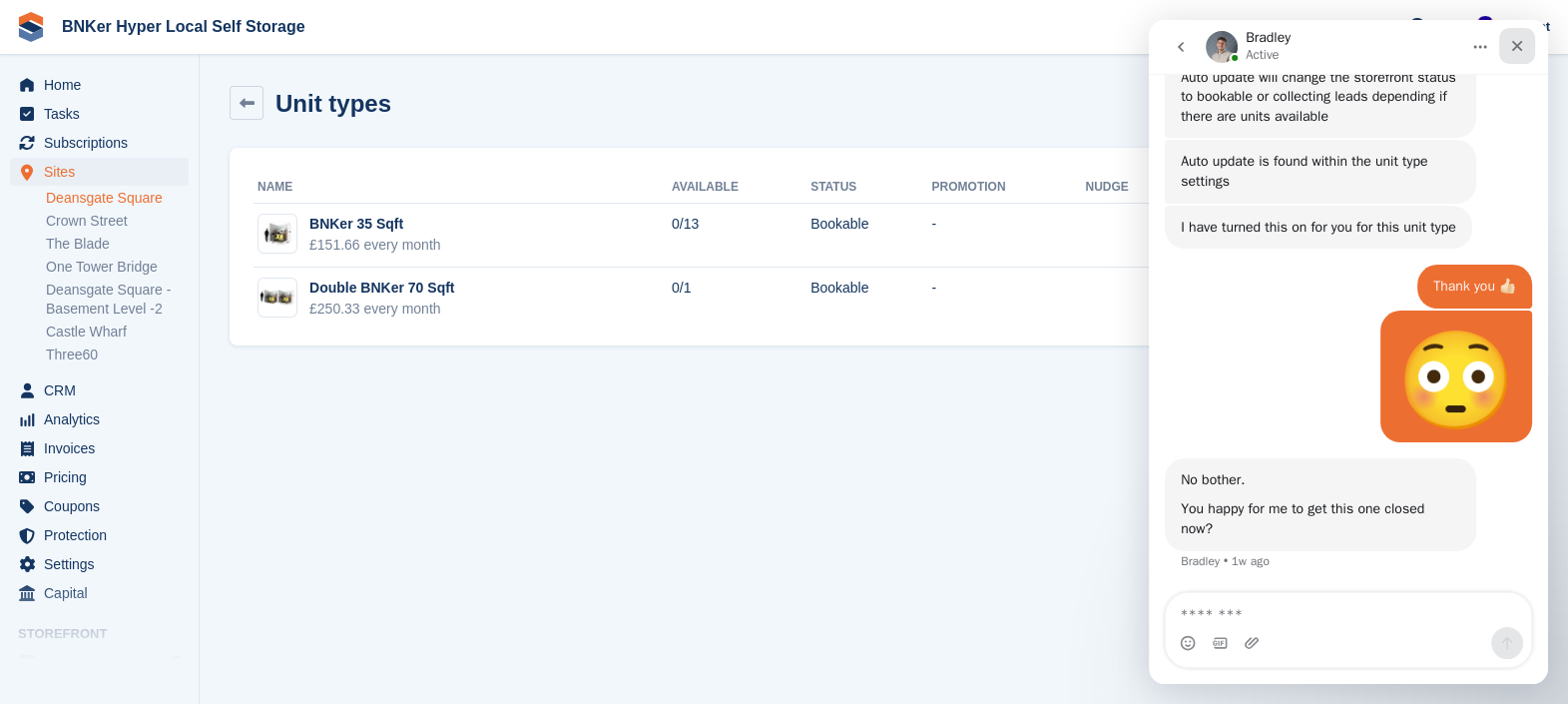 click 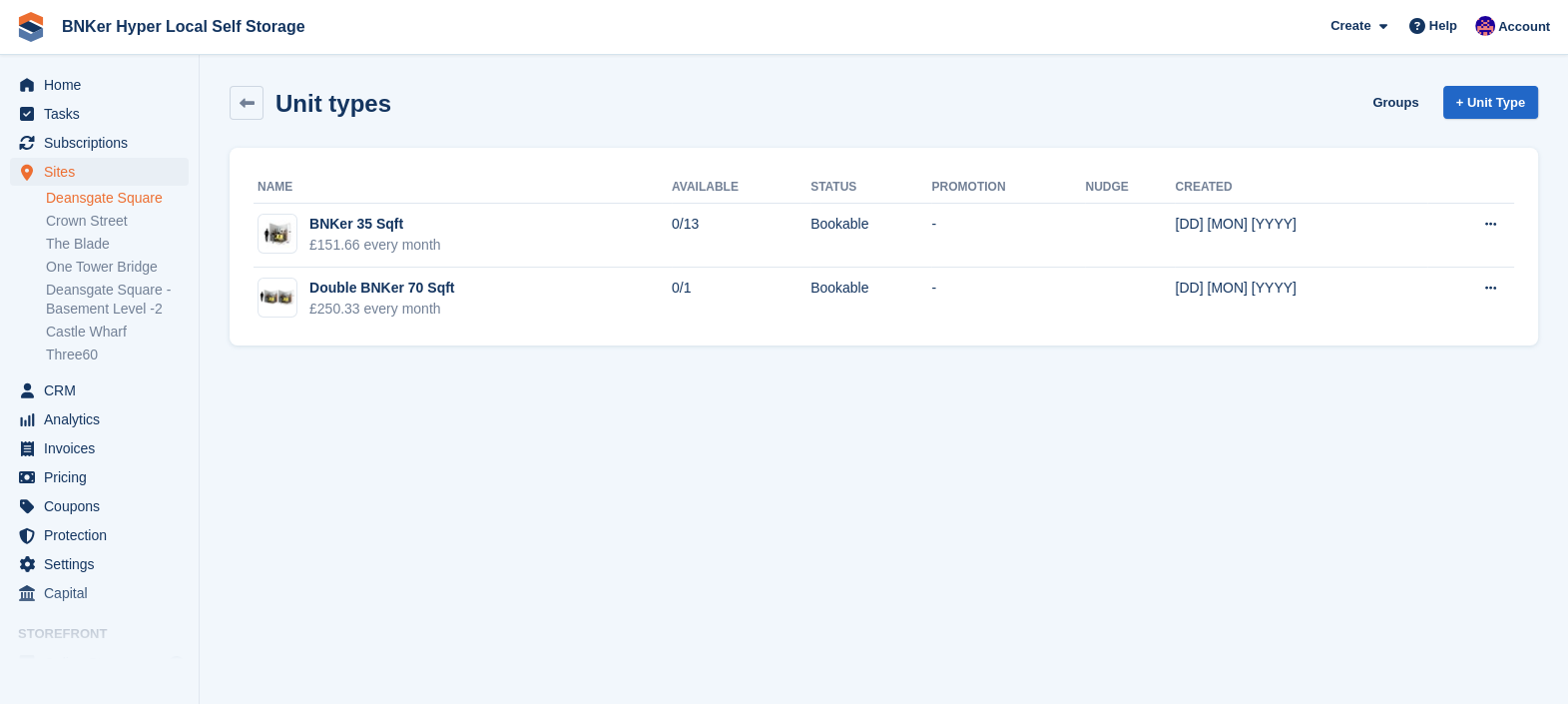 scroll, scrollTop: 0, scrollLeft: 0, axis: both 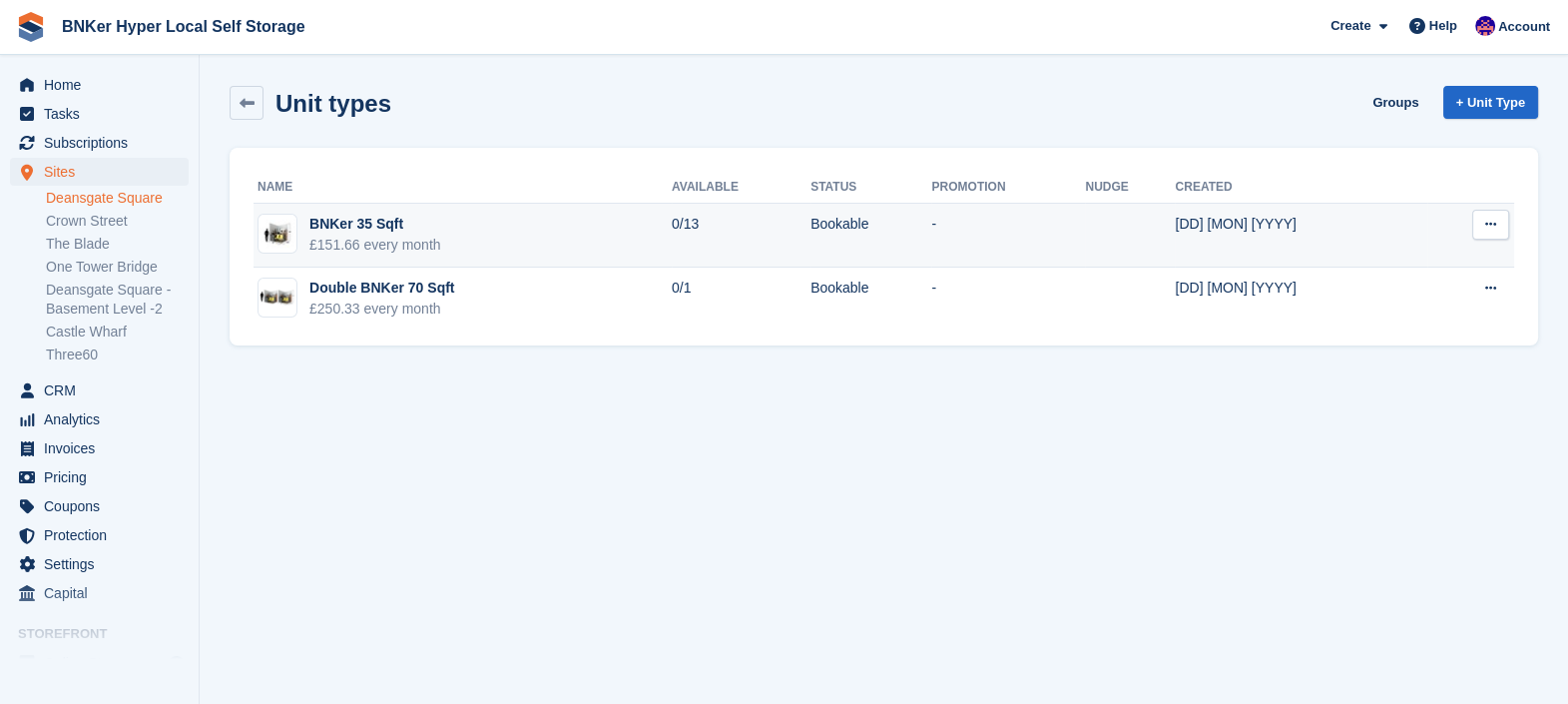 click at bounding box center [1490, 225] 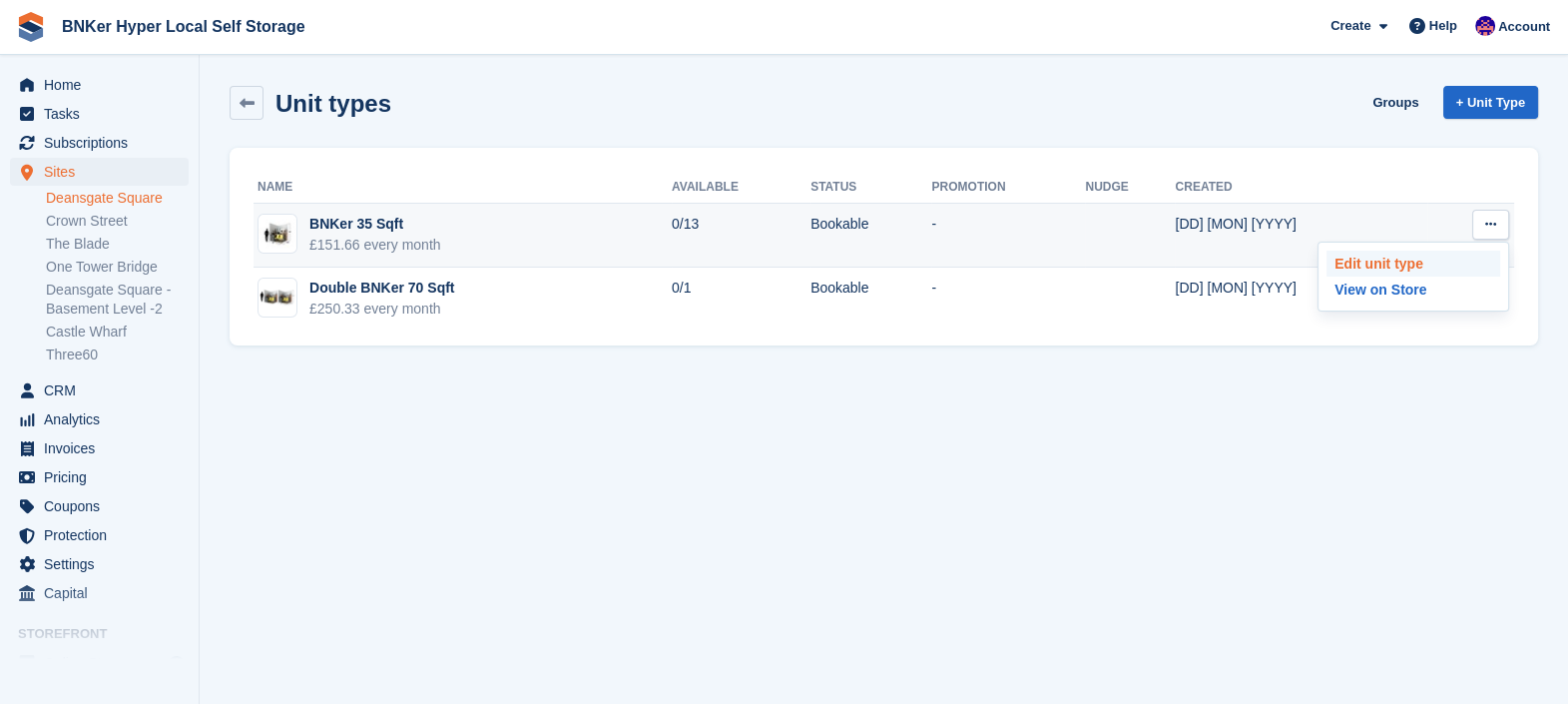 click on "Edit unit type" at bounding box center [1413, 264] 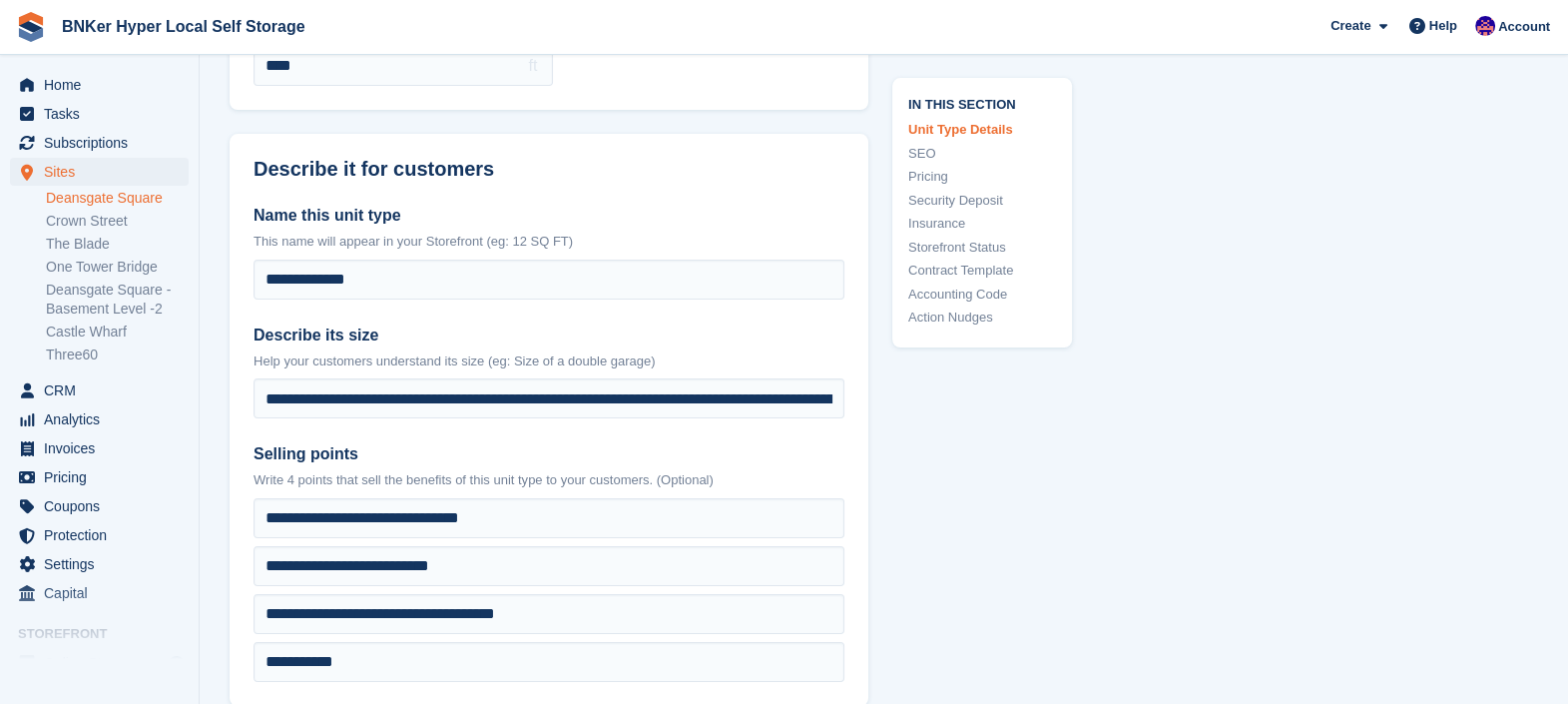 scroll, scrollTop: 405, scrollLeft: 0, axis: vertical 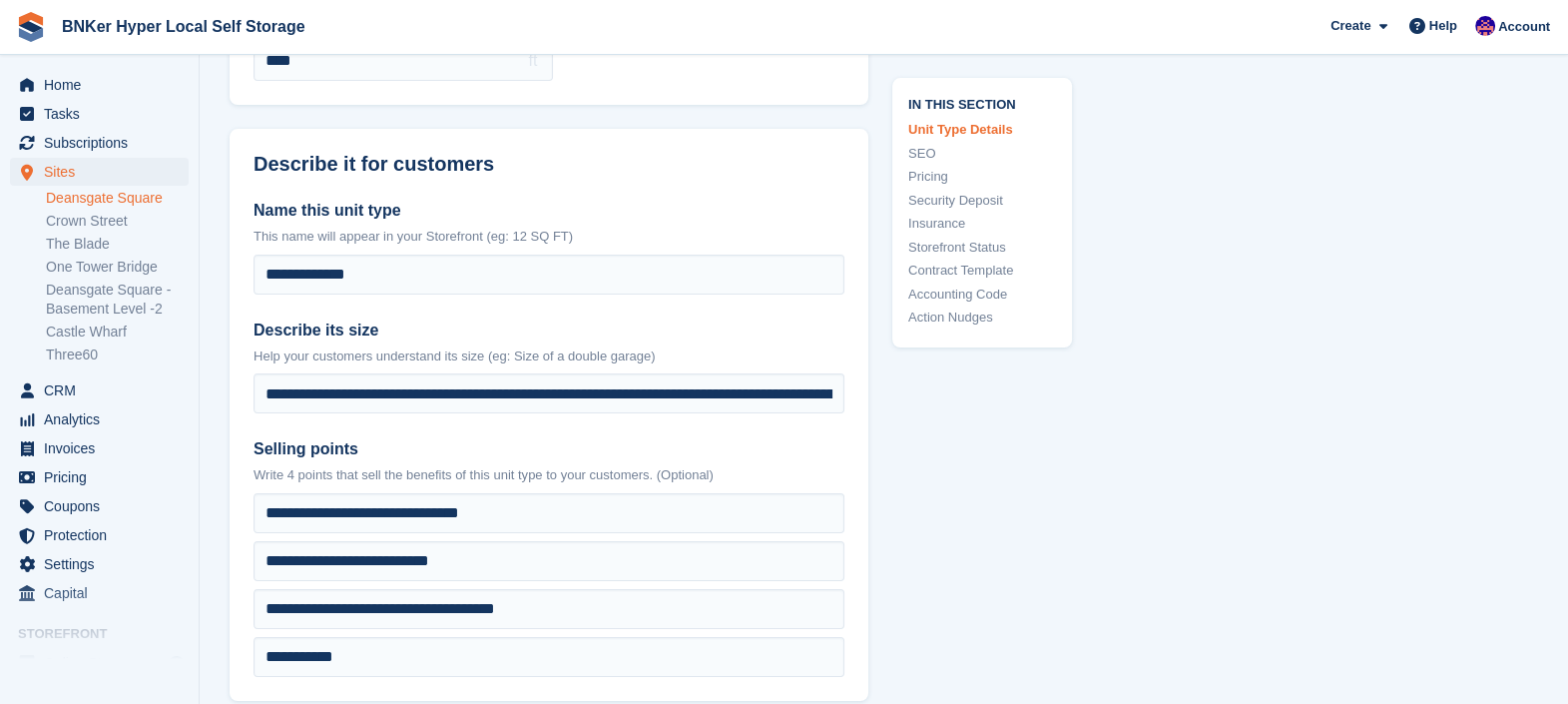 click on "Storefront Status" at bounding box center [982, 248] 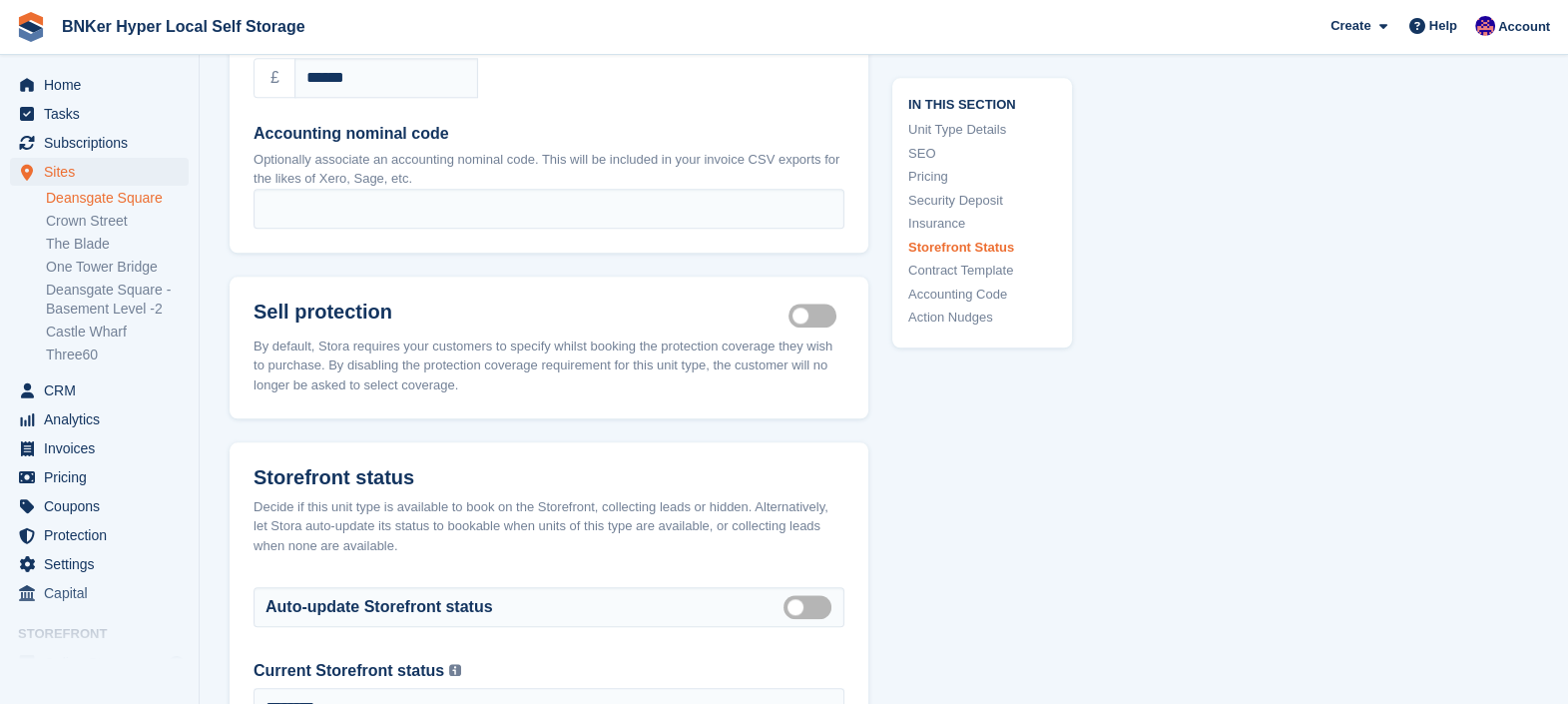 scroll, scrollTop: 3121, scrollLeft: 0, axis: vertical 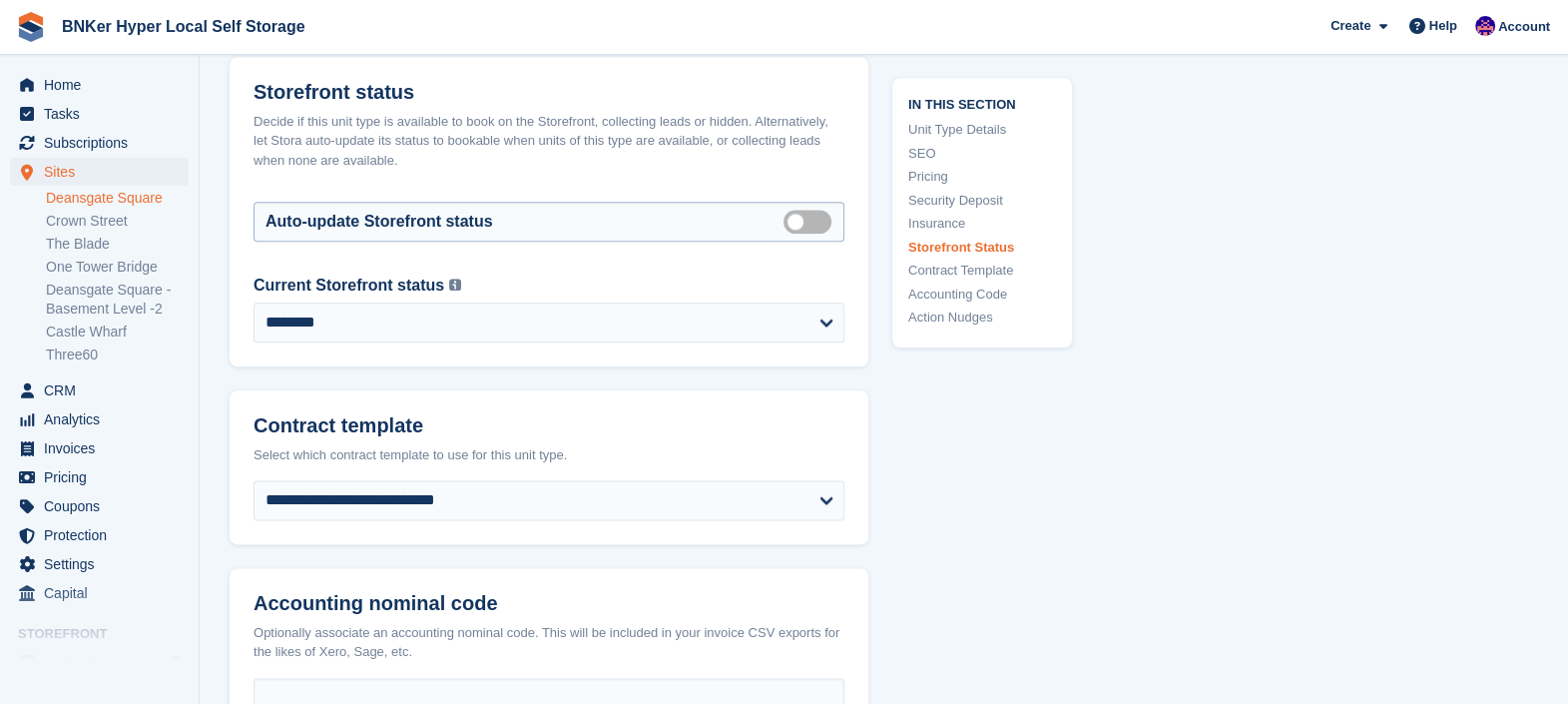 click on "Auto manage storefront status" at bounding box center (811, 221) 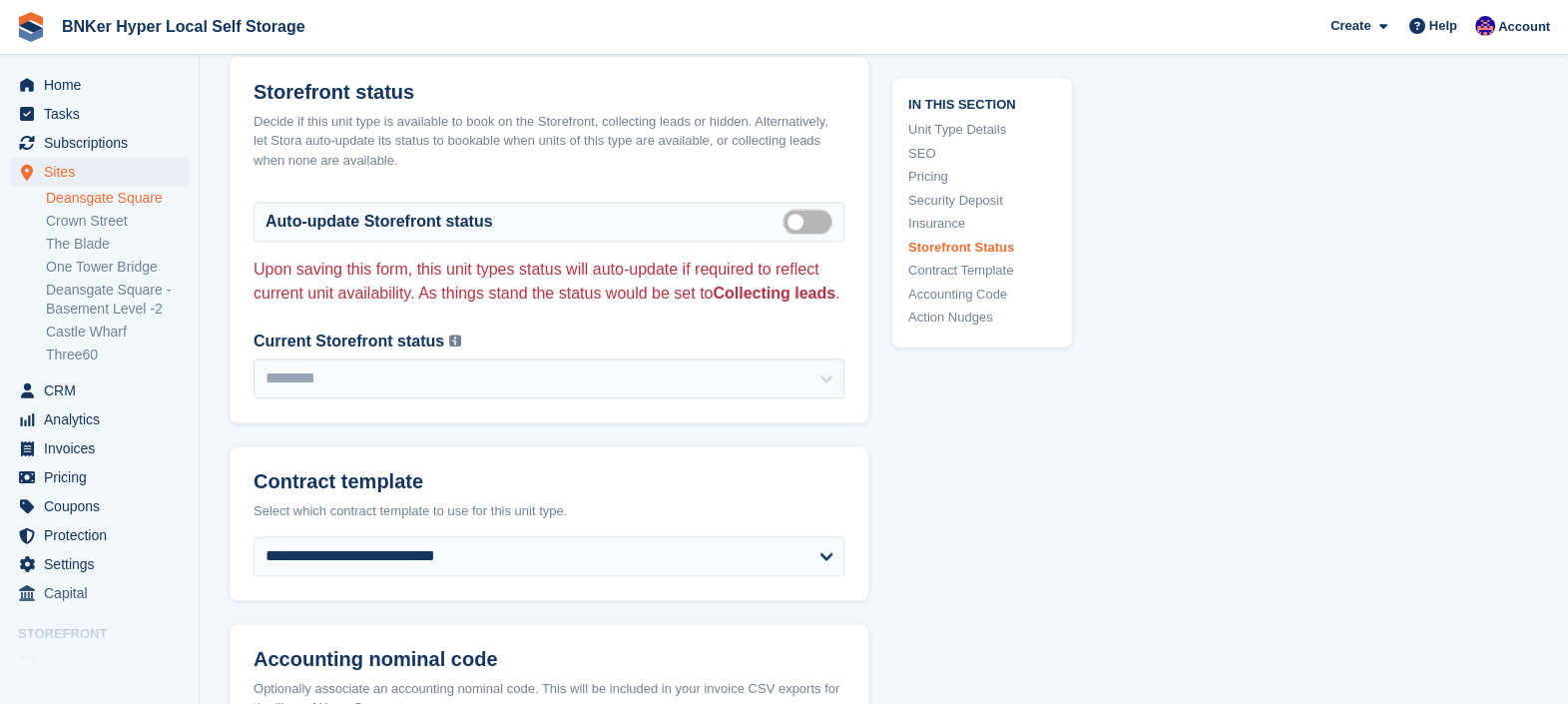 scroll, scrollTop: 3816, scrollLeft: 0, axis: vertical 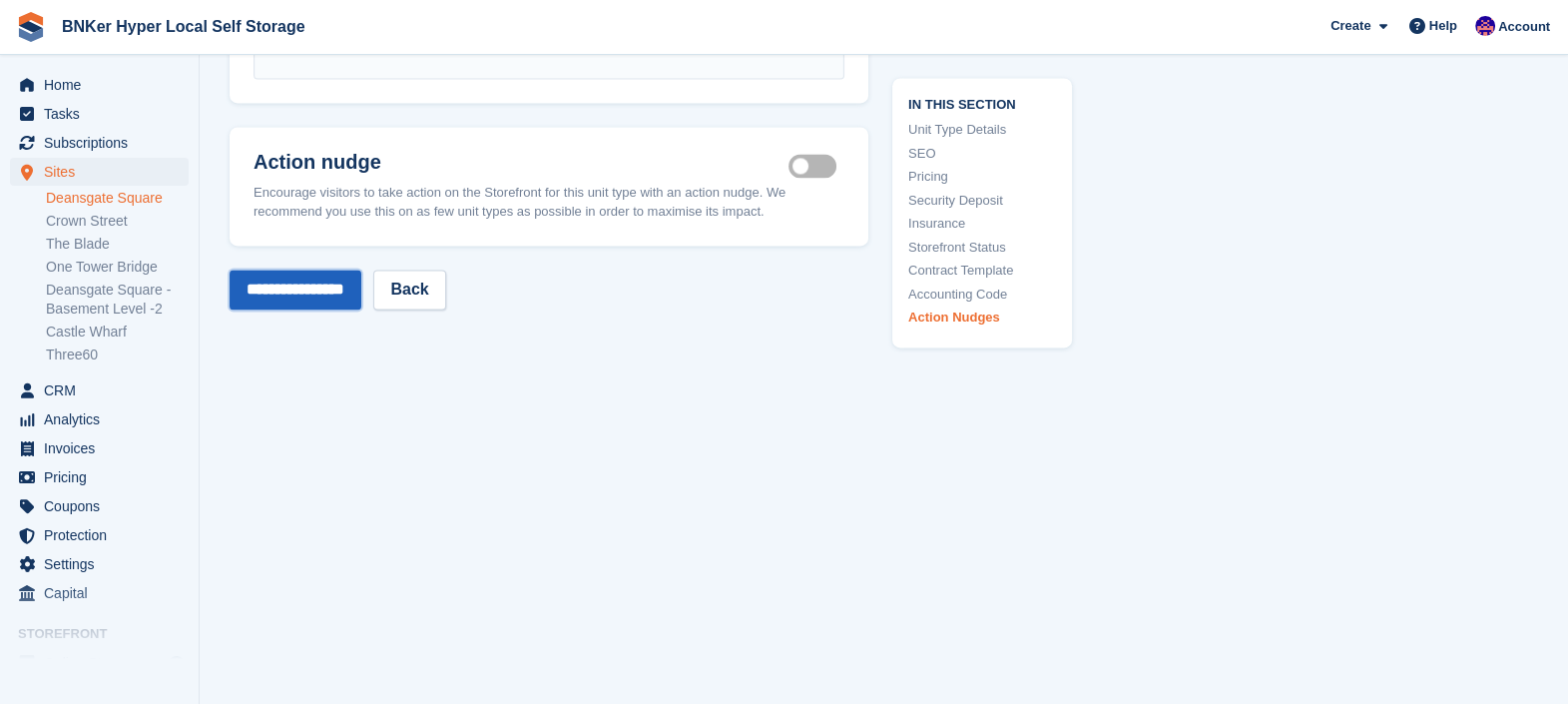 click on "**********" at bounding box center [295, 290] 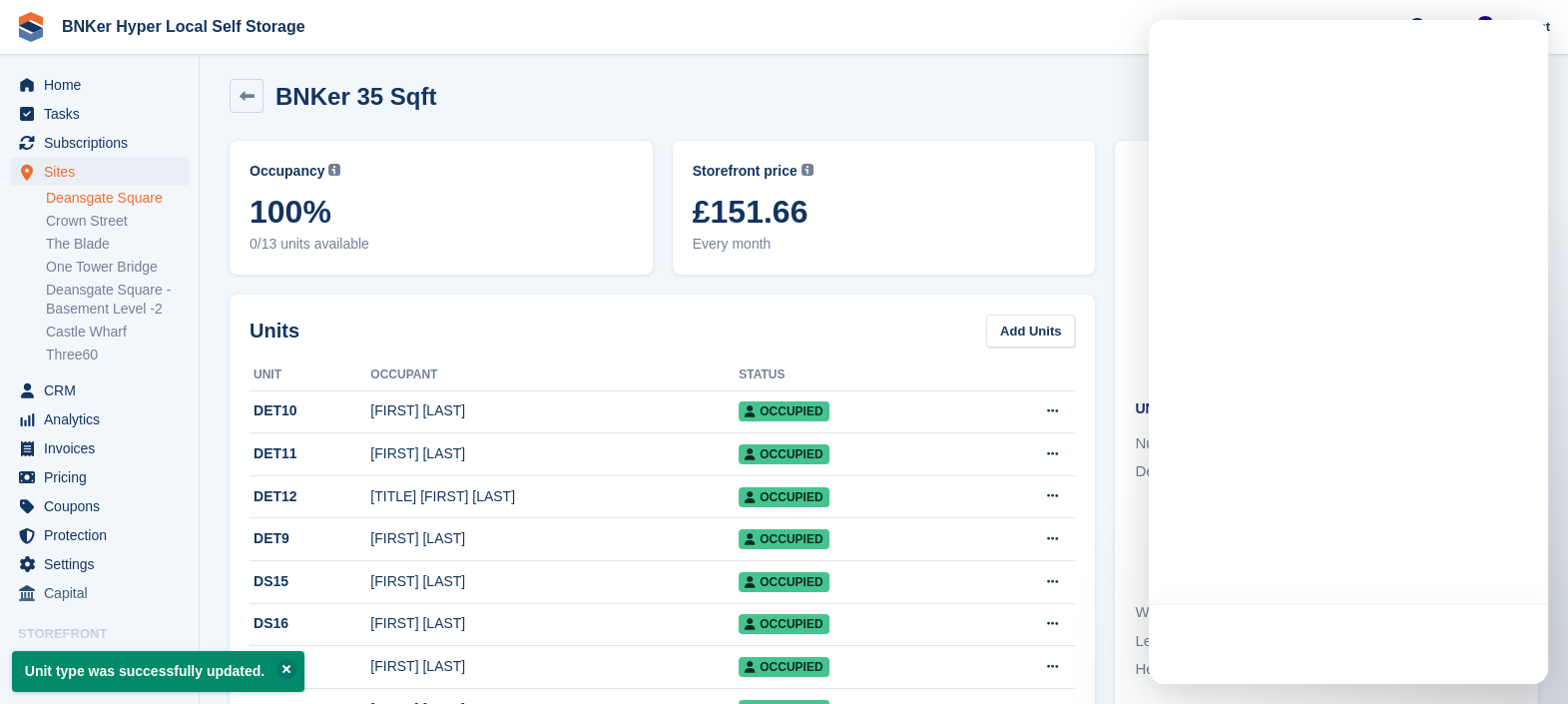 scroll, scrollTop: 0, scrollLeft: 0, axis: both 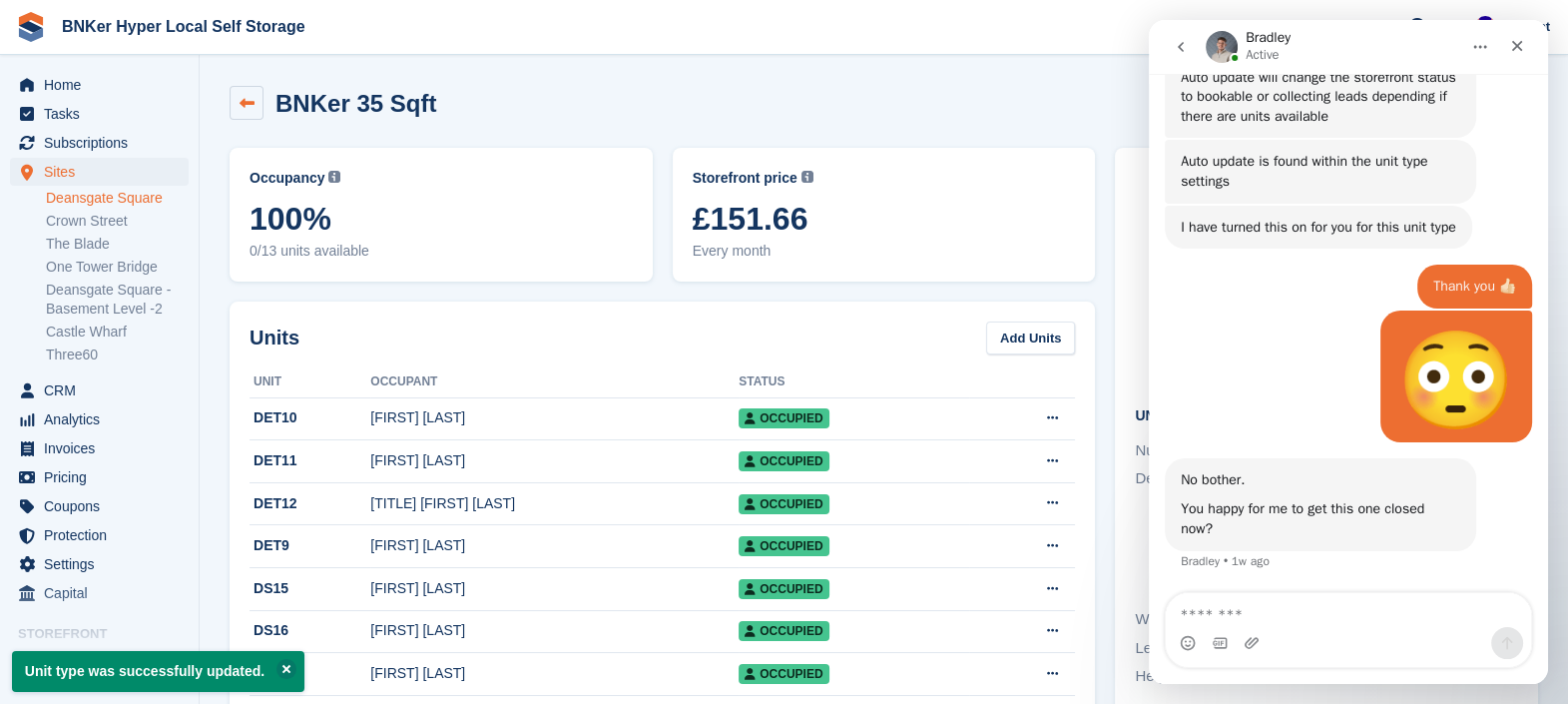 click at bounding box center (247, 103) 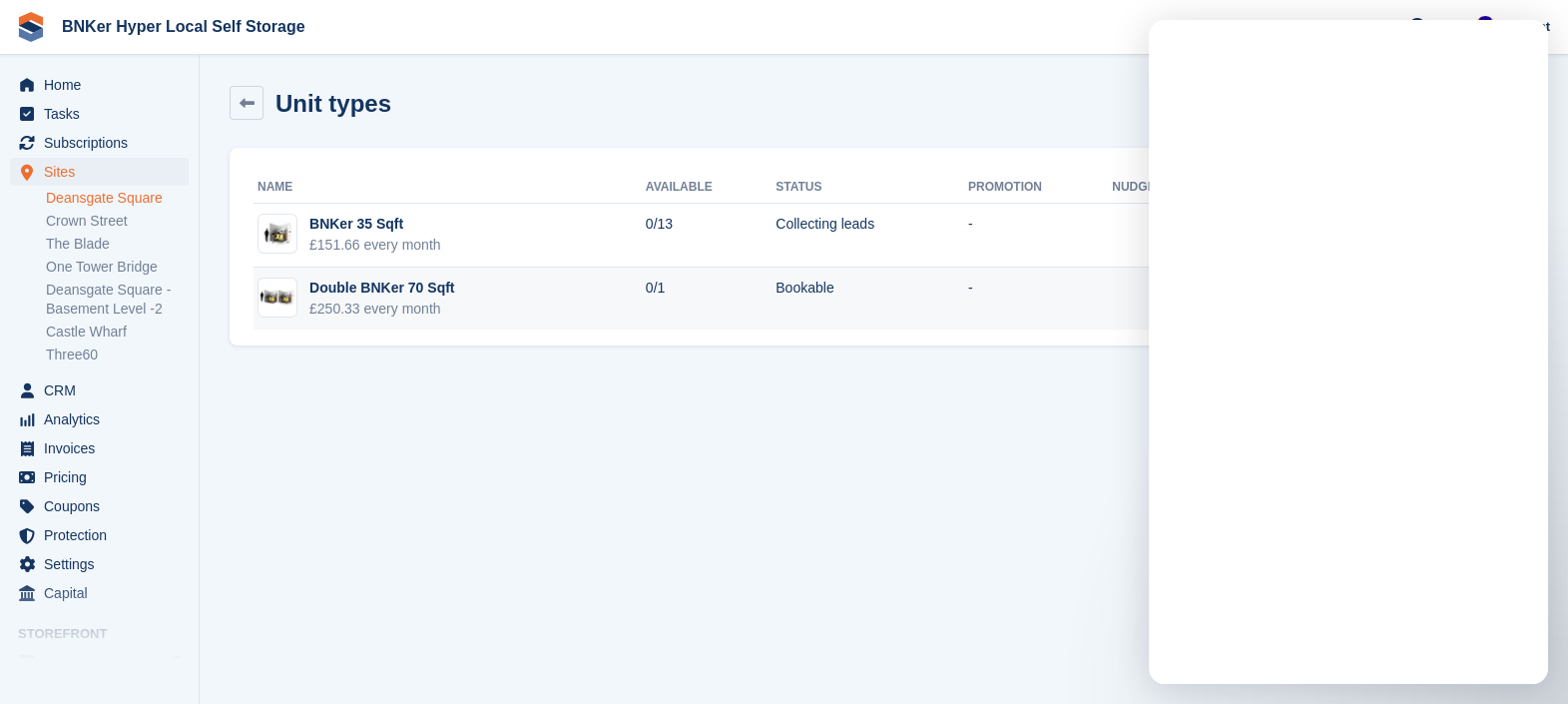 scroll, scrollTop: 0, scrollLeft: 0, axis: both 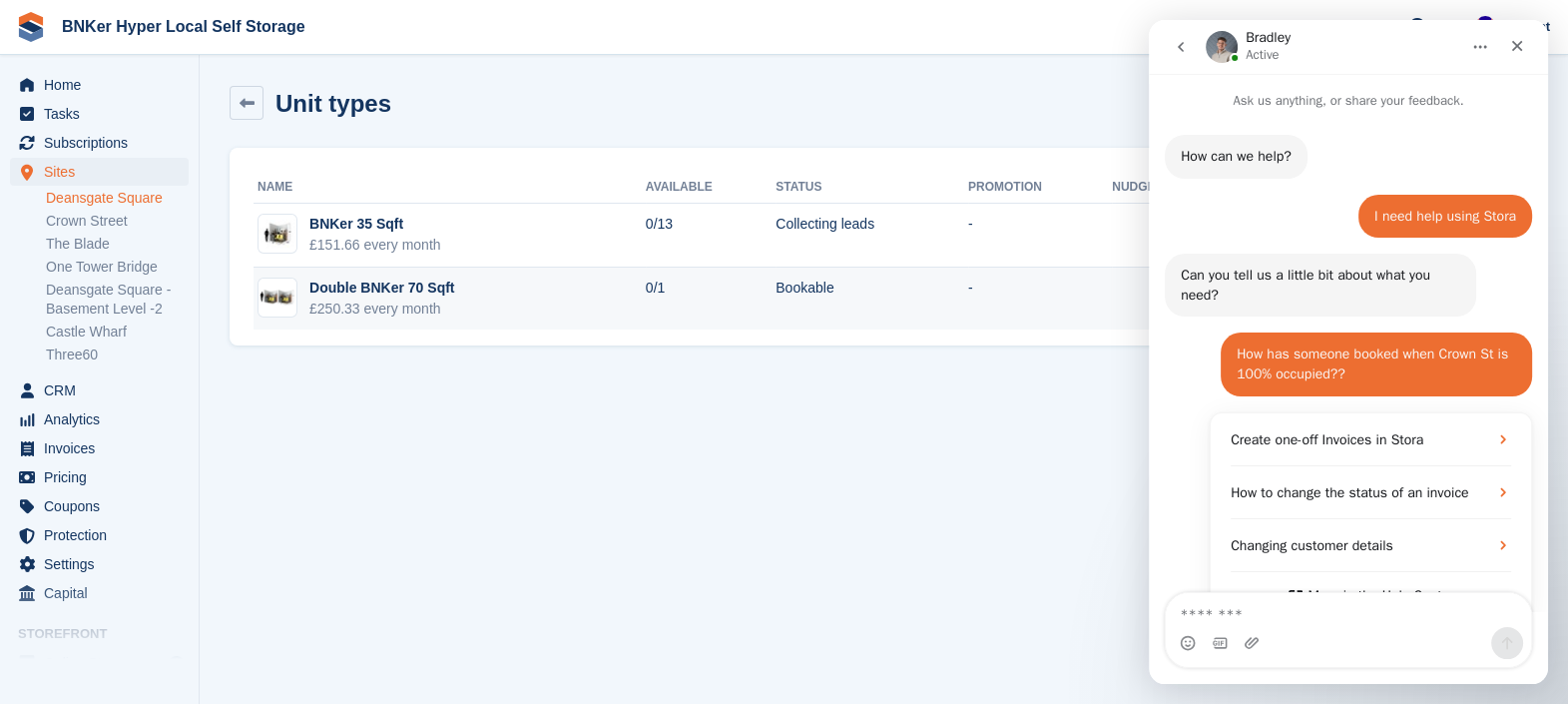 click on "0/1" at bounding box center [711, 299] 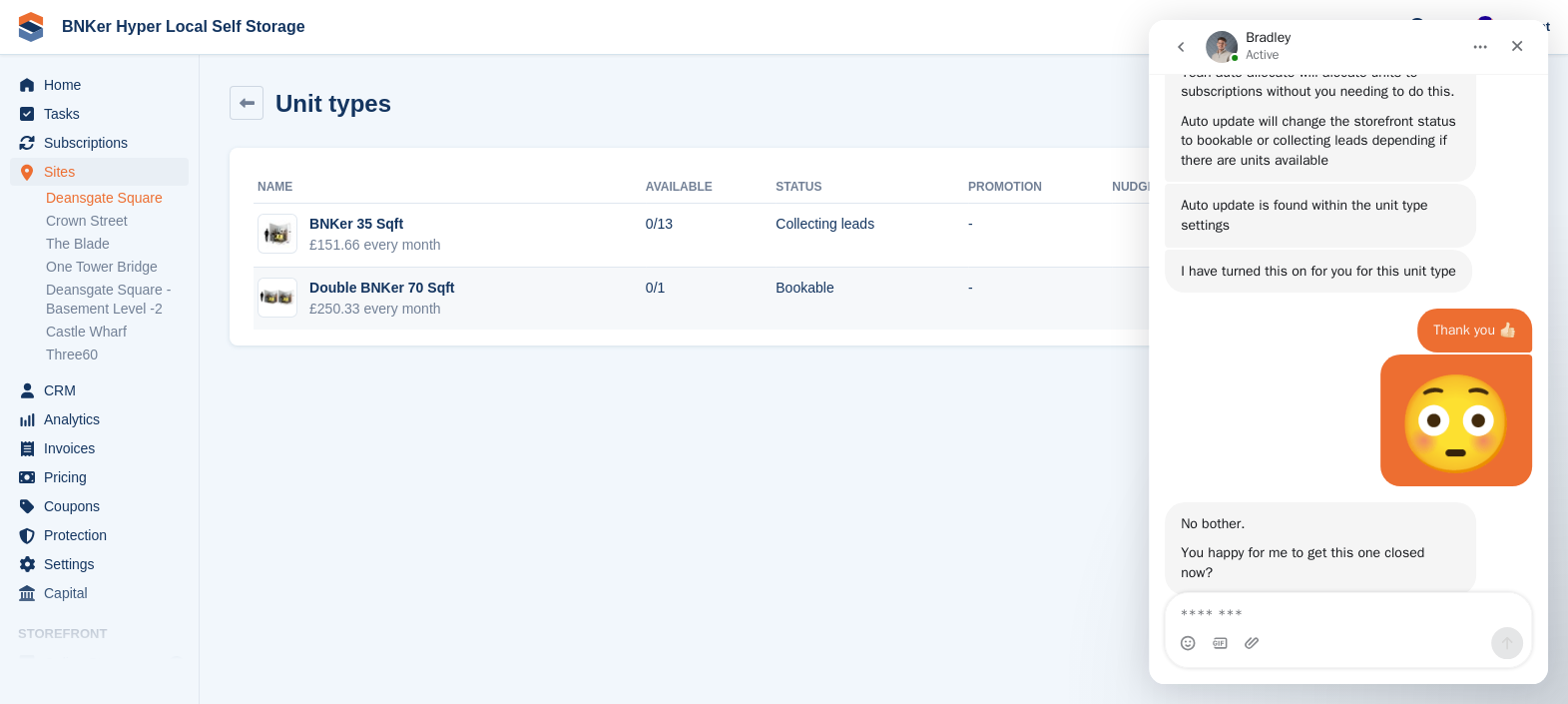 scroll, scrollTop: 2110, scrollLeft: 0, axis: vertical 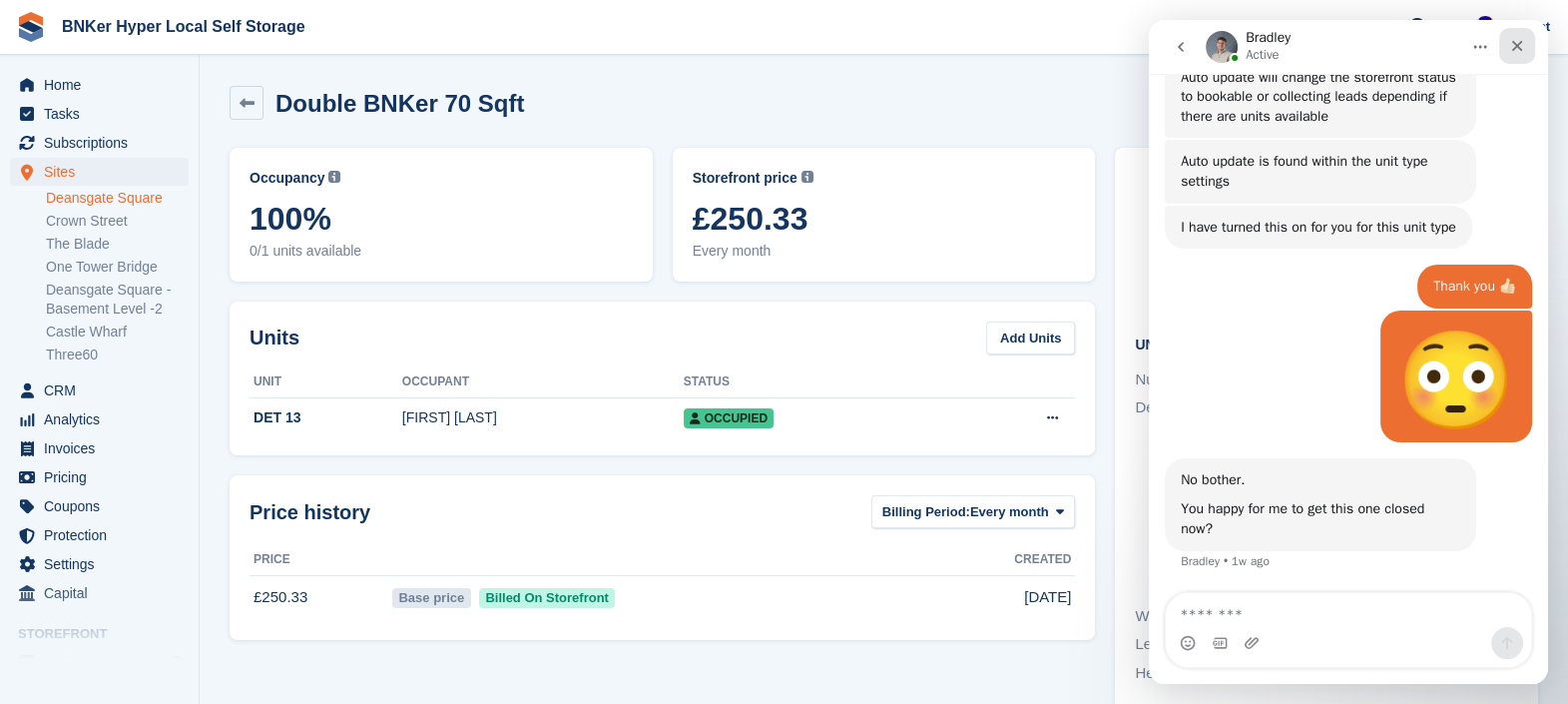 click 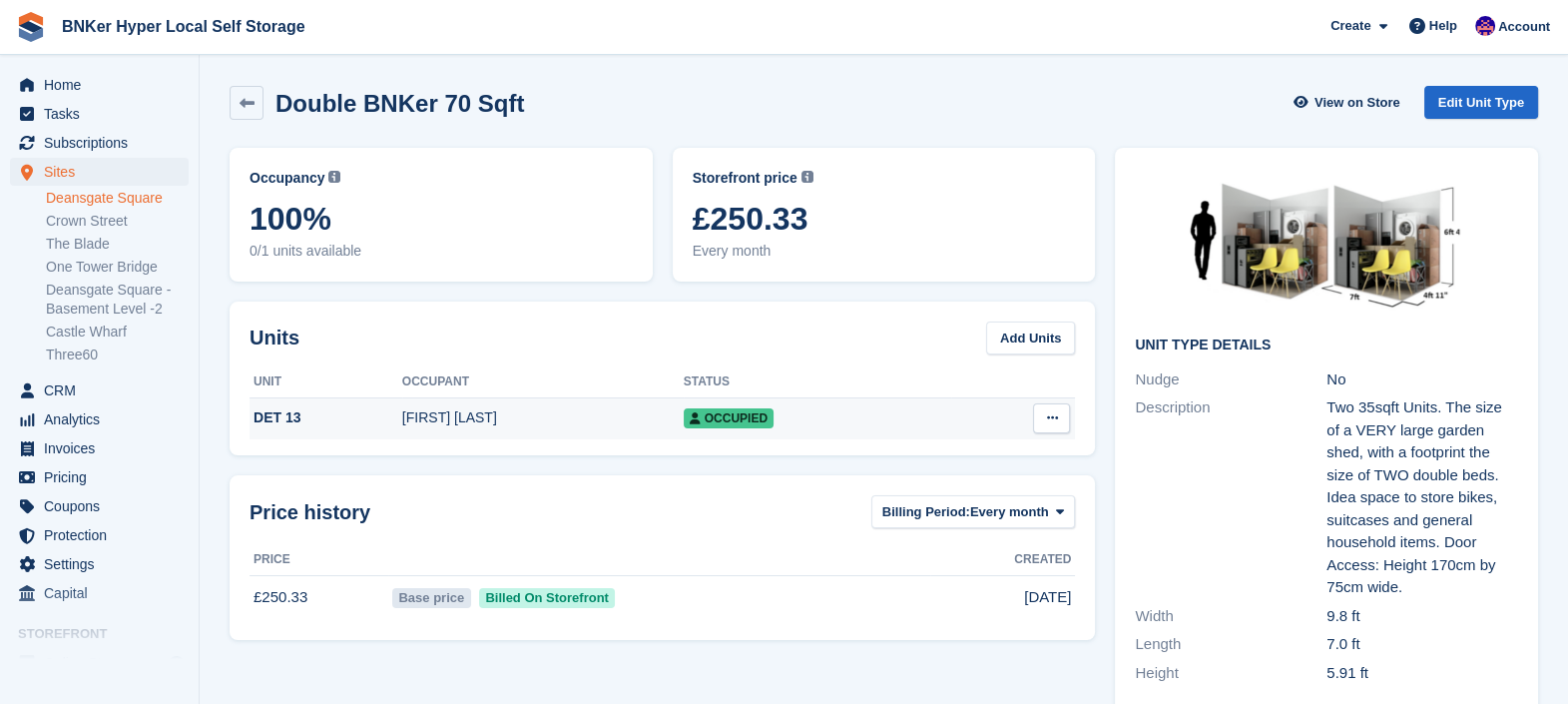 scroll, scrollTop: 0, scrollLeft: 0, axis: both 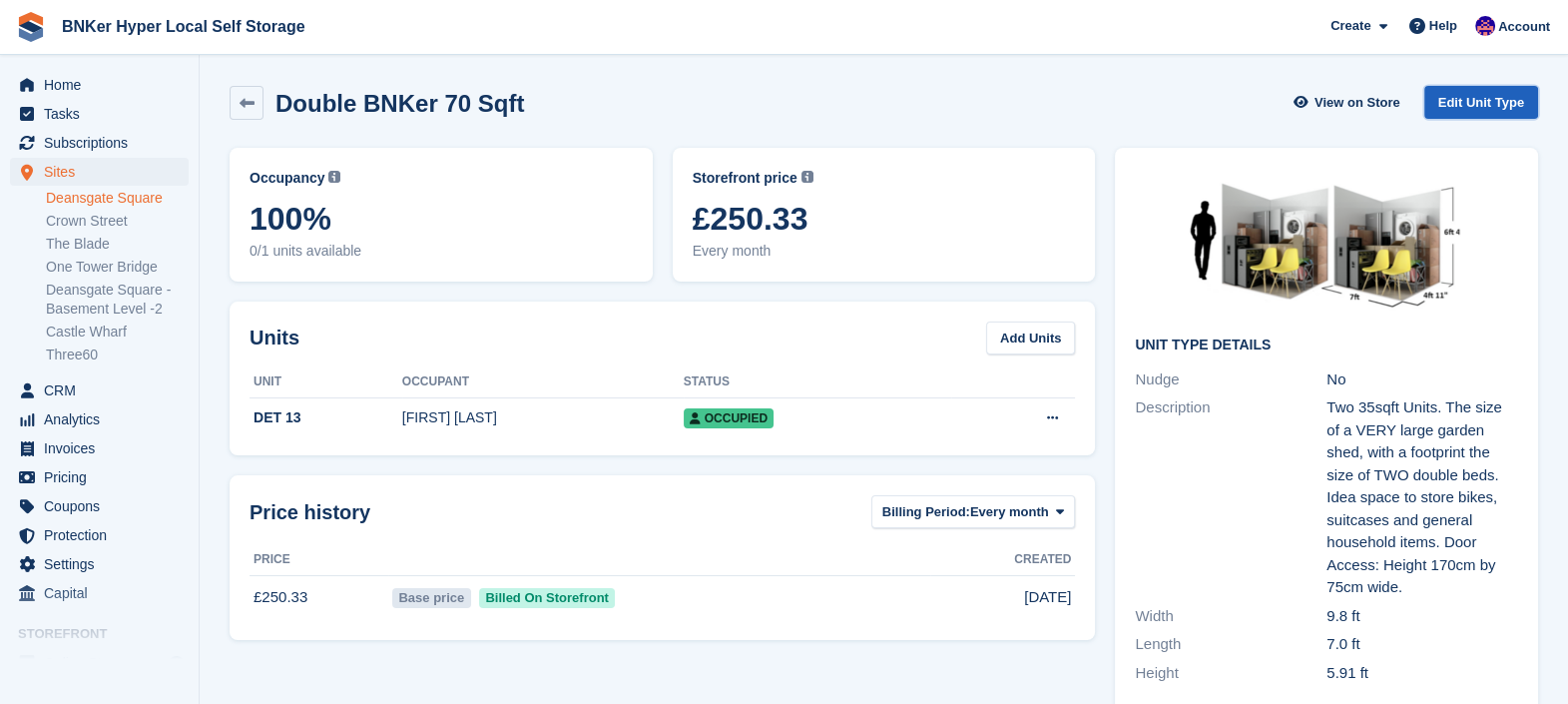 click on "Edit Unit Type" at bounding box center (1481, 102) 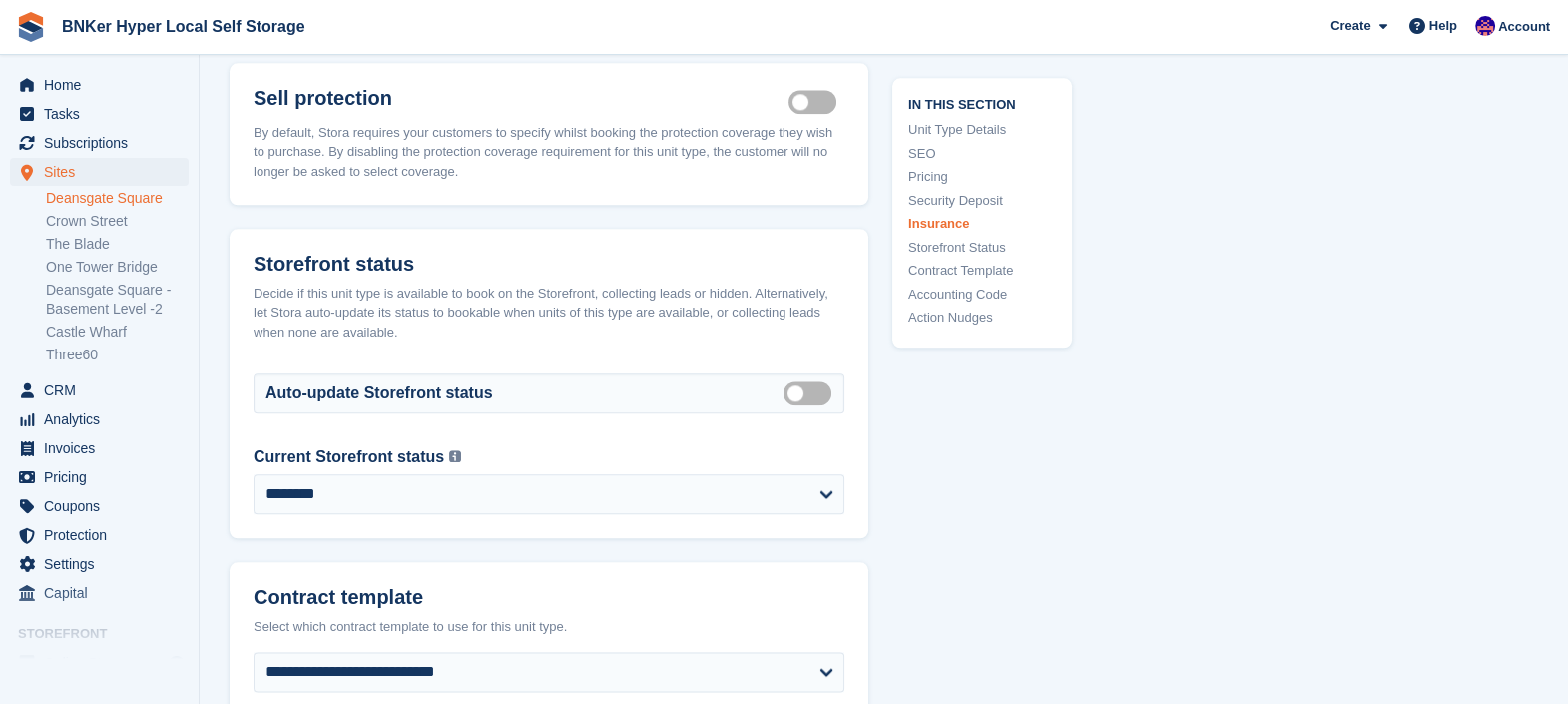 scroll, scrollTop: 2820, scrollLeft: 0, axis: vertical 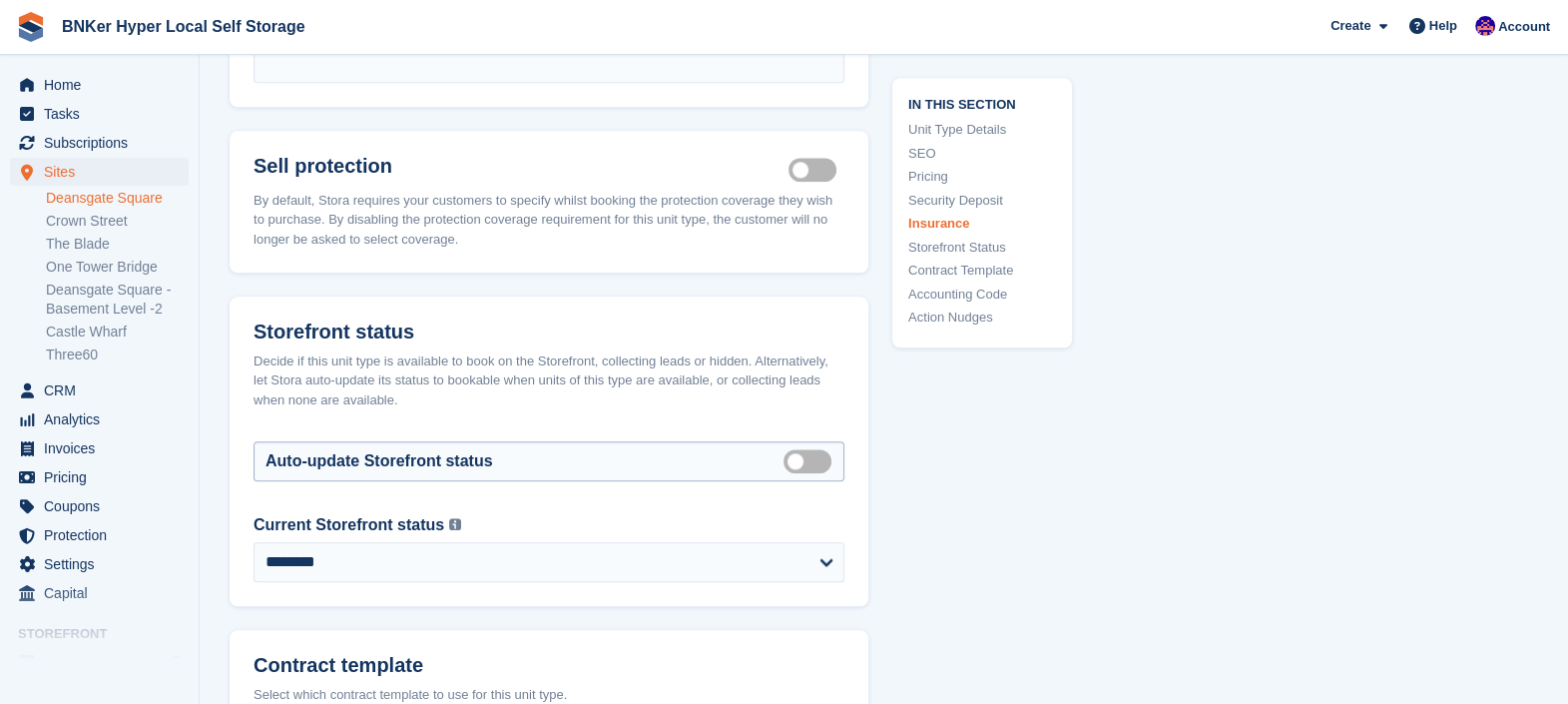 click on "Auto manage storefront status" at bounding box center [811, 460] 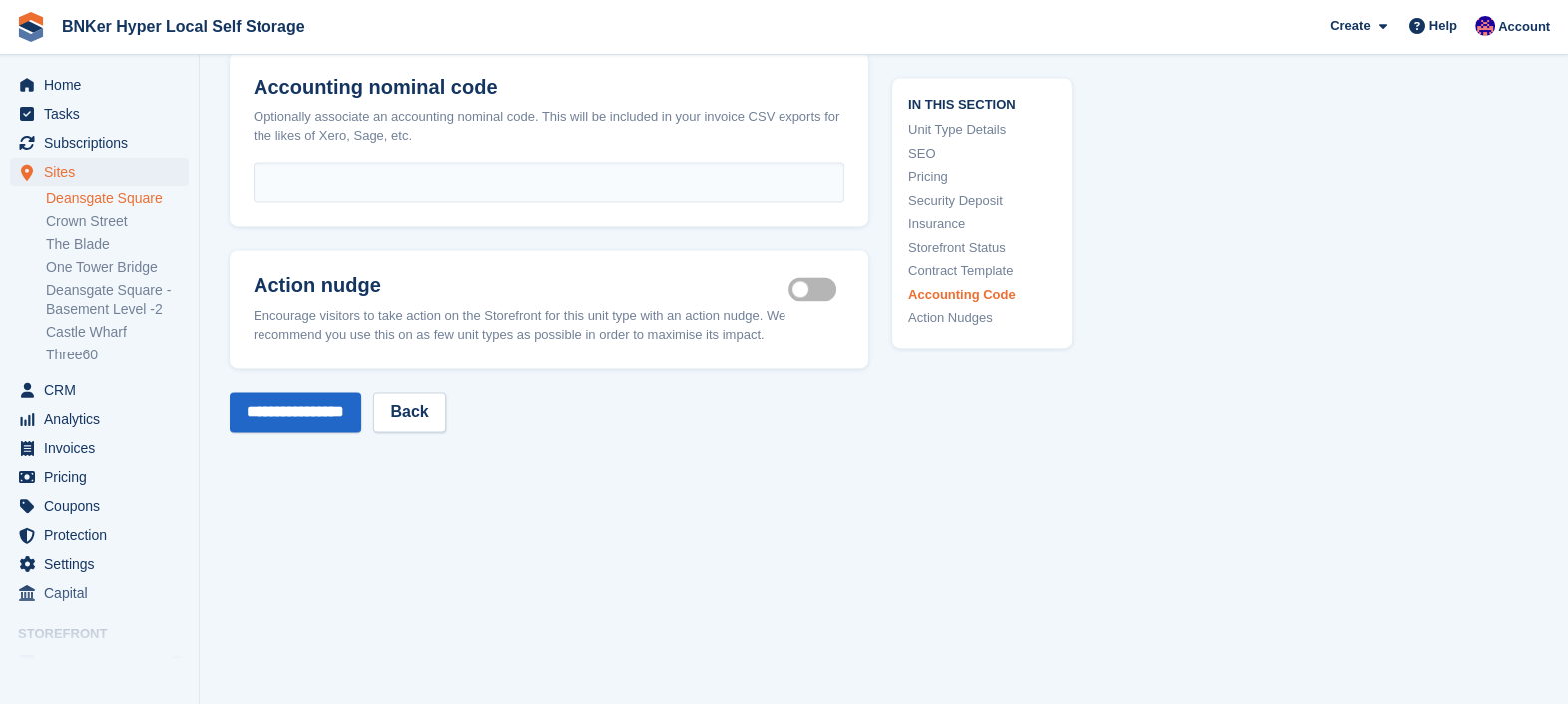 scroll, scrollTop: 3646, scrollLeft: 0, axis: vertical 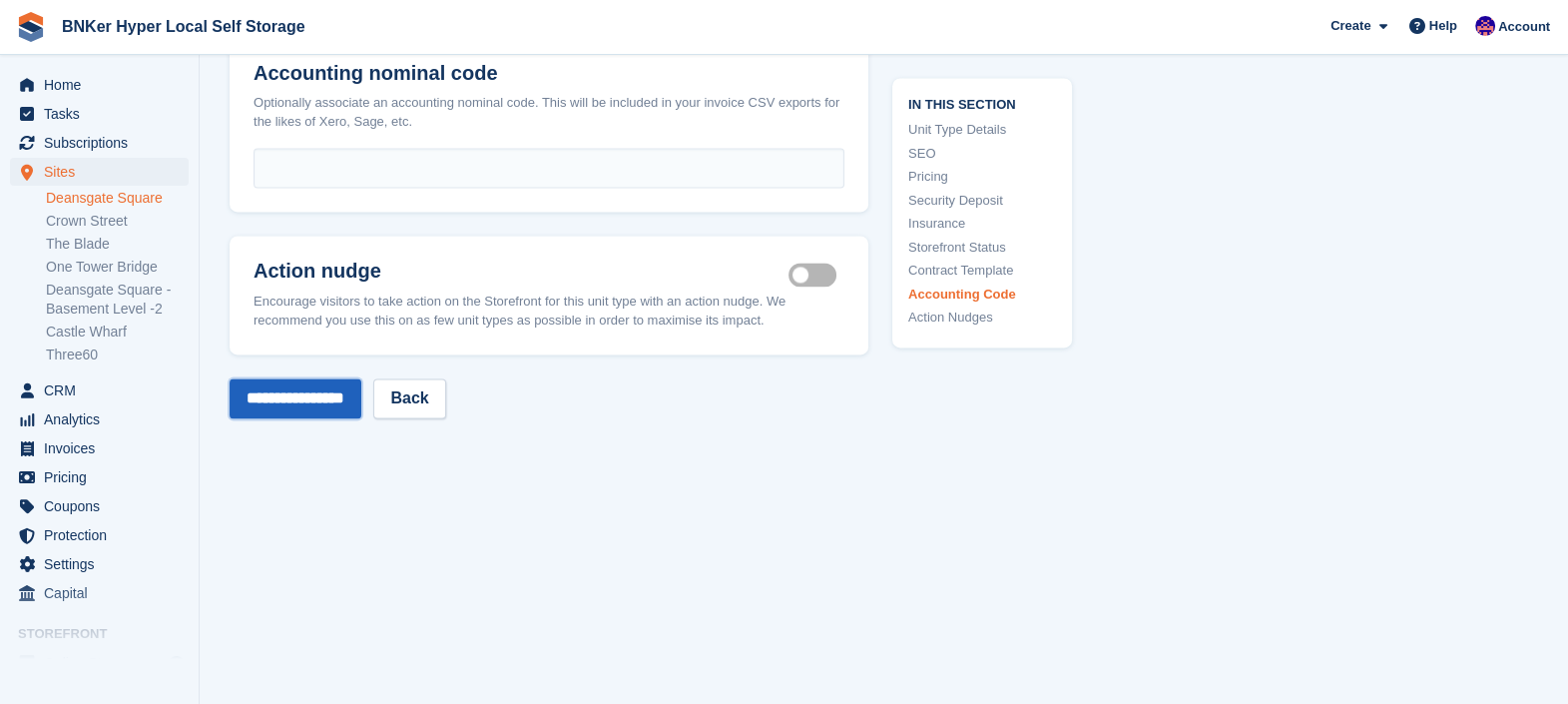 click on "**********" at bounding box center (295, 398) 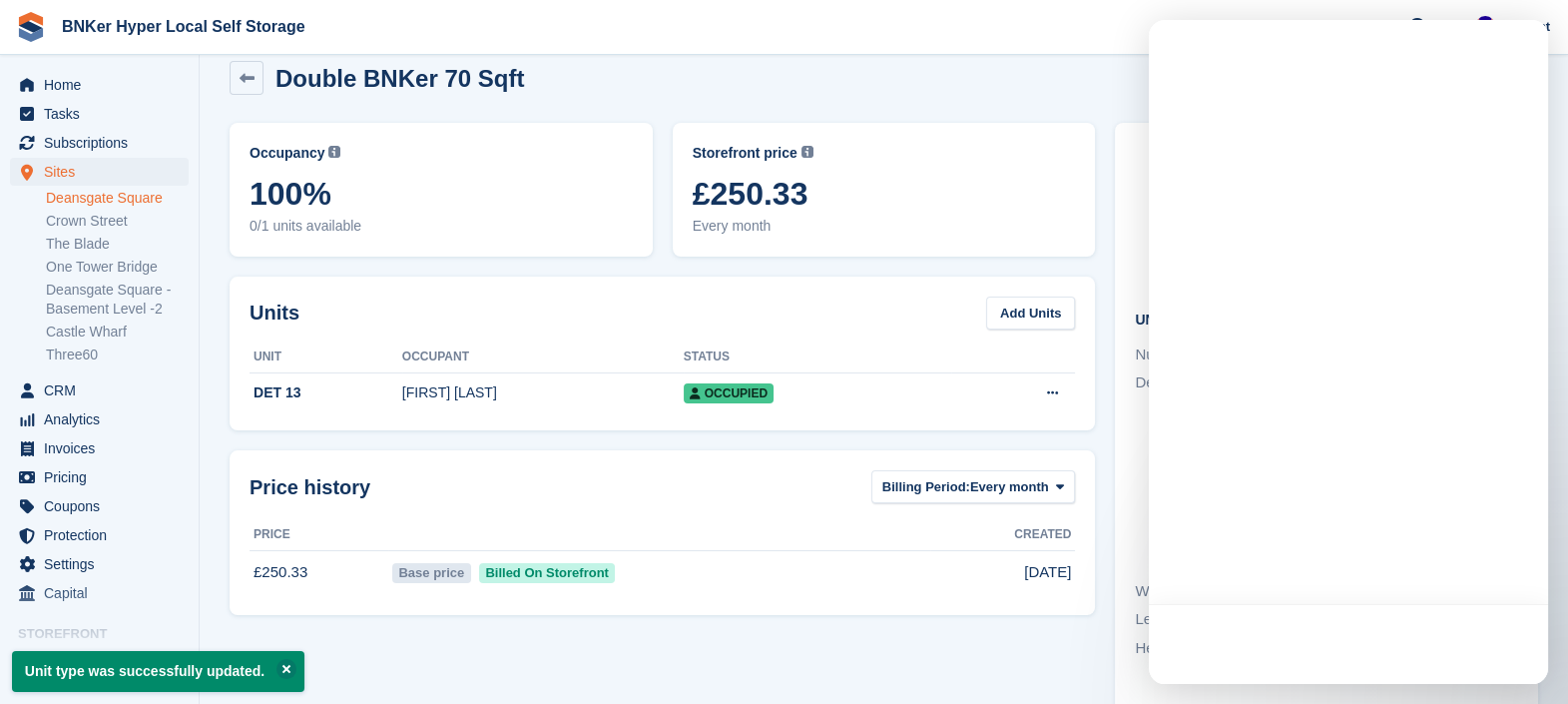 scroll, scrollTop: 0, scrollLeft: 0, axis: both 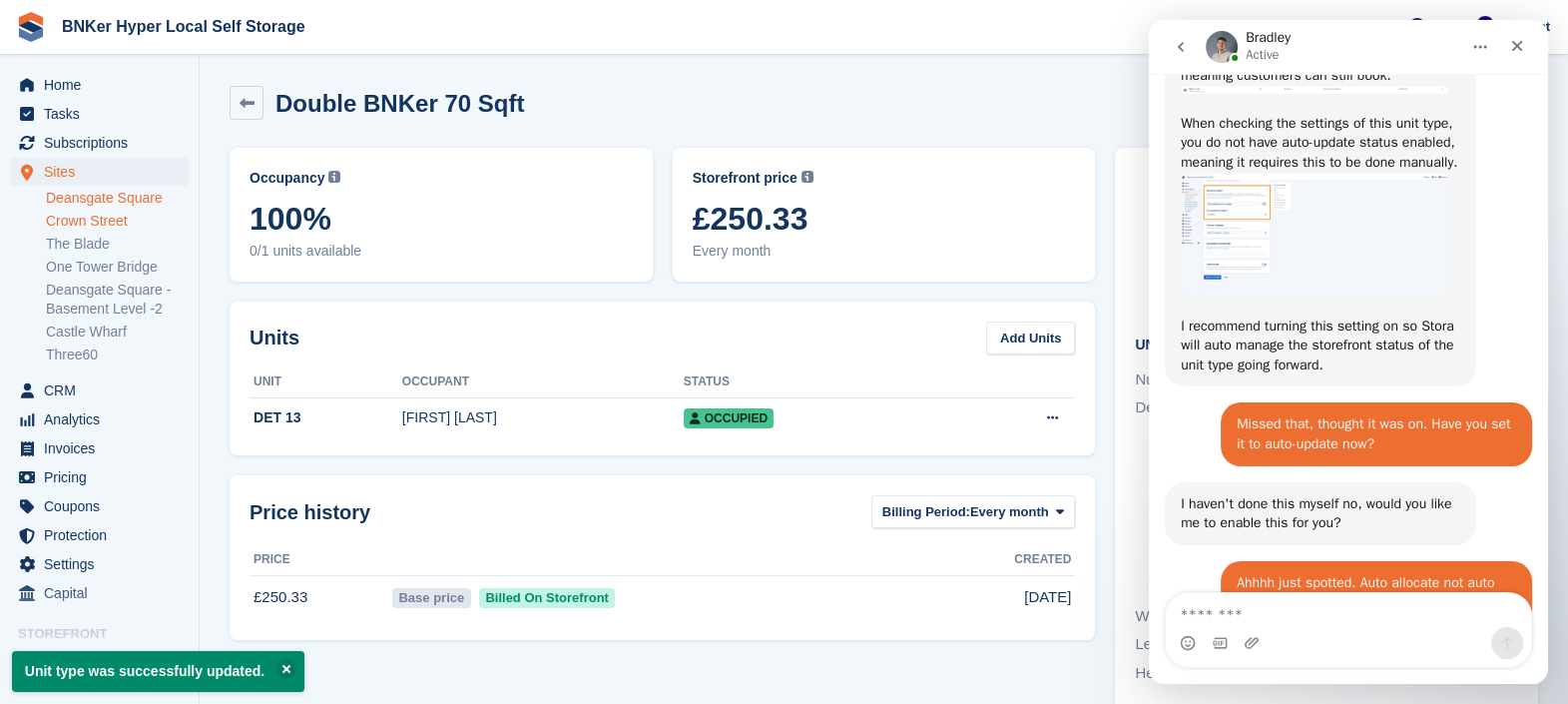click on "Crown Street" at bounding box center (117, 221) 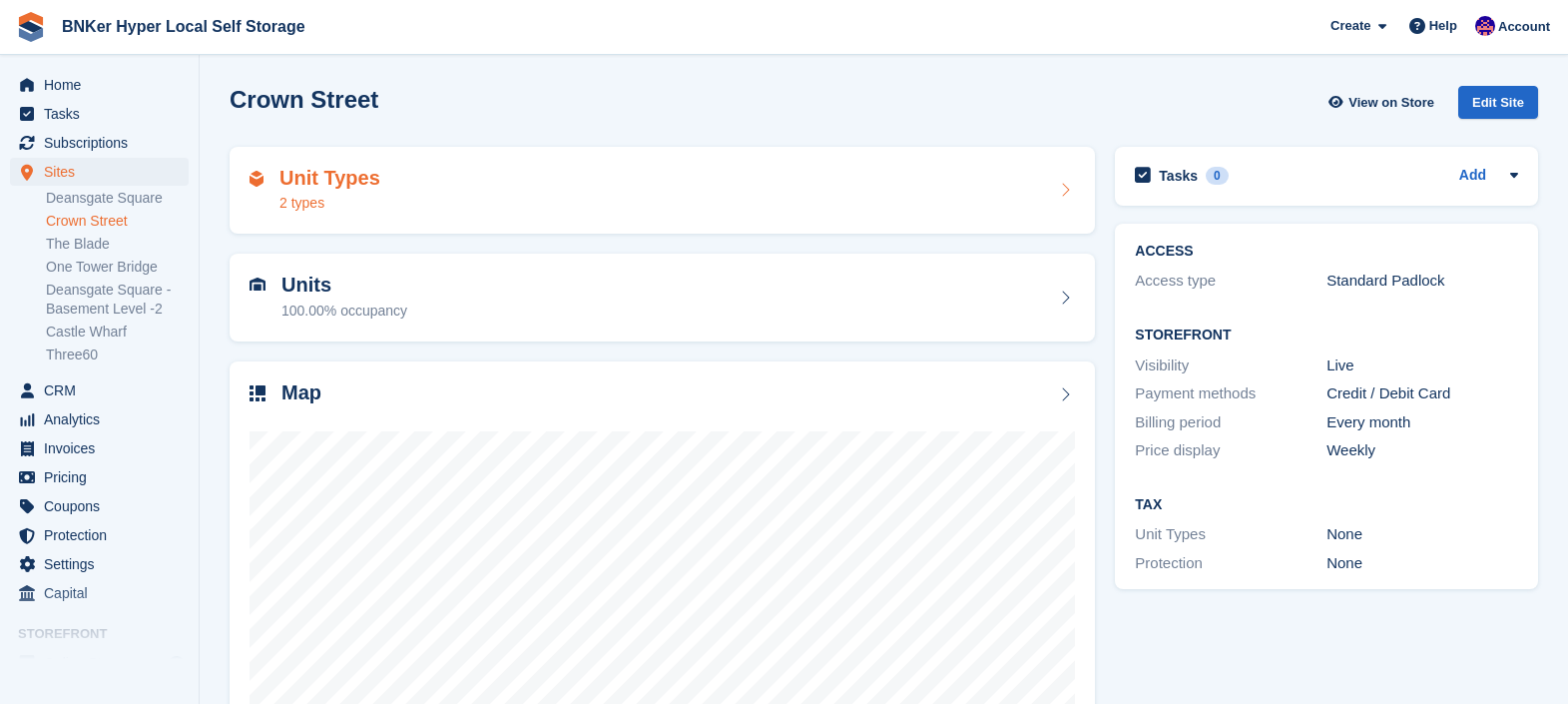 scroll, scrollTop: 0, scrollLeft: 0, axis: both 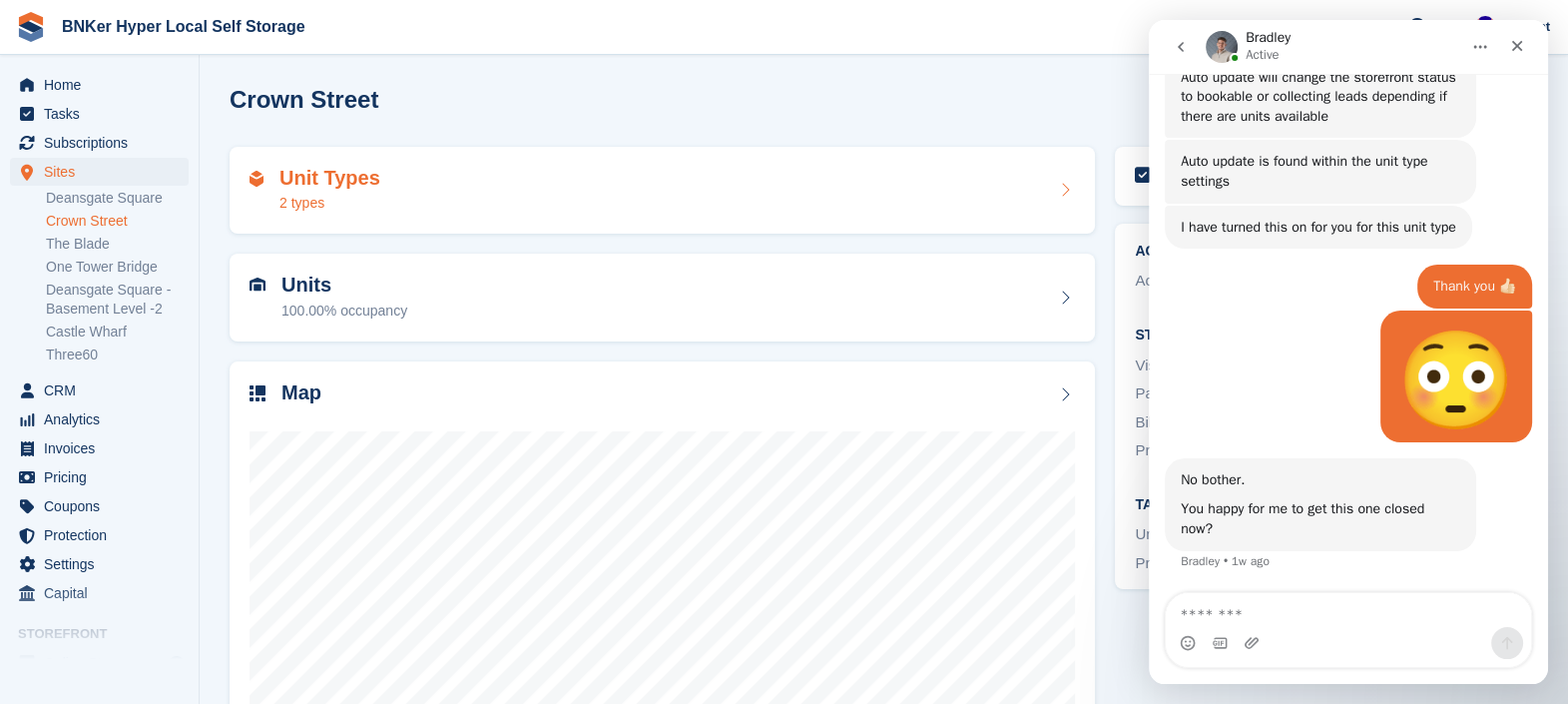 click on "Unit Types
2 types" at bounding box center (662, 191) 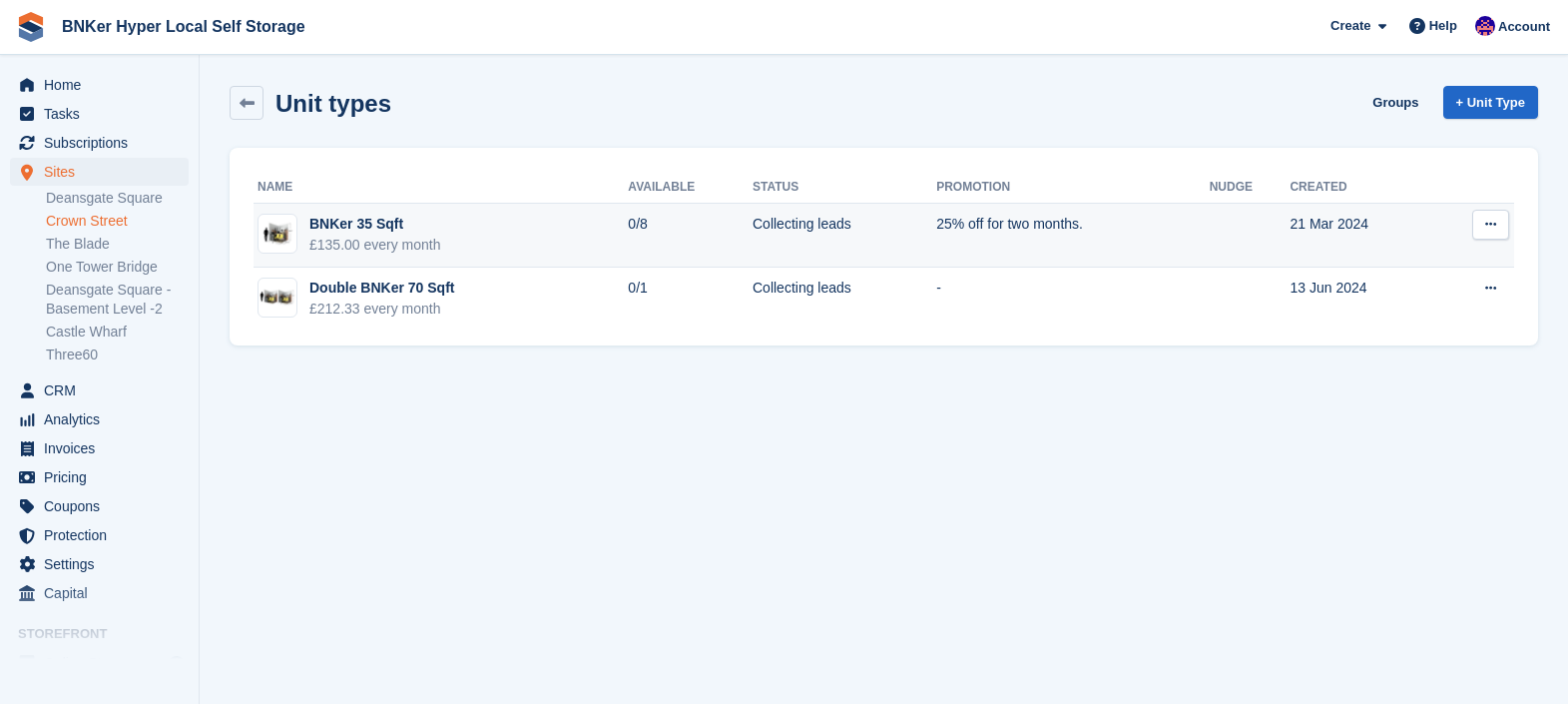 scroll, scrollTop: 0, scrollLeft: 0, axis: both 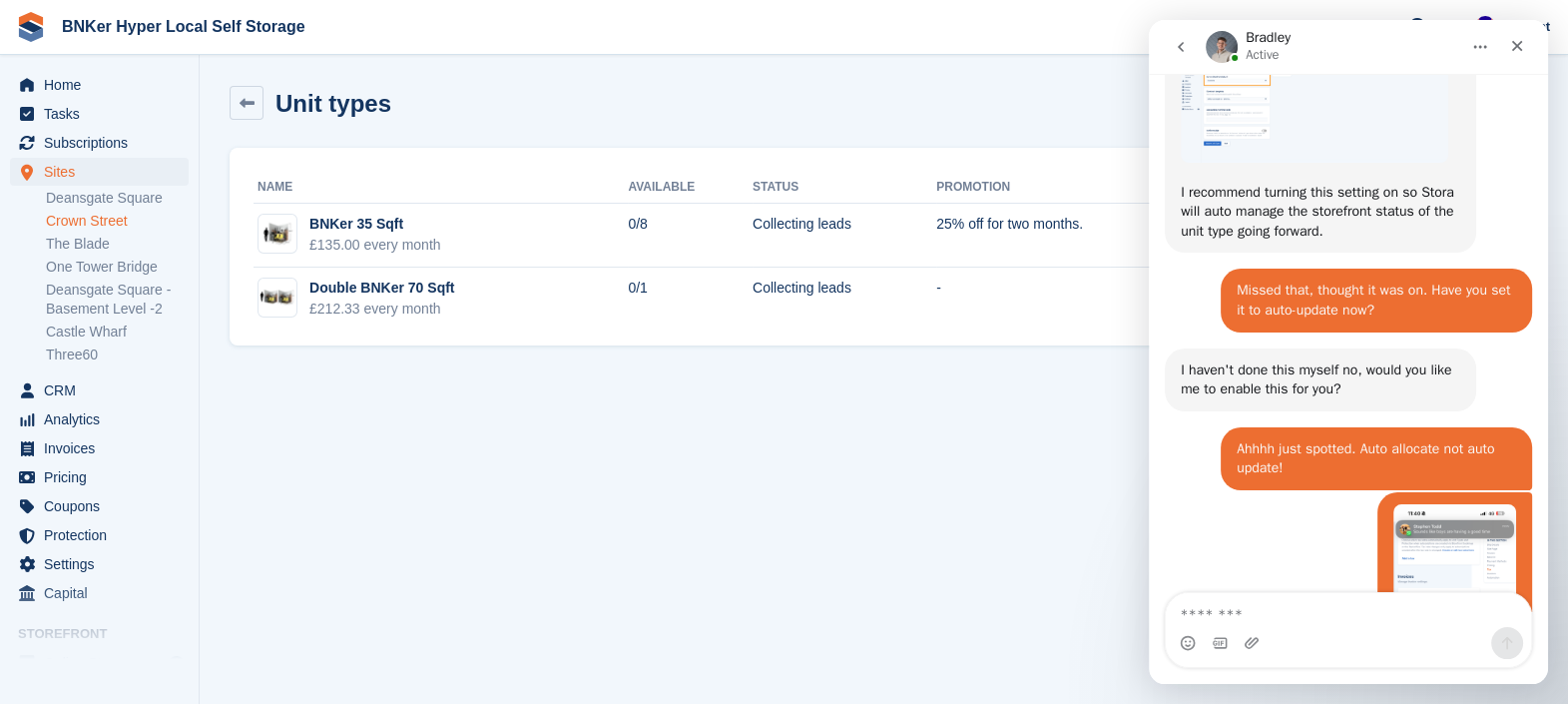 click 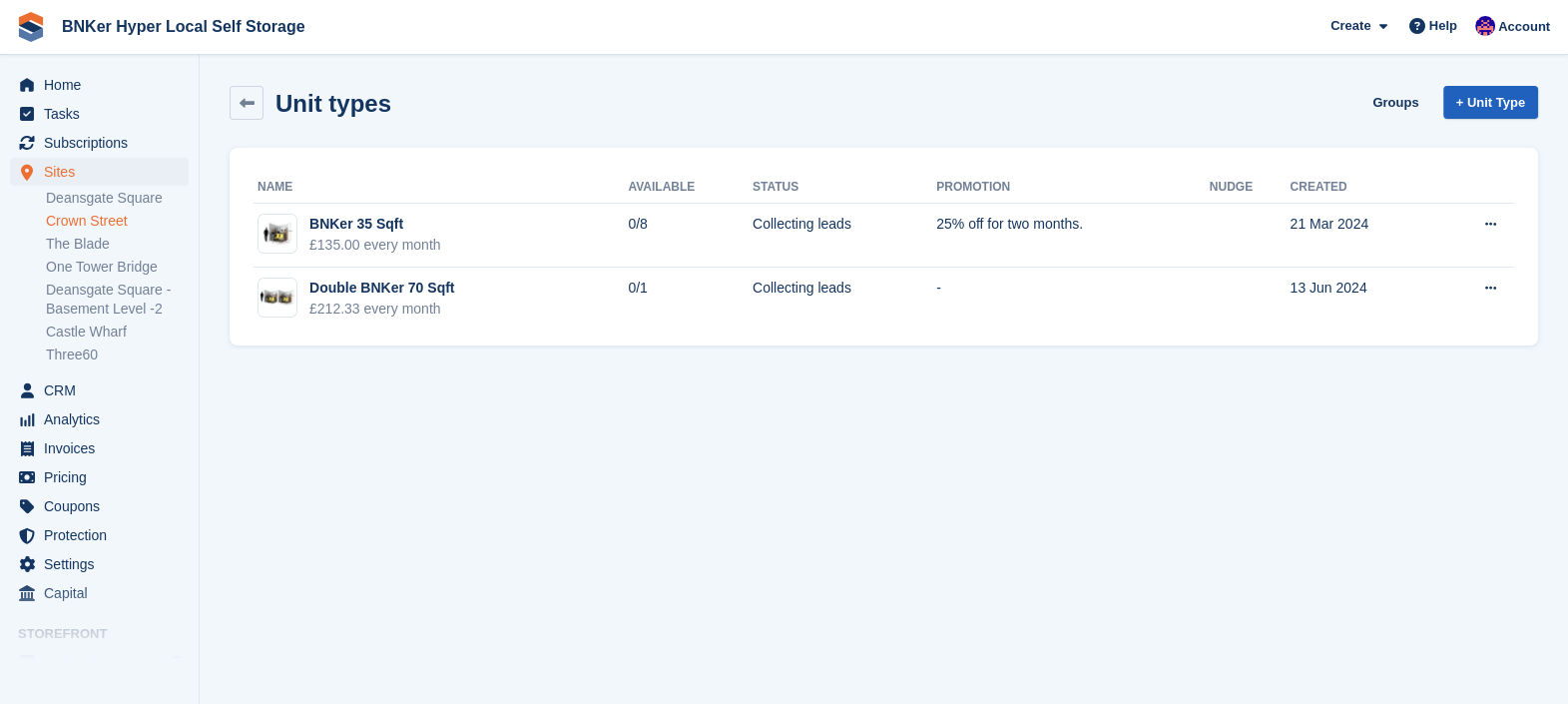 scroll, scrollTop: 0, scrollLeft: 0, axis: both 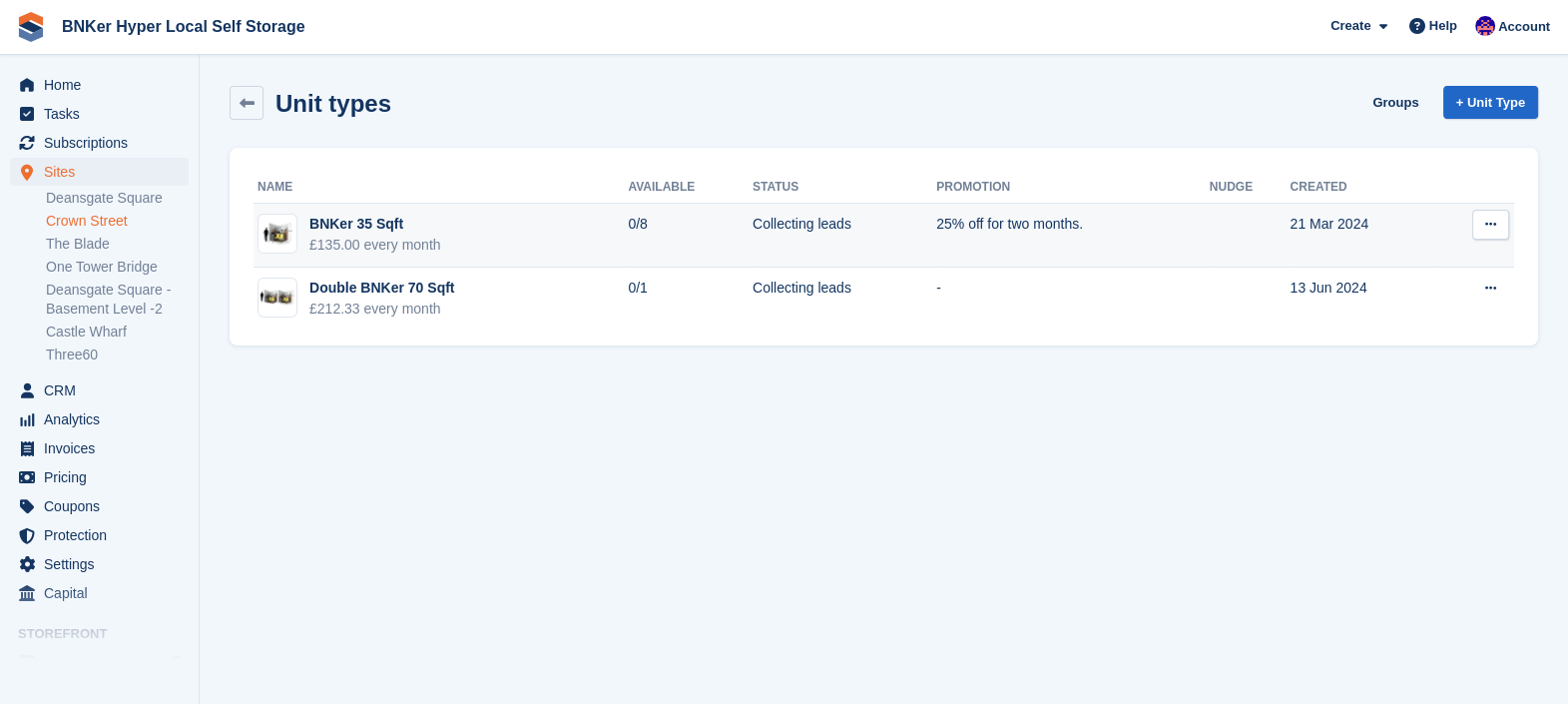 click at bounding box center (1490, 224) 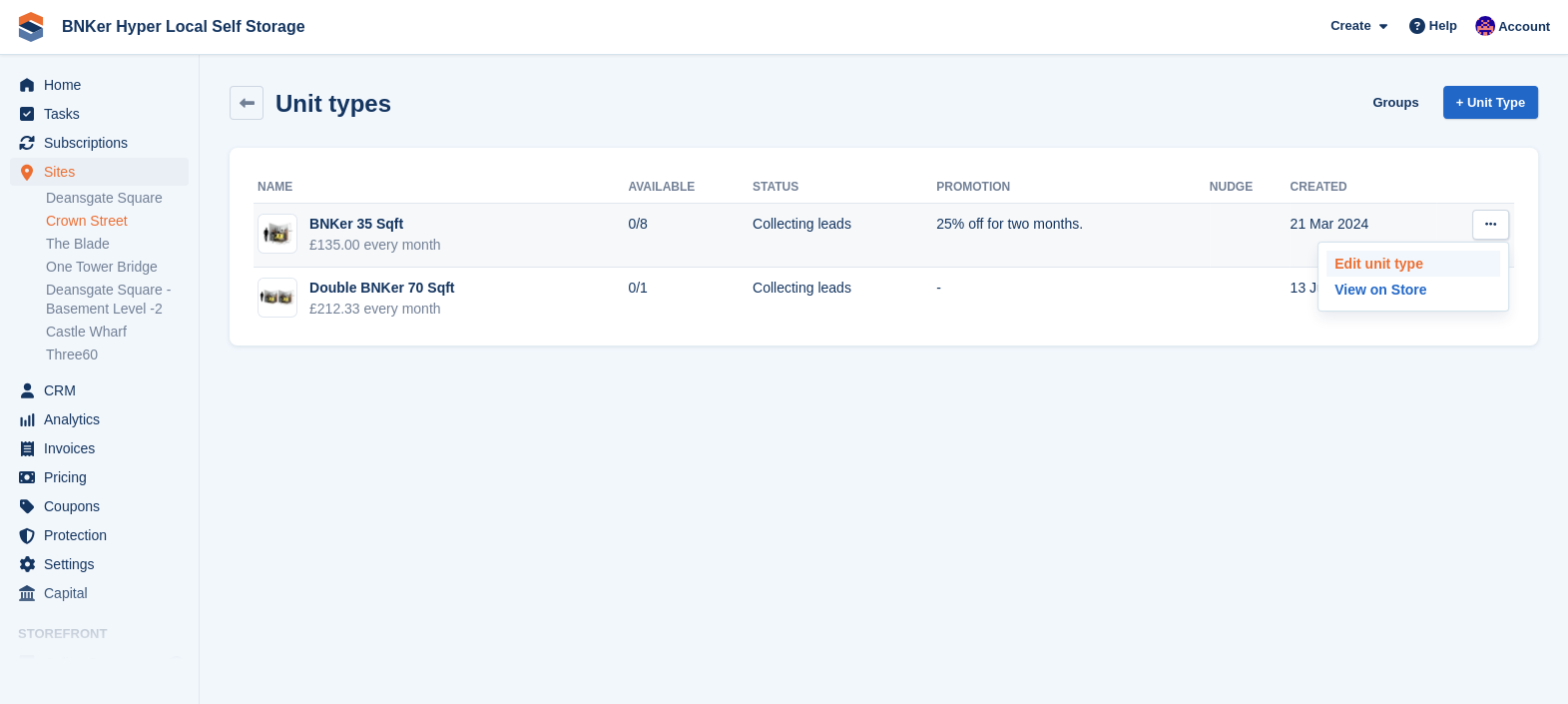 click on "Edit unit type" at bounding box center [1413, 264] 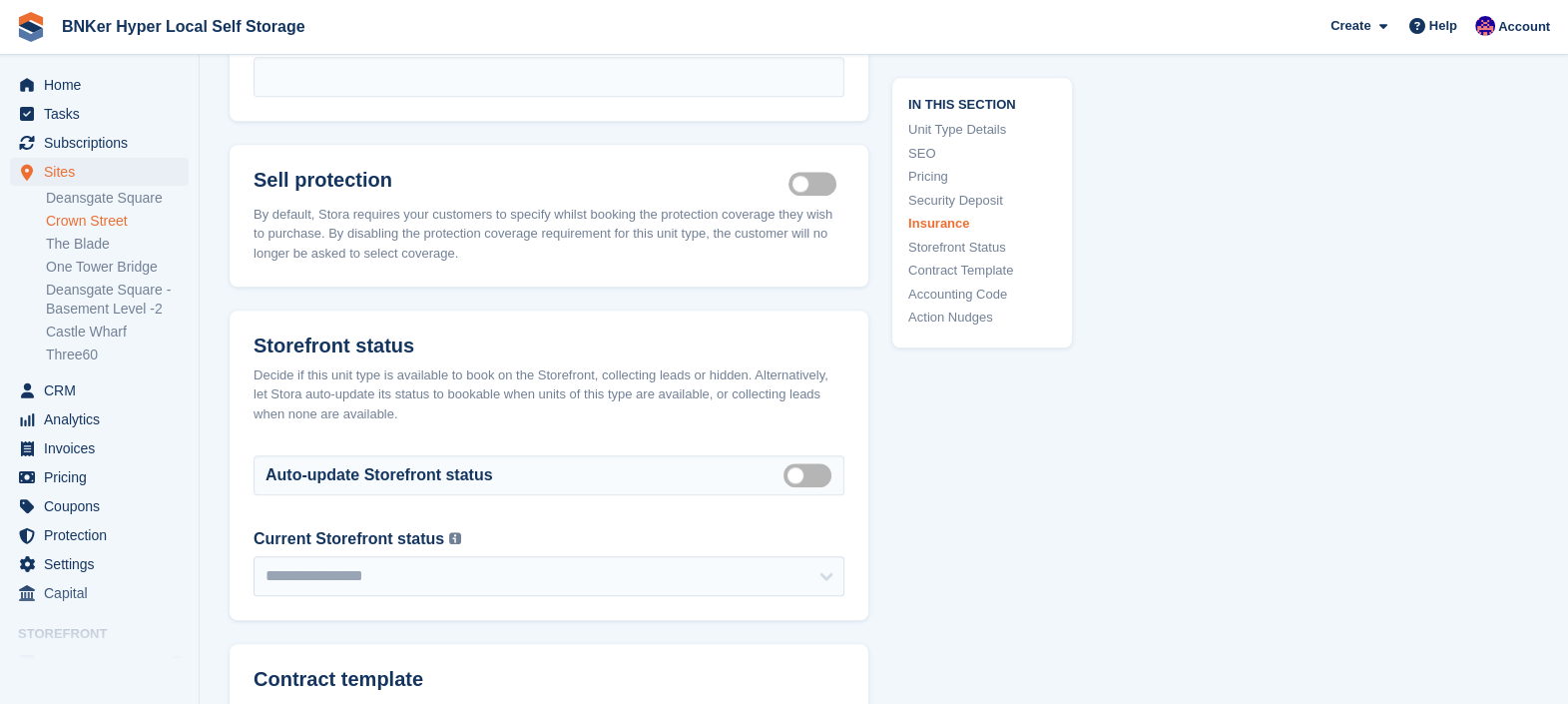 scroll, scrollTop: 2905, scrollLeft: 0, axis: vertical 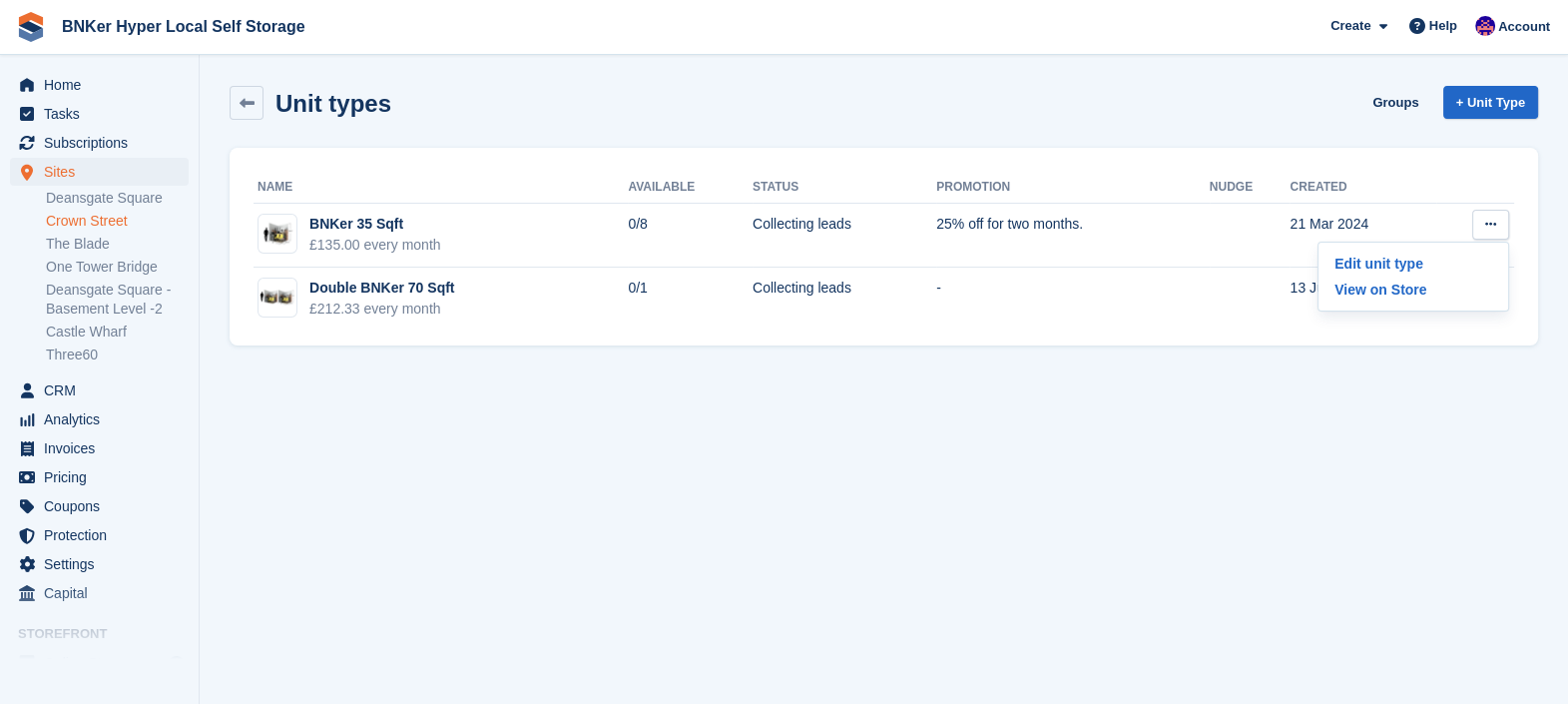 click on "Unit types
Groups
+ Unit Type
Name
Available
Status
Promotion
Nudge
Created
BNKer 35 Sqft
£135.00 every month
0/8
Collecting leads
25% off for two months.
21 Mar 2024
Edit unit type
View on Store
0/1 -" at bounding box center (883, 352) 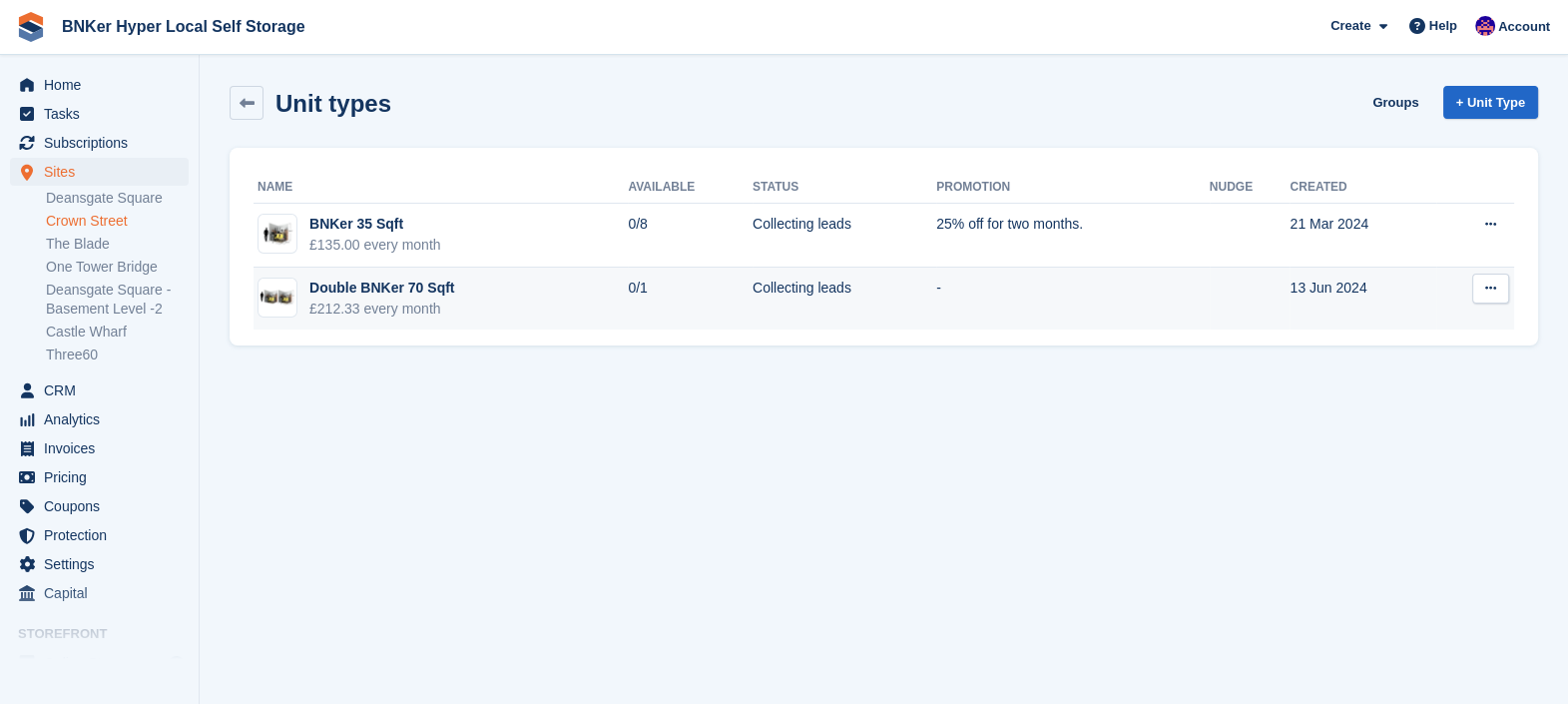 click at bounding box center [1490, 289] 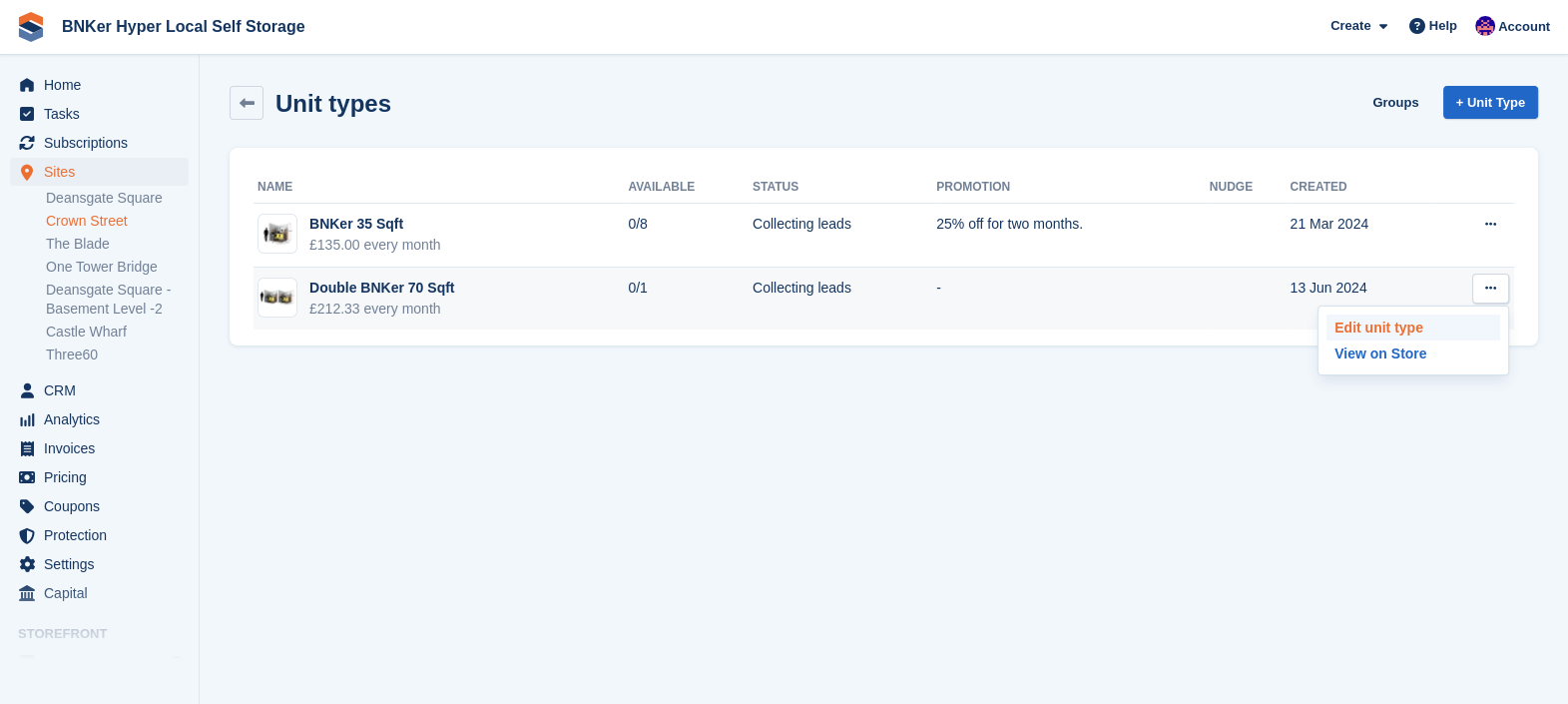 click on "Edit unit type" at bounding box center [1413, 328] 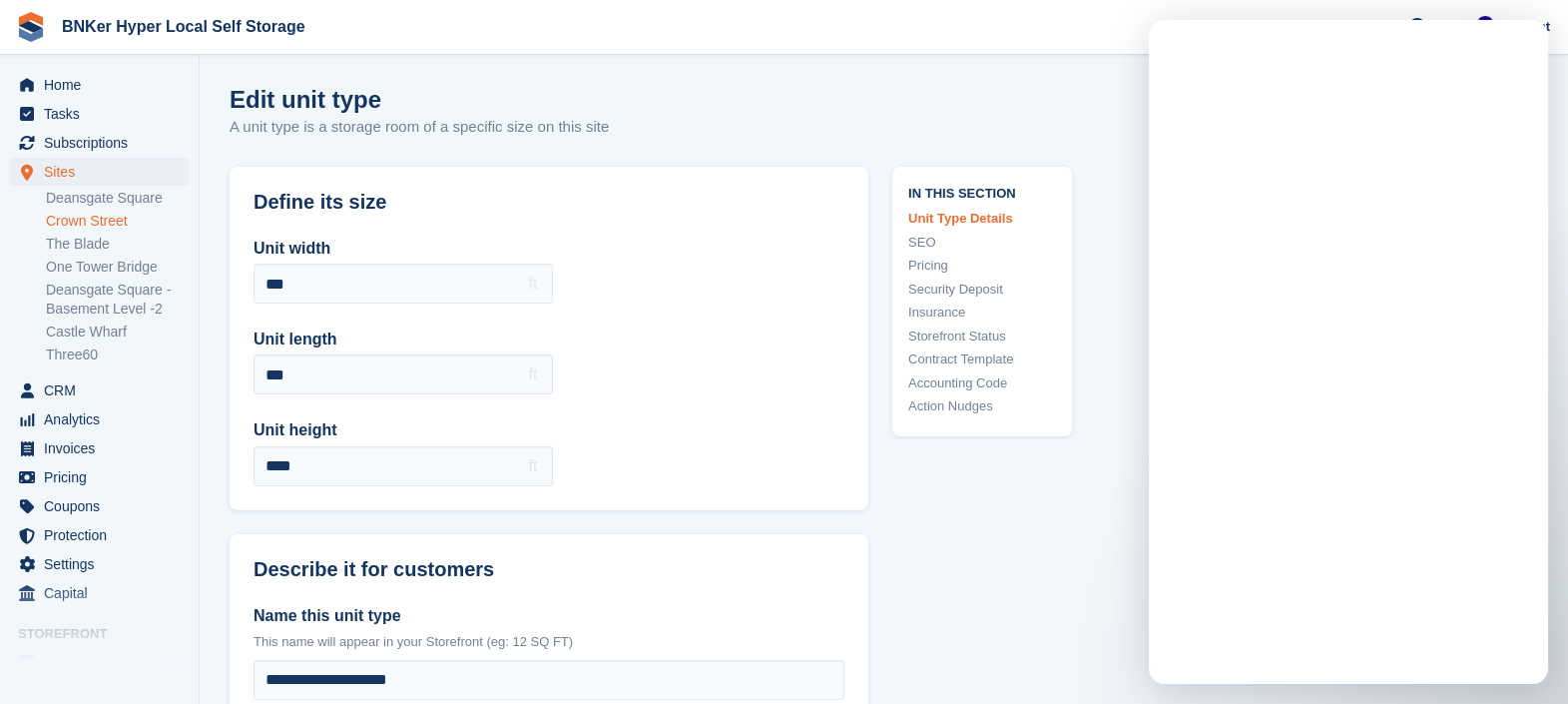 scroll, scrollTop: 0, scrollLeft: 0, axis: both 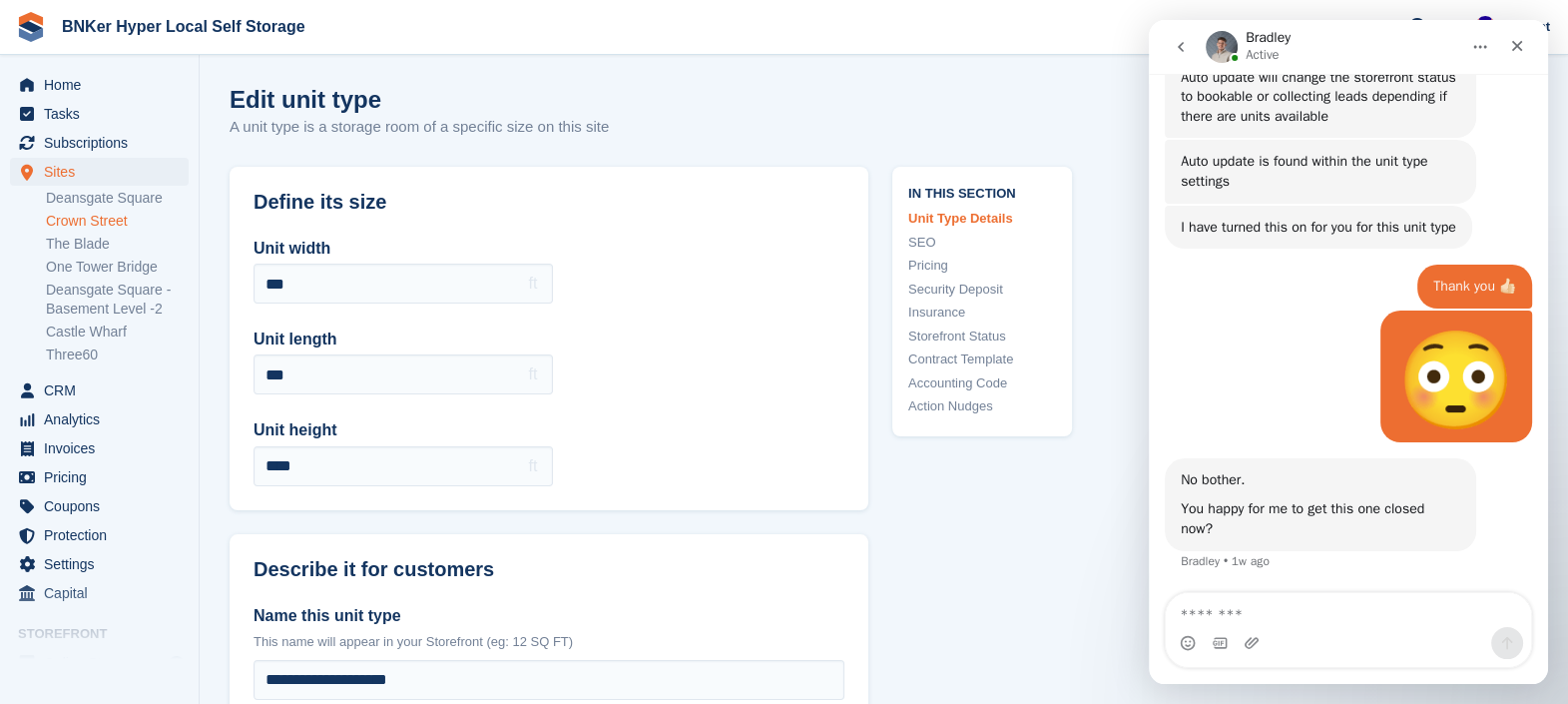 click on "Storefront Status" at bounding box center (982, 337) 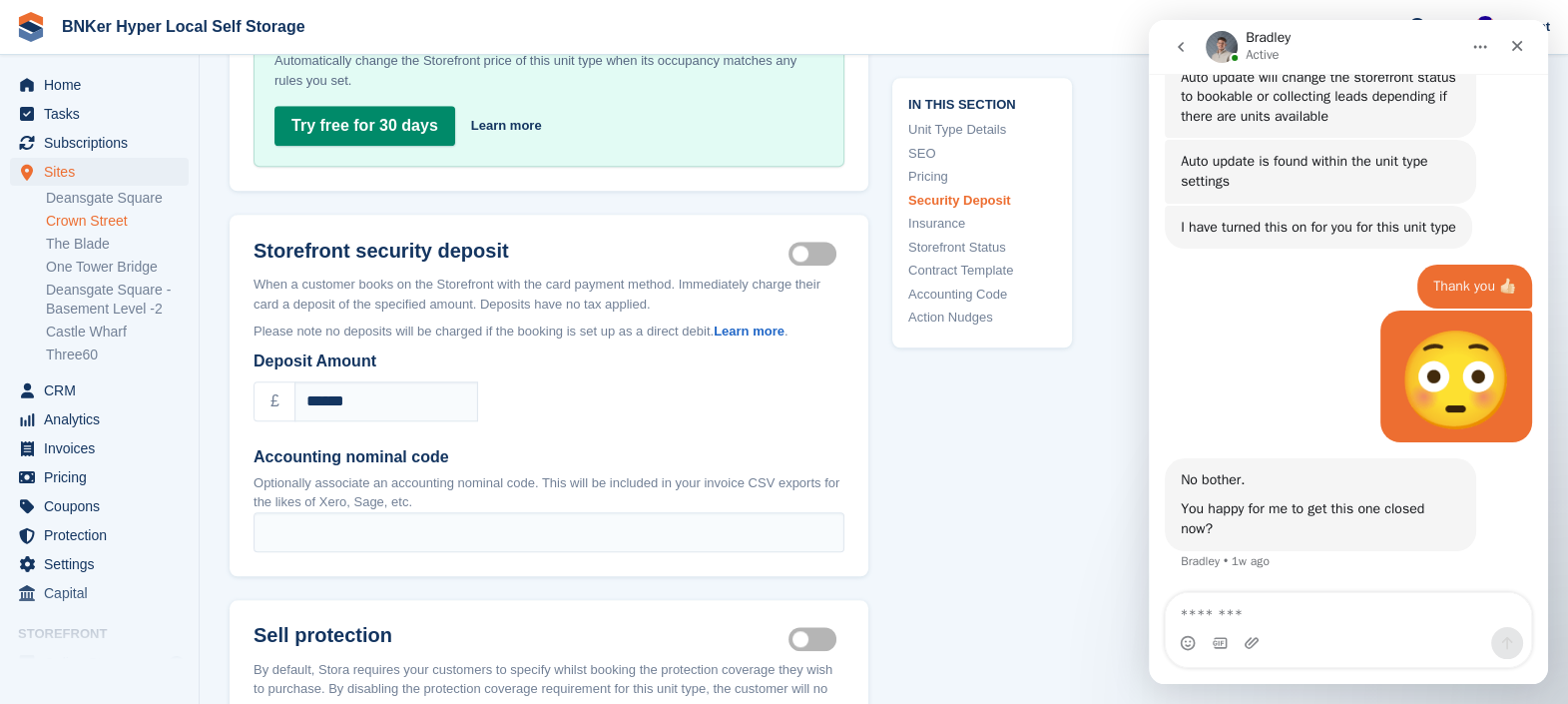 scroll, scrollTop: 3060, scrollLeft: 0, axis: vertical 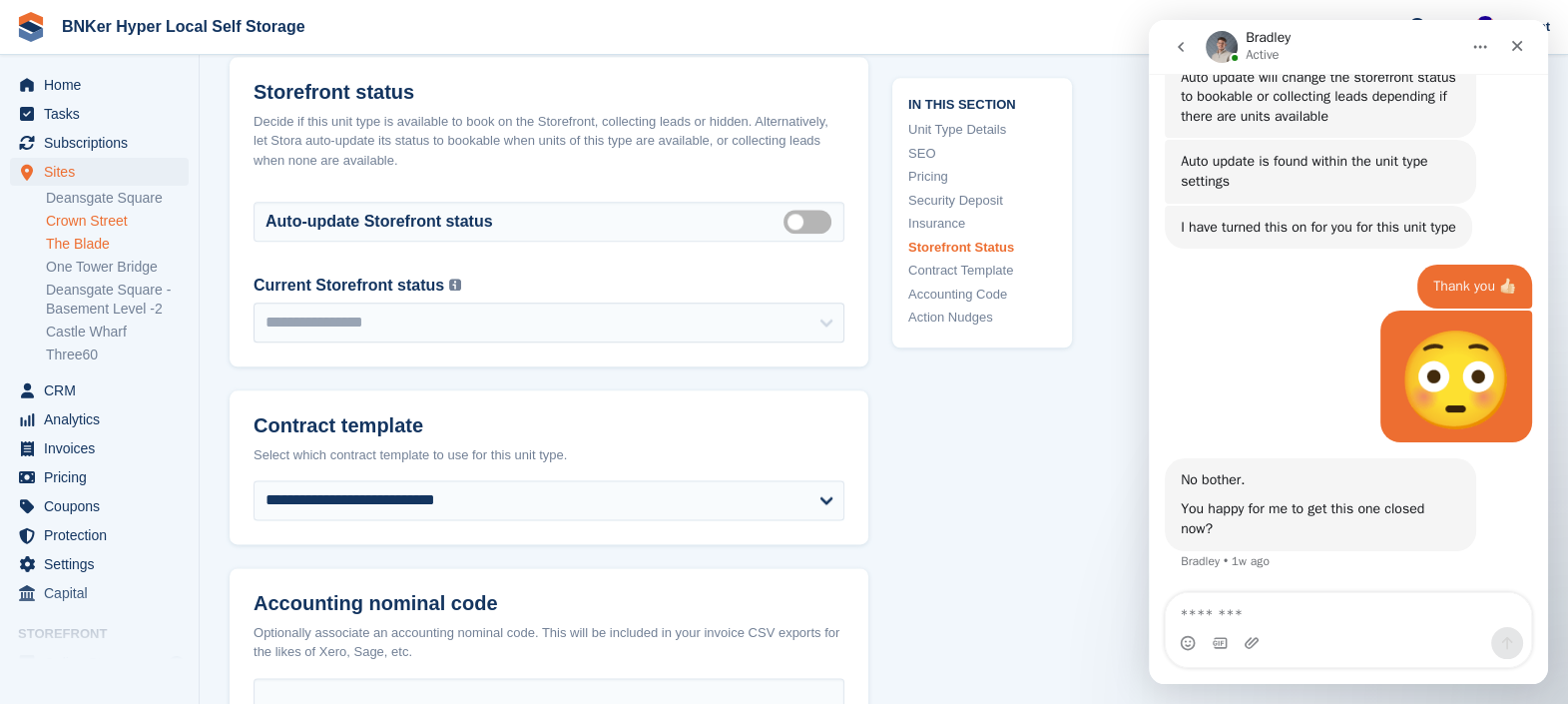 click on "The Blade" at bounding box center [117, 244] 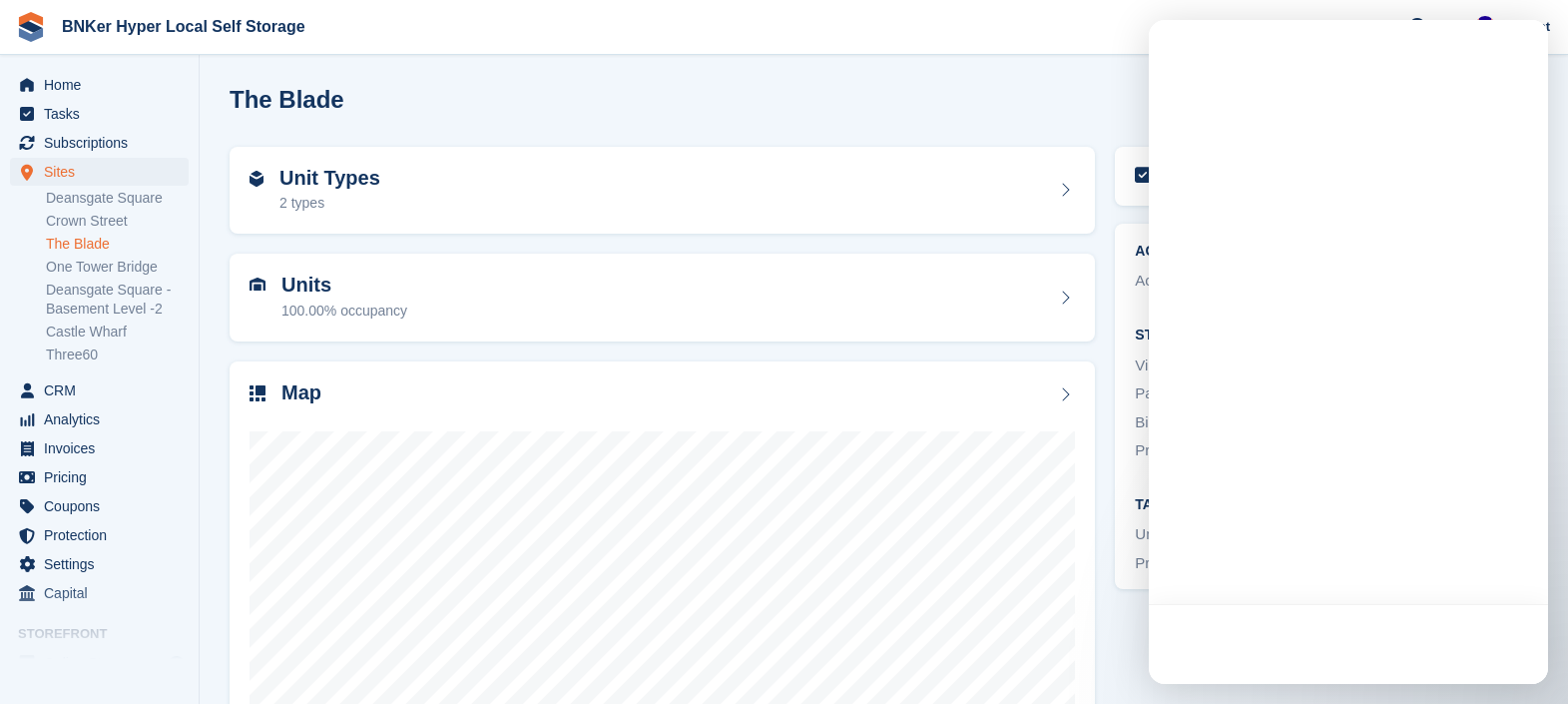 scroll, scrollTop: 0, scrollLeft: 0, axis: both 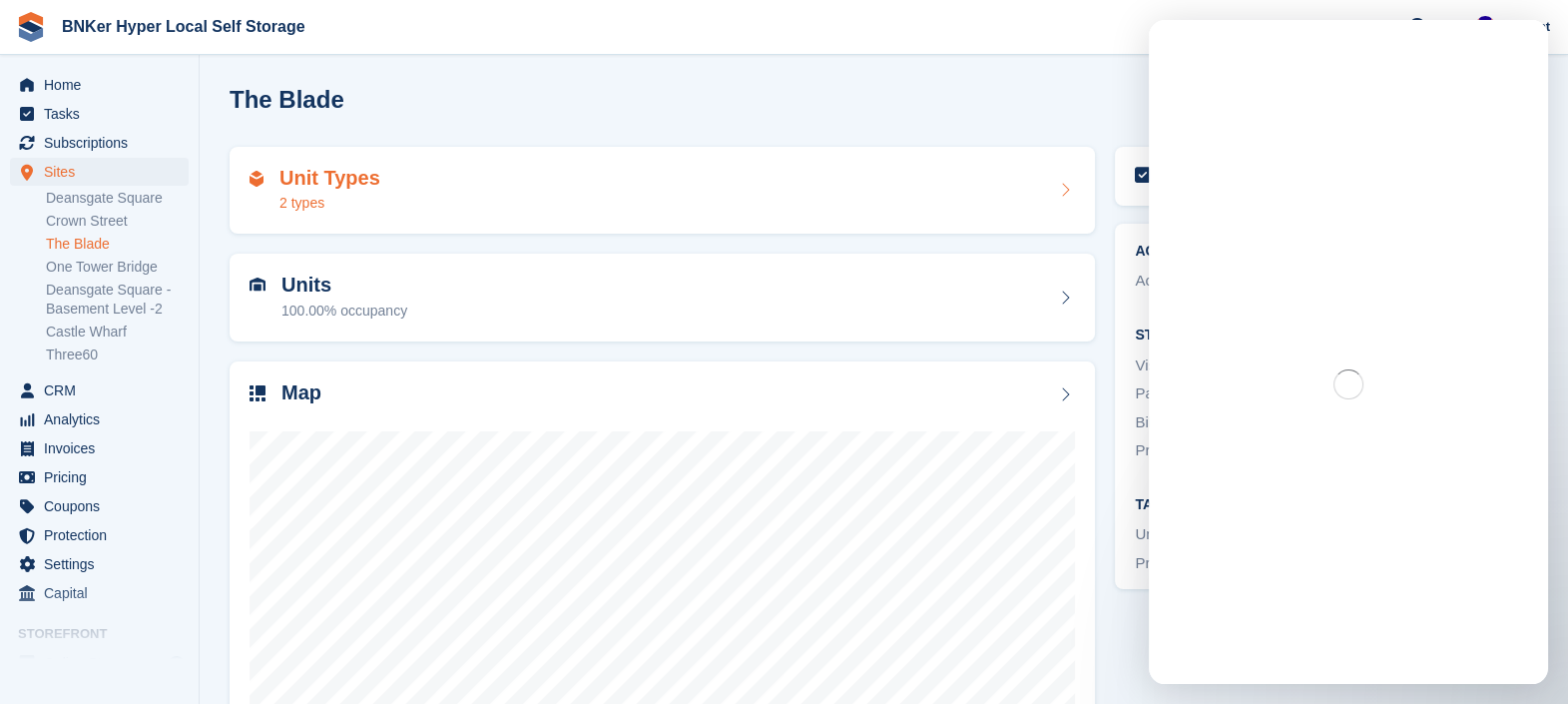 click at bounding box center [1065, 190] 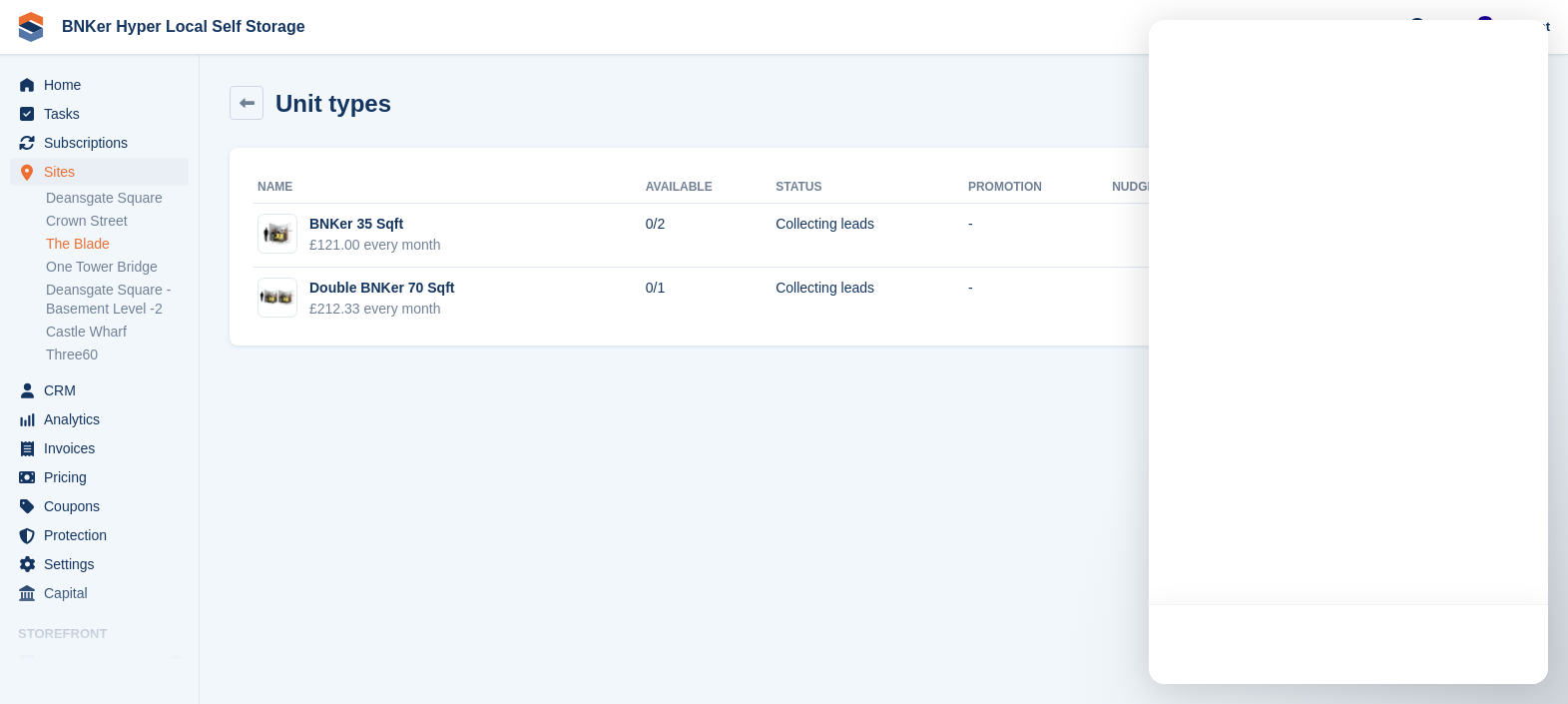 scroll, scrollTop: 0, scrollLeft: 0, axis: both 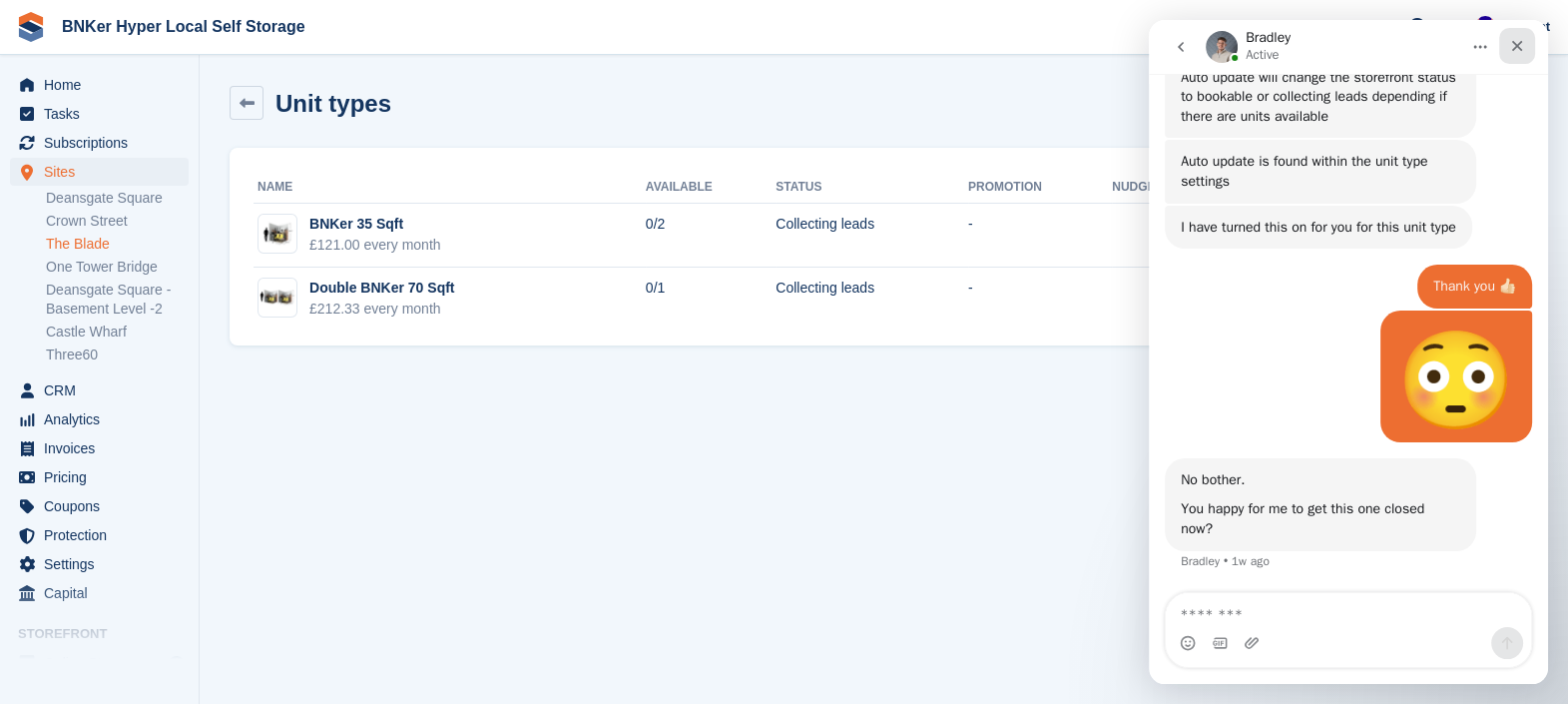 click 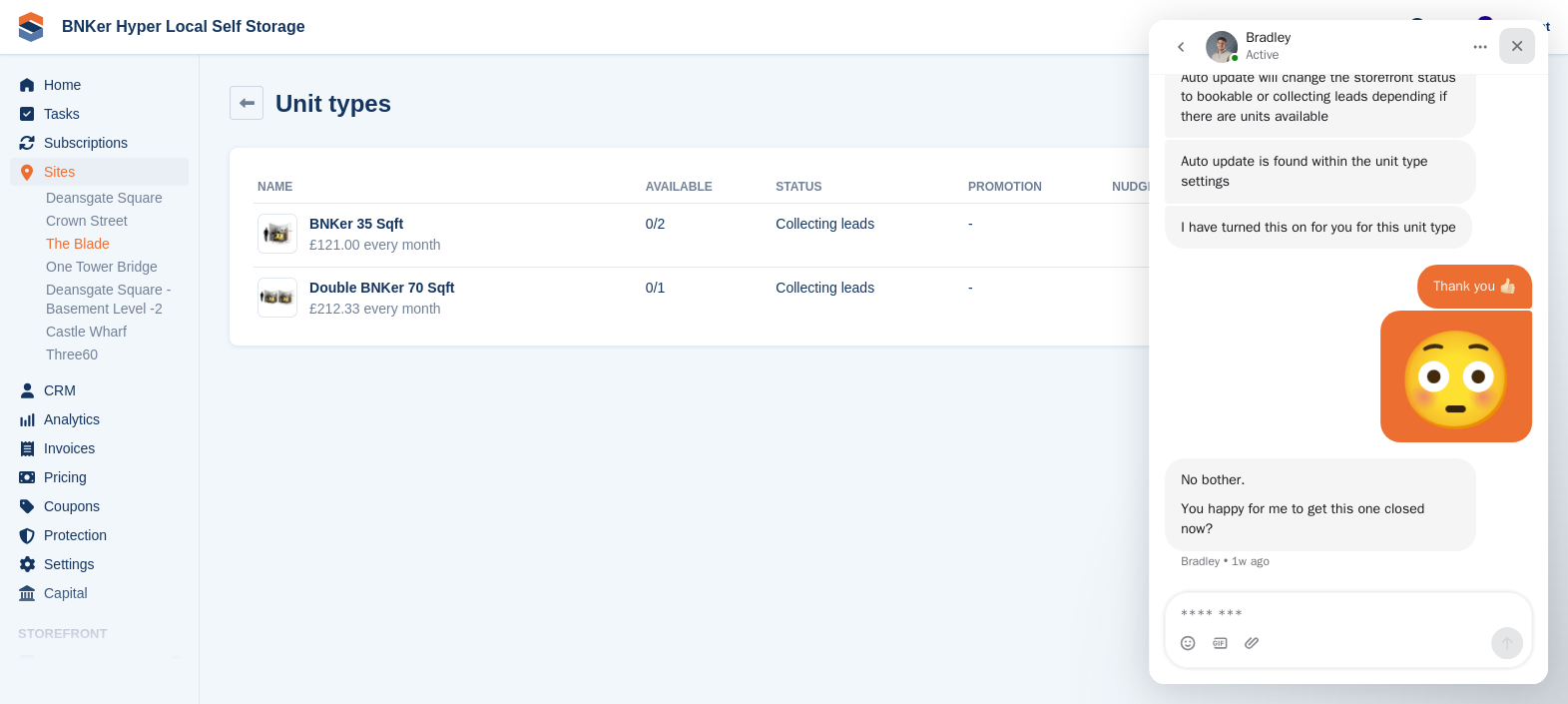 click on "Create
Subscription
Invoice
Contact
Deal
Discount
Page
Help
Chat Support
Submit a support request
Help Center
Get answers to Stora questions
What's New
Learn about changes to Stora
Roadmap" at bounding box center [1440, 27] 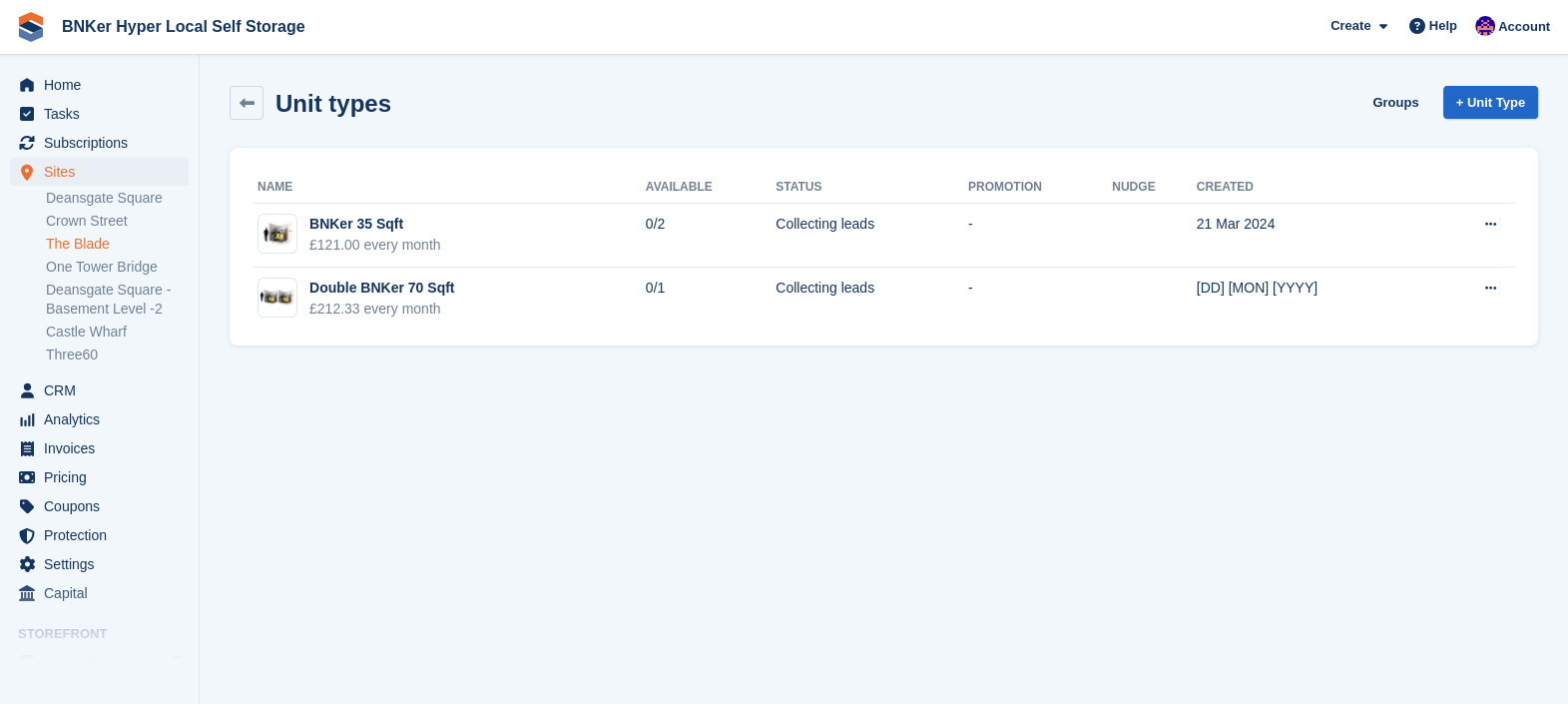 scroll, scrollTop: 0, scrollLeft: 0, axis: both 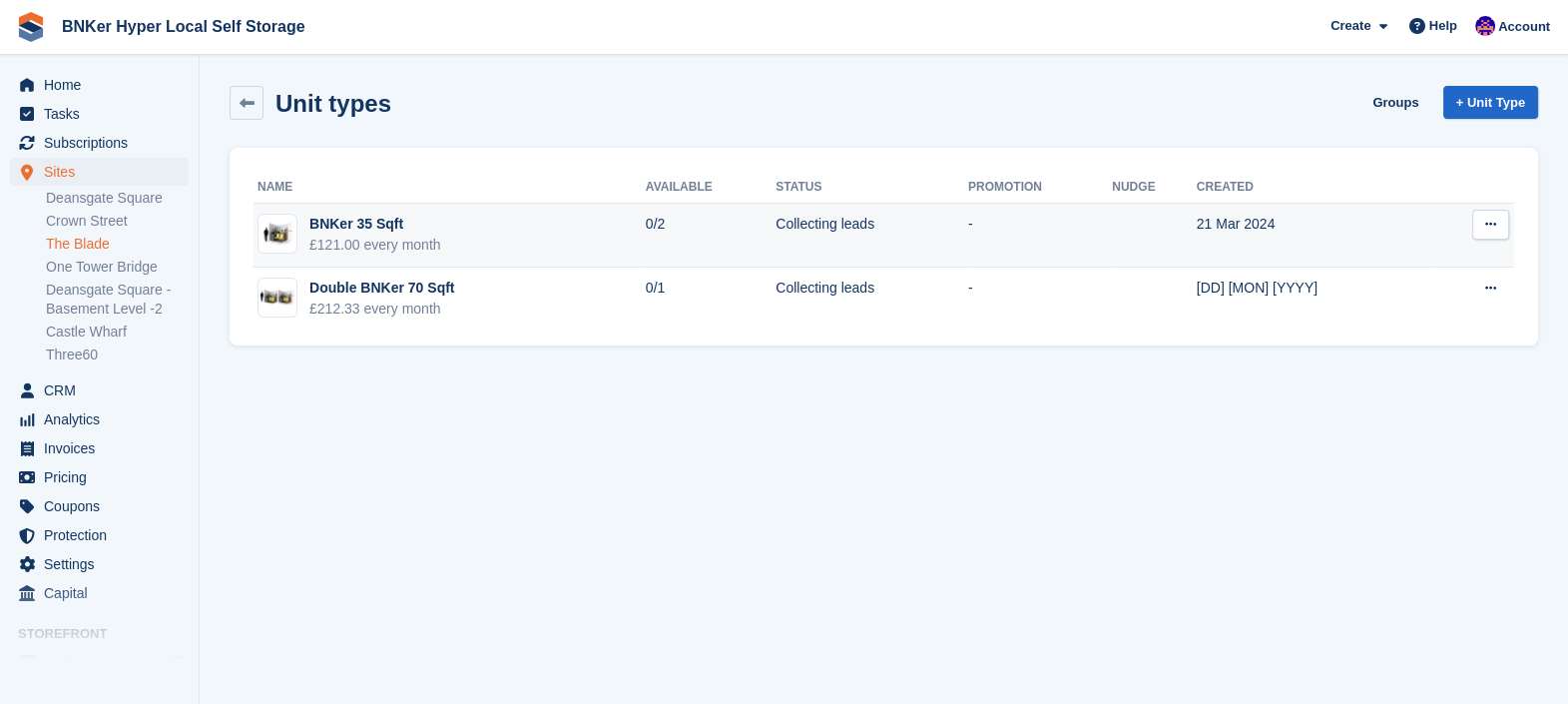 click at bounding box center [1490, 224] 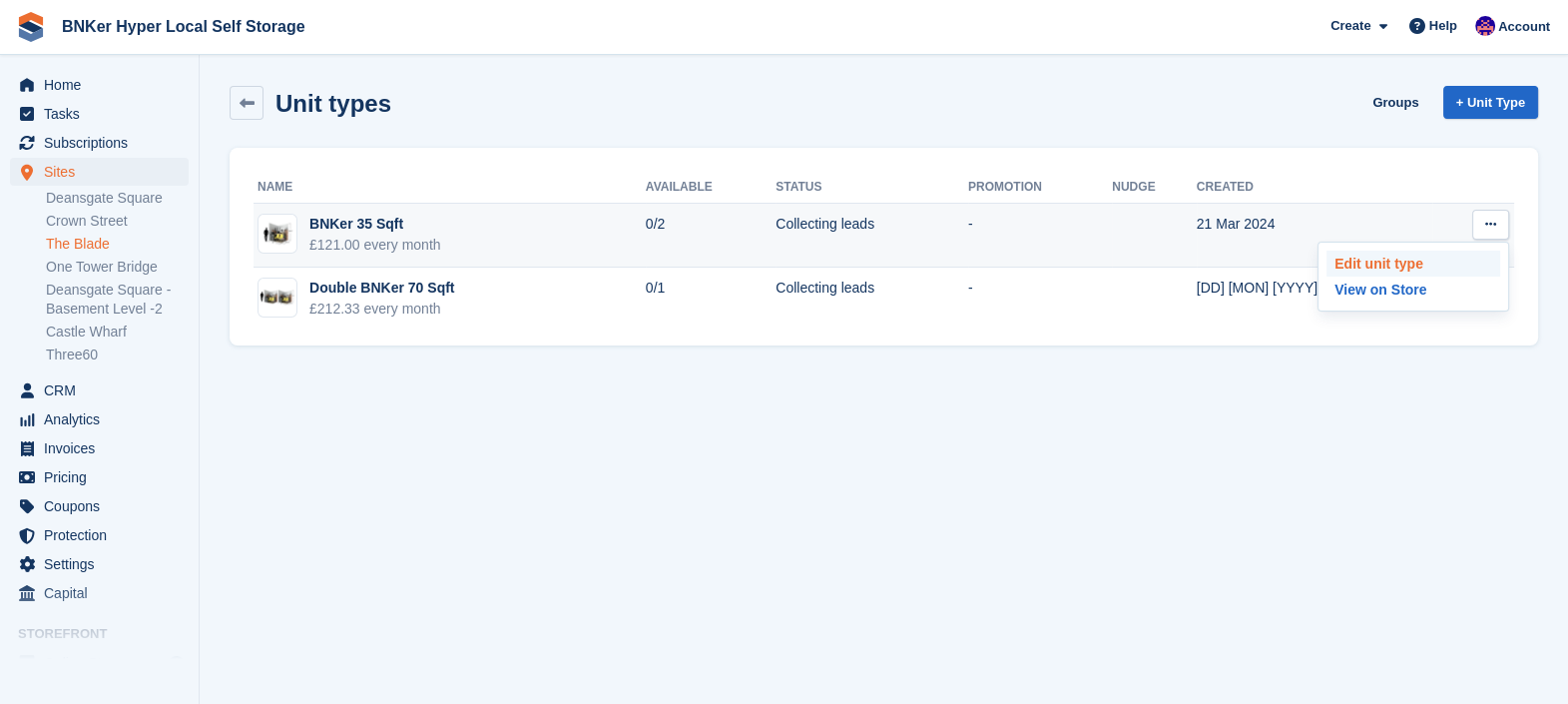 click on "Edit unit type" at bounding box center [1413, 264] 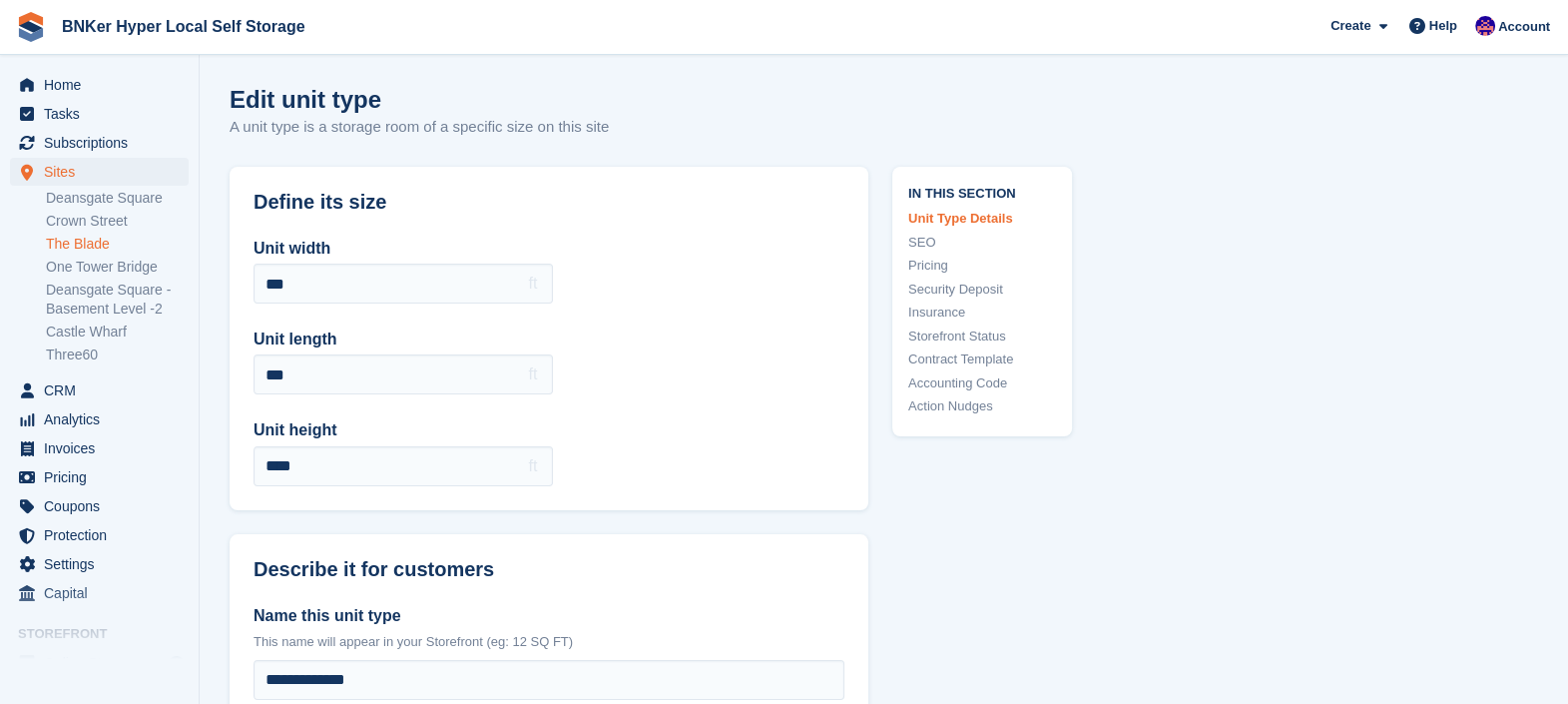 click on "Storefront Status" at bounding box center [982, 337] 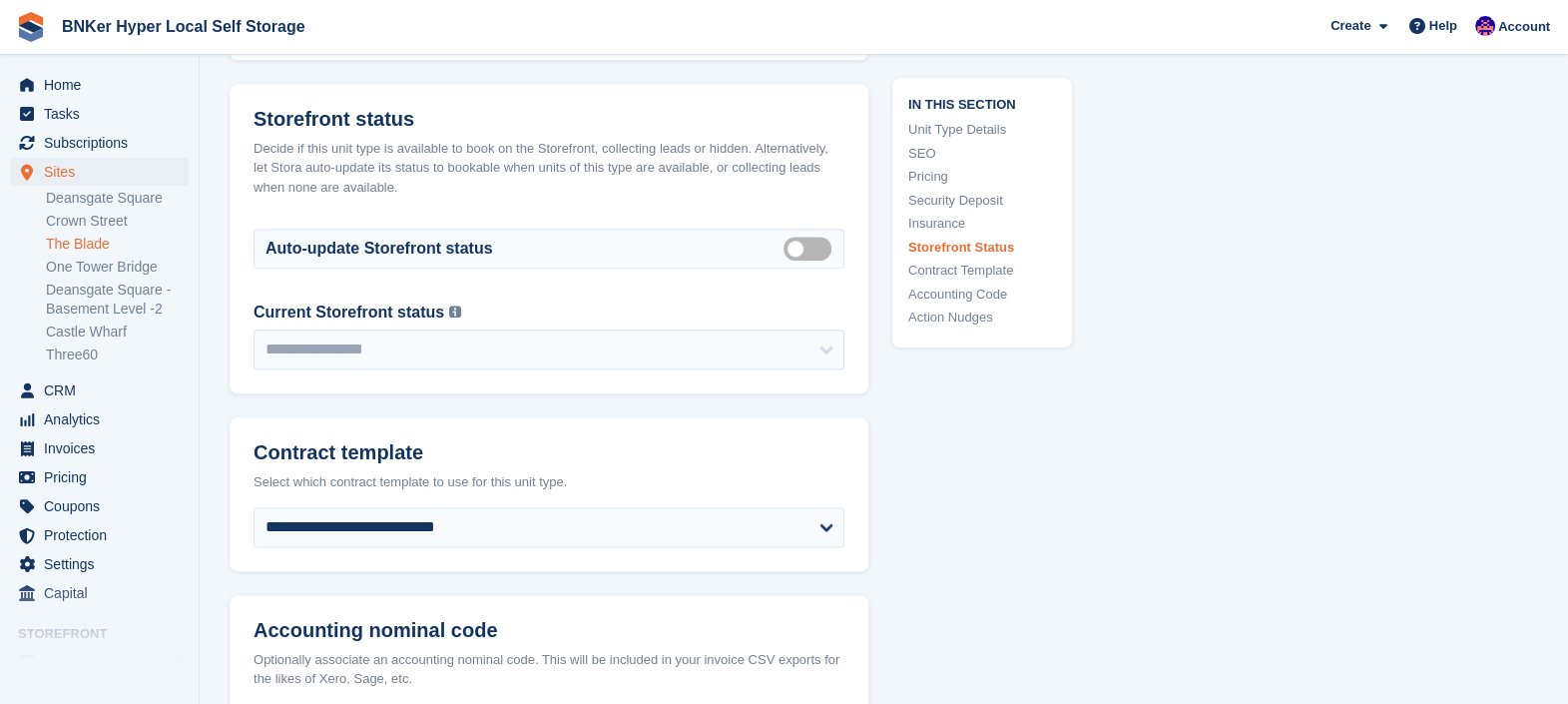scroll, scrollTop: 3097, scrollLeft: 0, axis: vertical 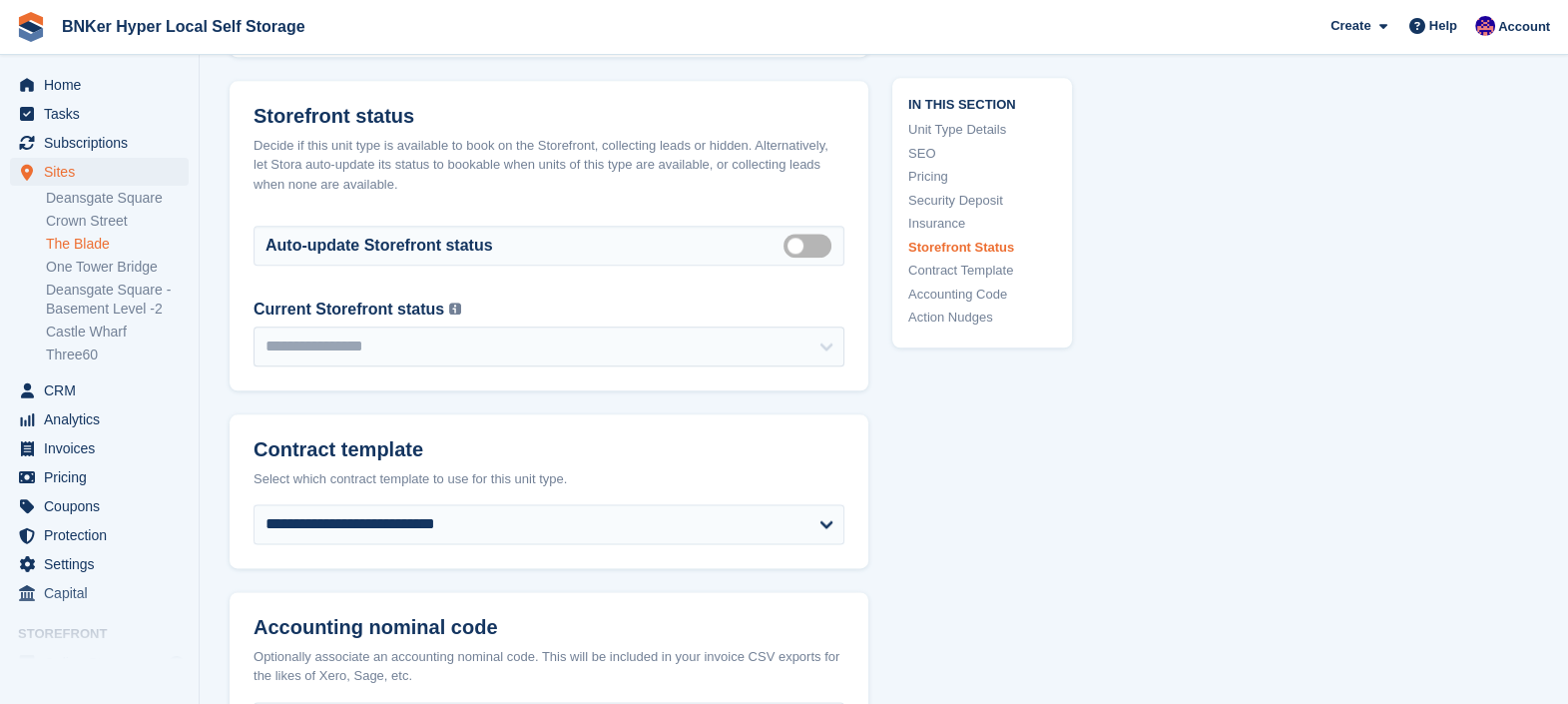 click on "The Blade" at bounding box center [117, 244] 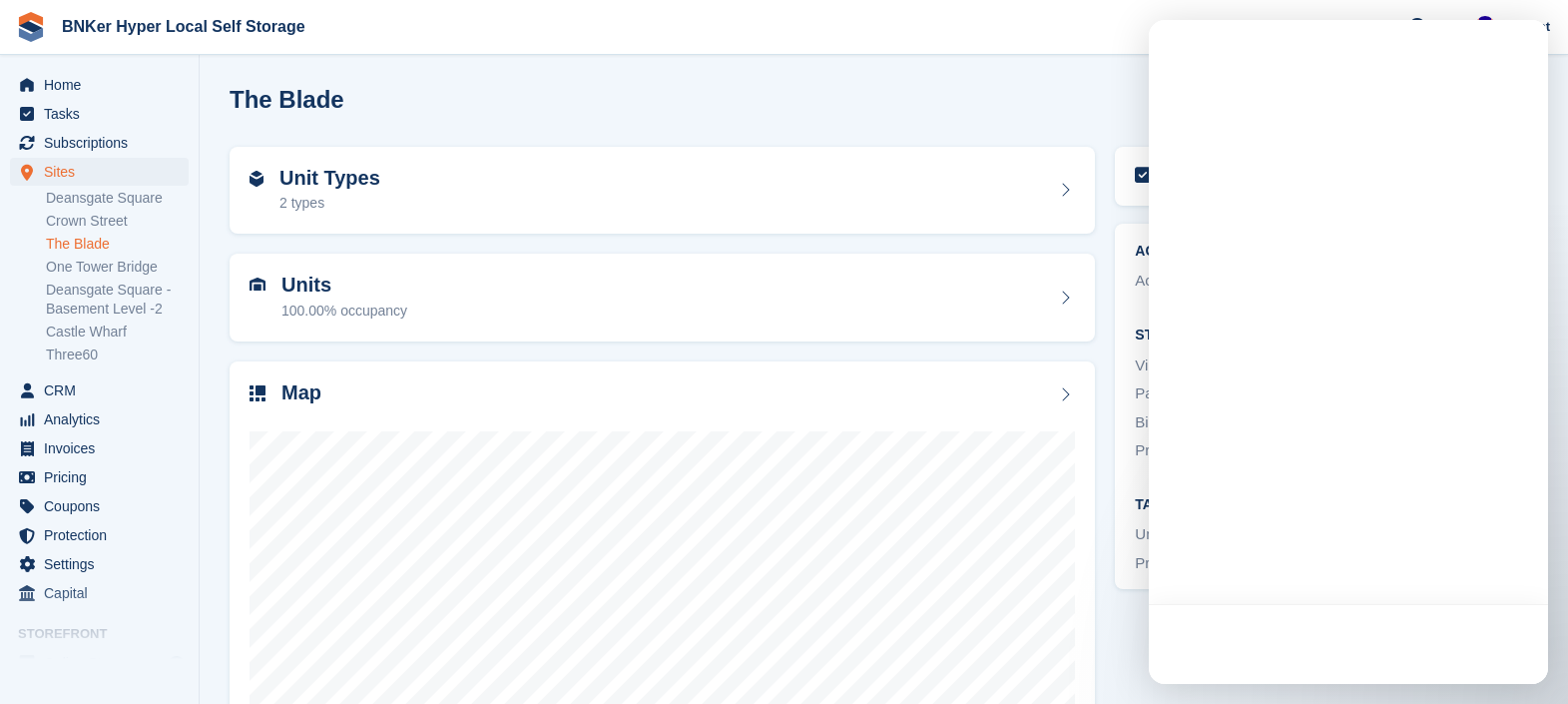 scroll, scrollTop: 0, scrollLeft: 0, axis: both 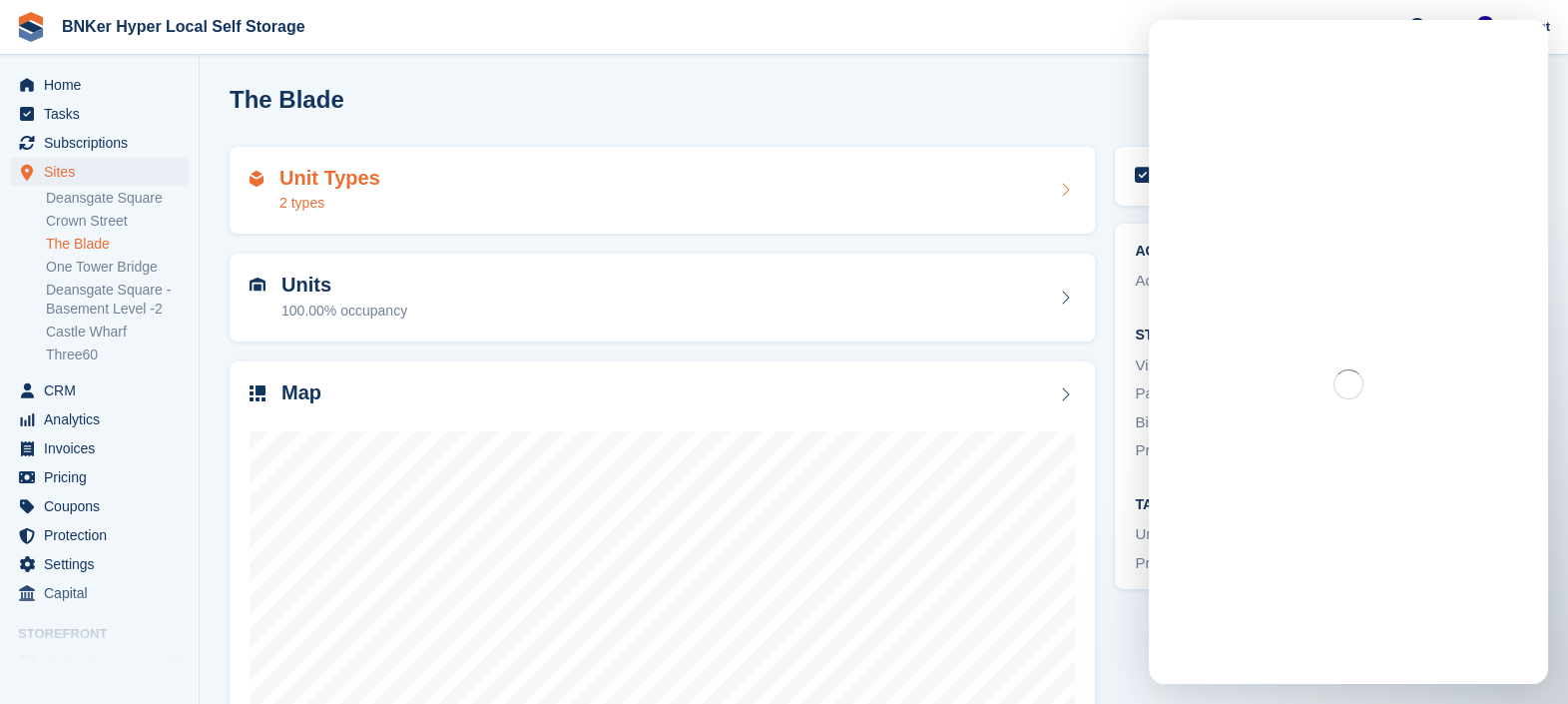 click on "Unit Types
2 types" at bounding box center (662, 191) 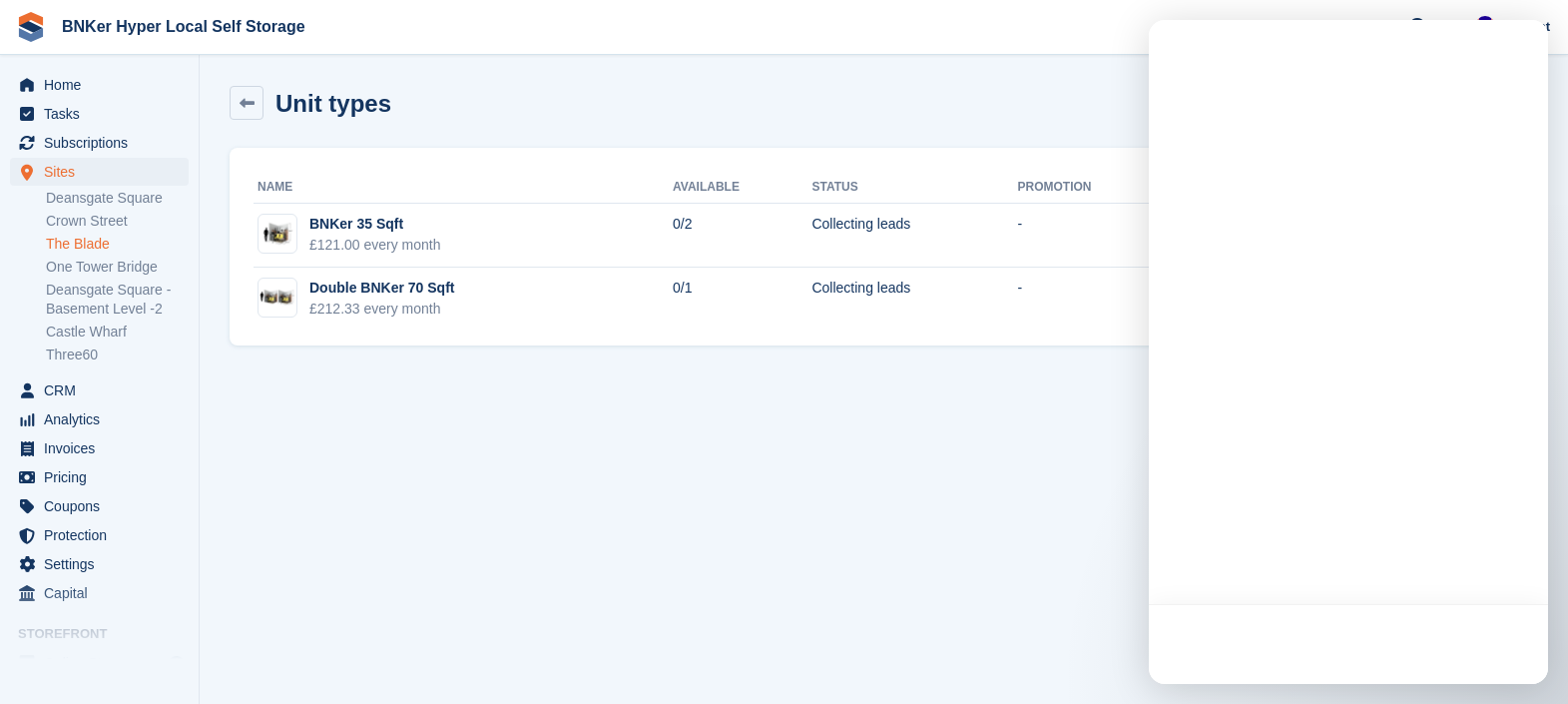 scroll, scrollTop: 0, scrollLeft: 0, axis: both 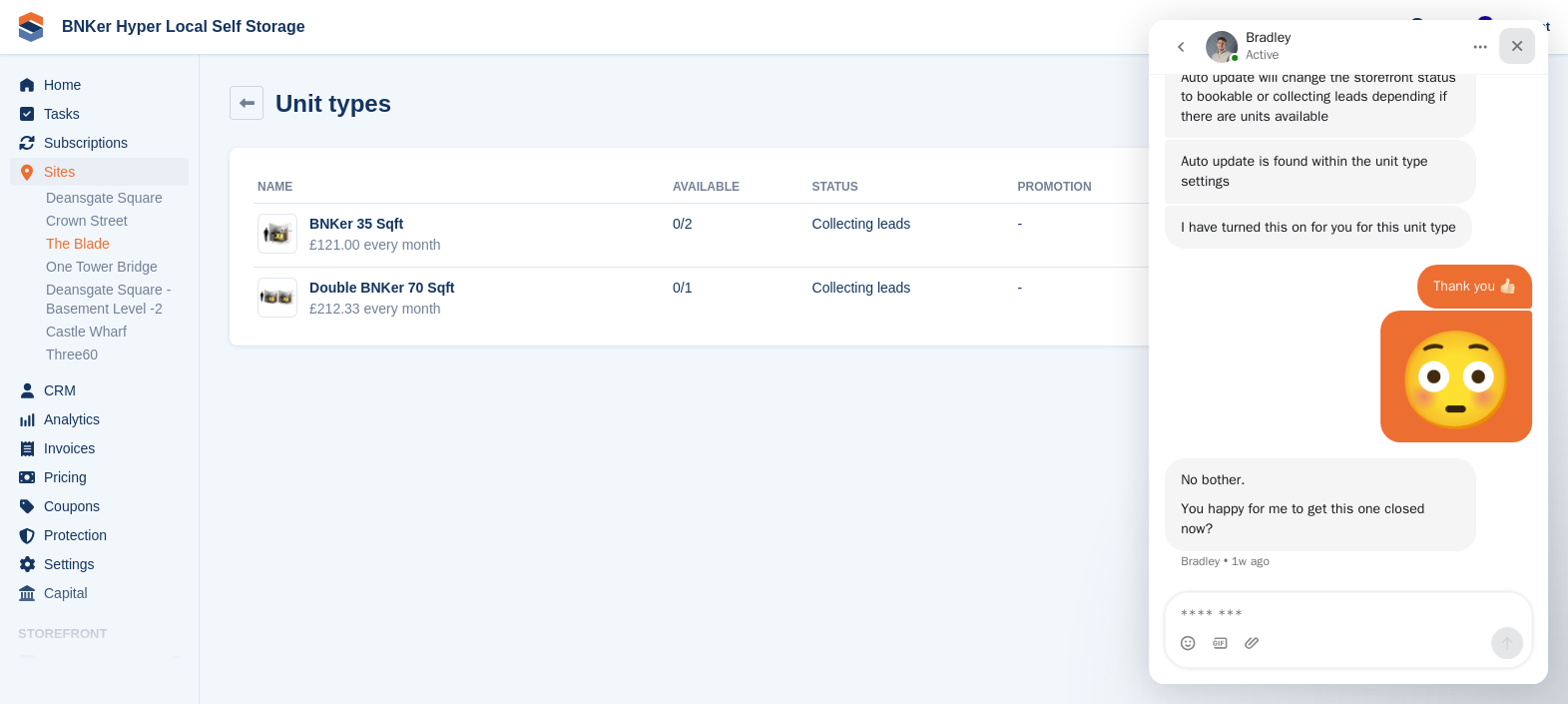 click 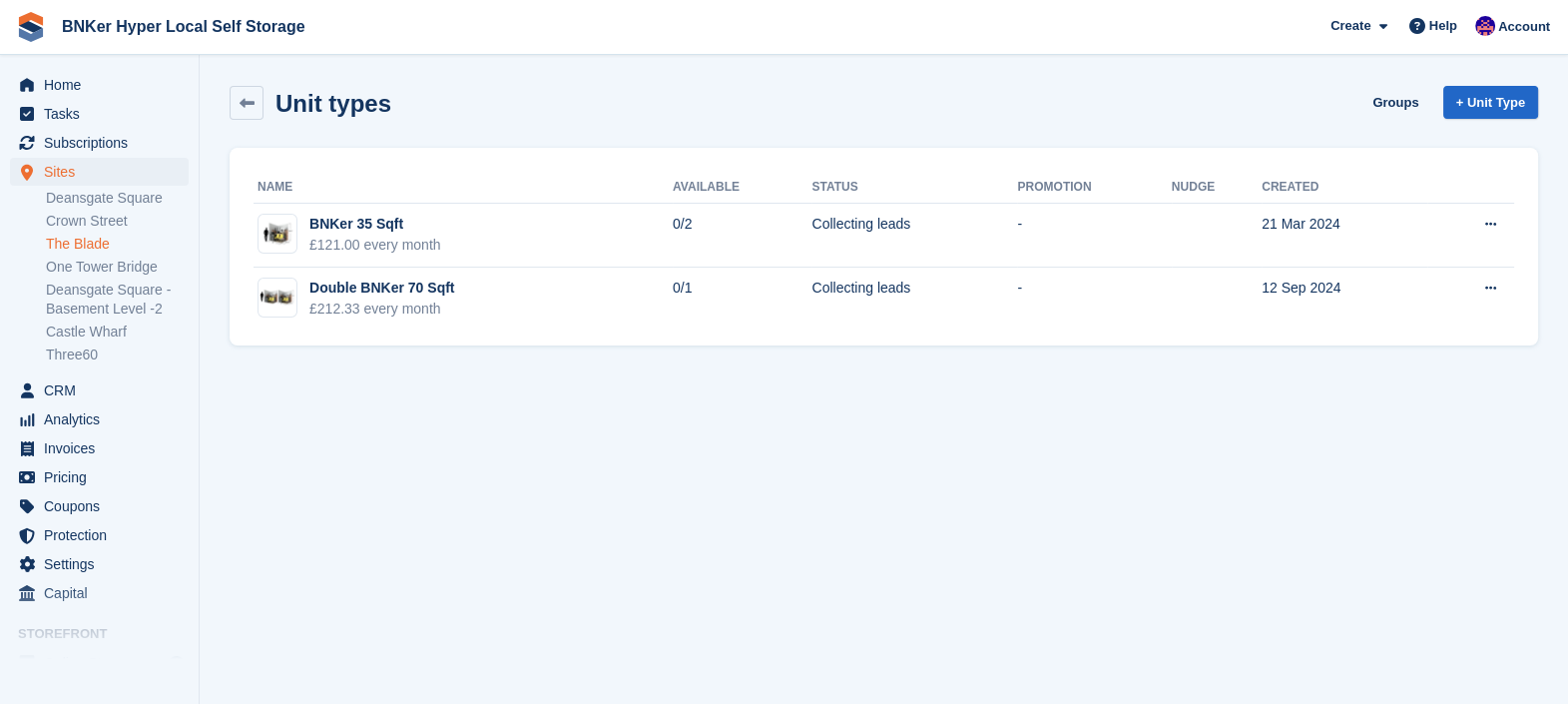 scroll, scrollTop: 0, scrollLeft: 0, axis: both 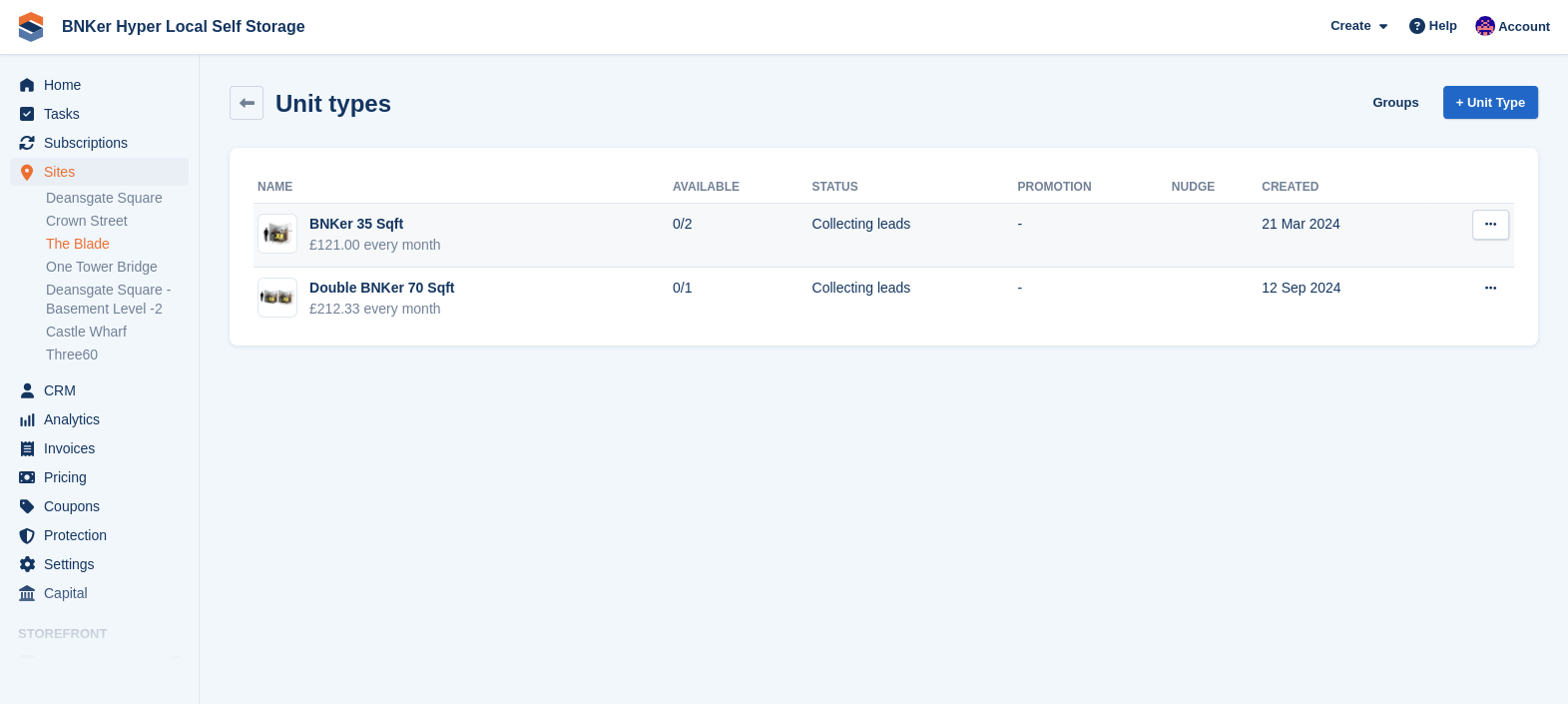 click at bounding box center [1490, 224] 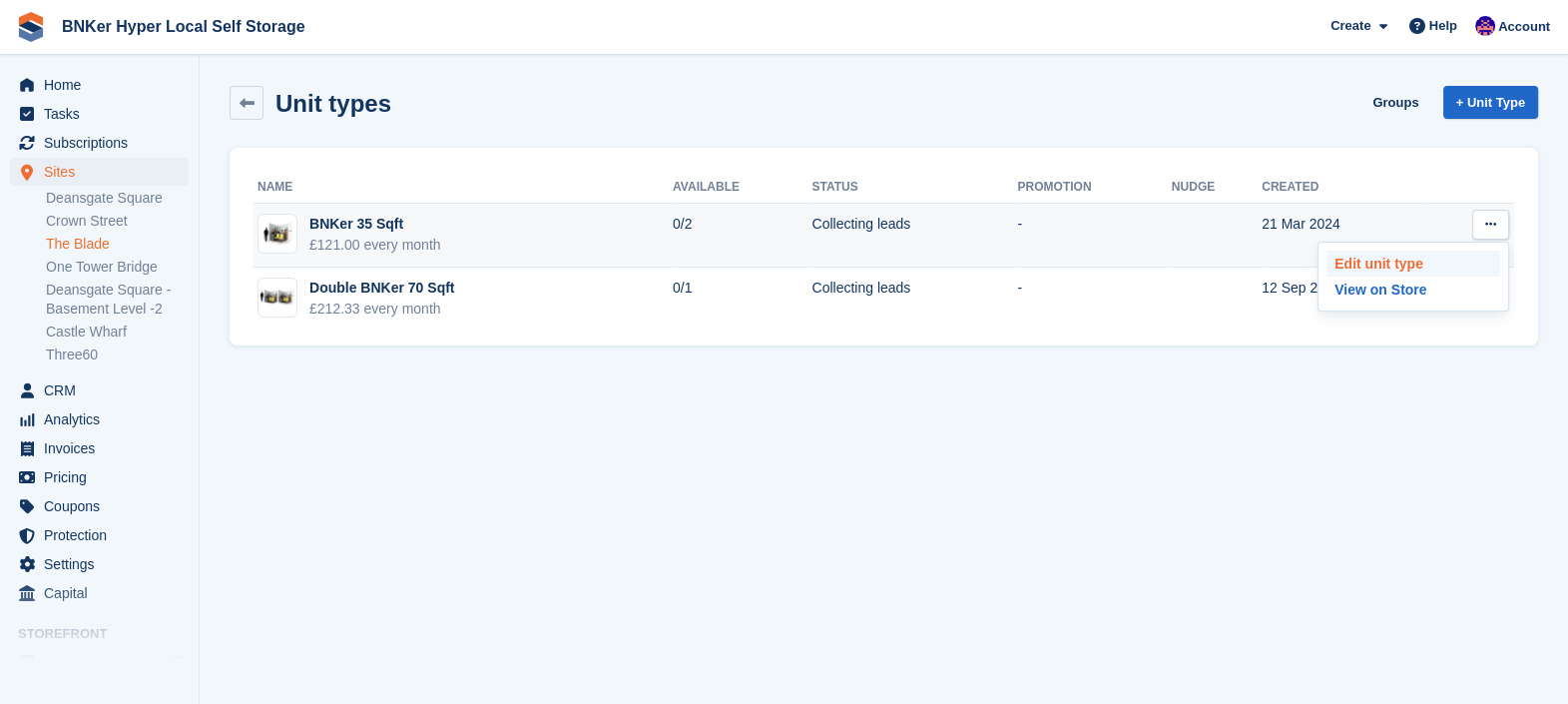 click on "Edit unit type" at bounding box center [1413, 264] 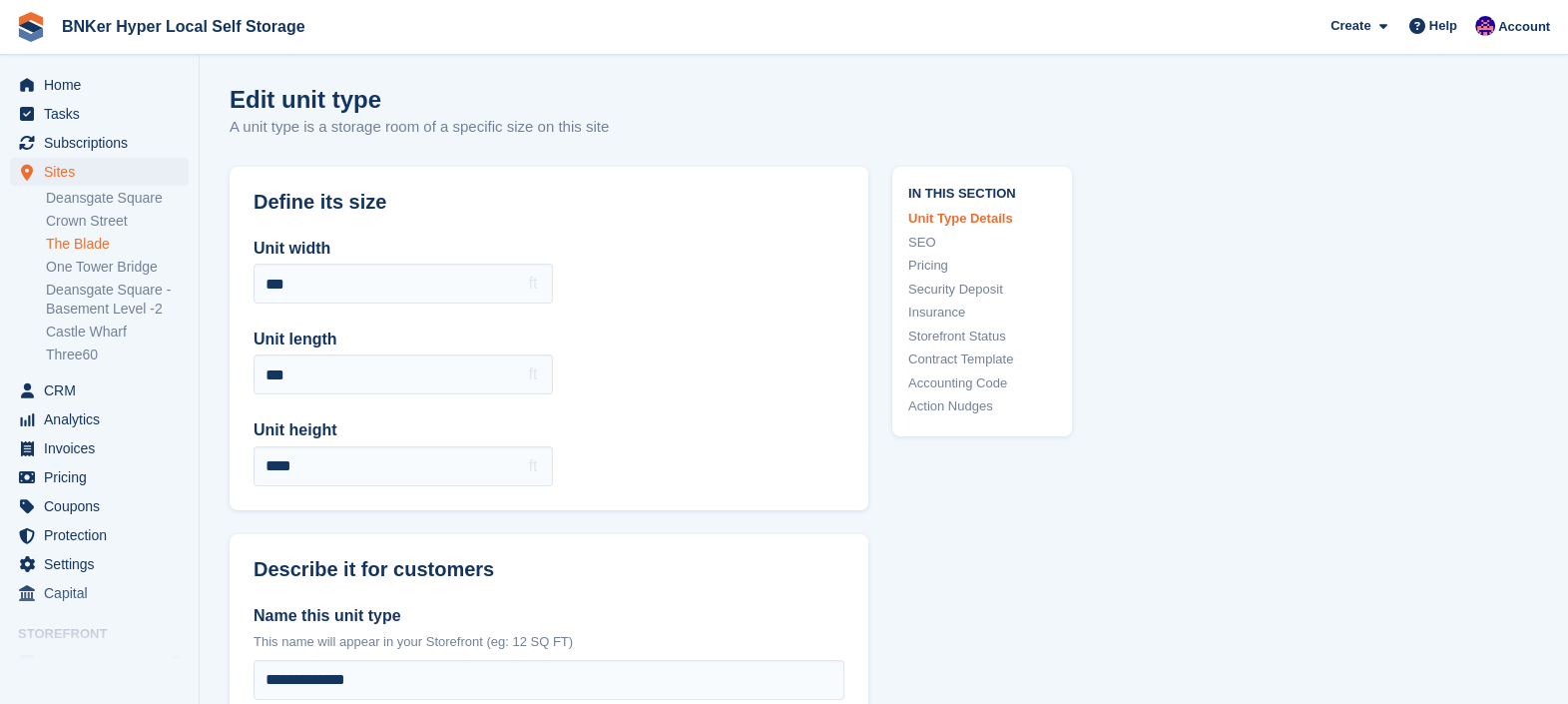 click on "Storefront Status" at bounding box center (982, 337) 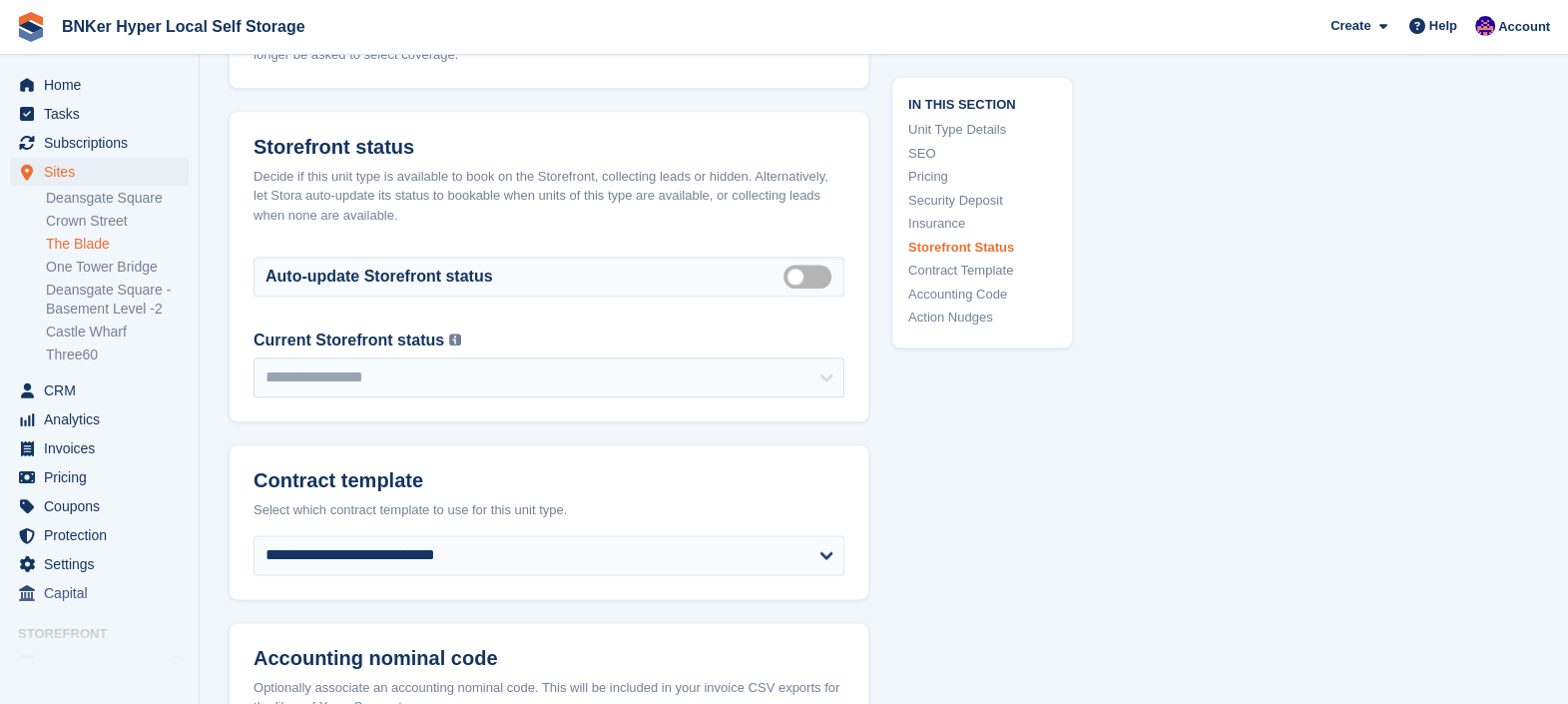 scroll, scrollTop: 3097, scrollLeft: 0, axis: vertical 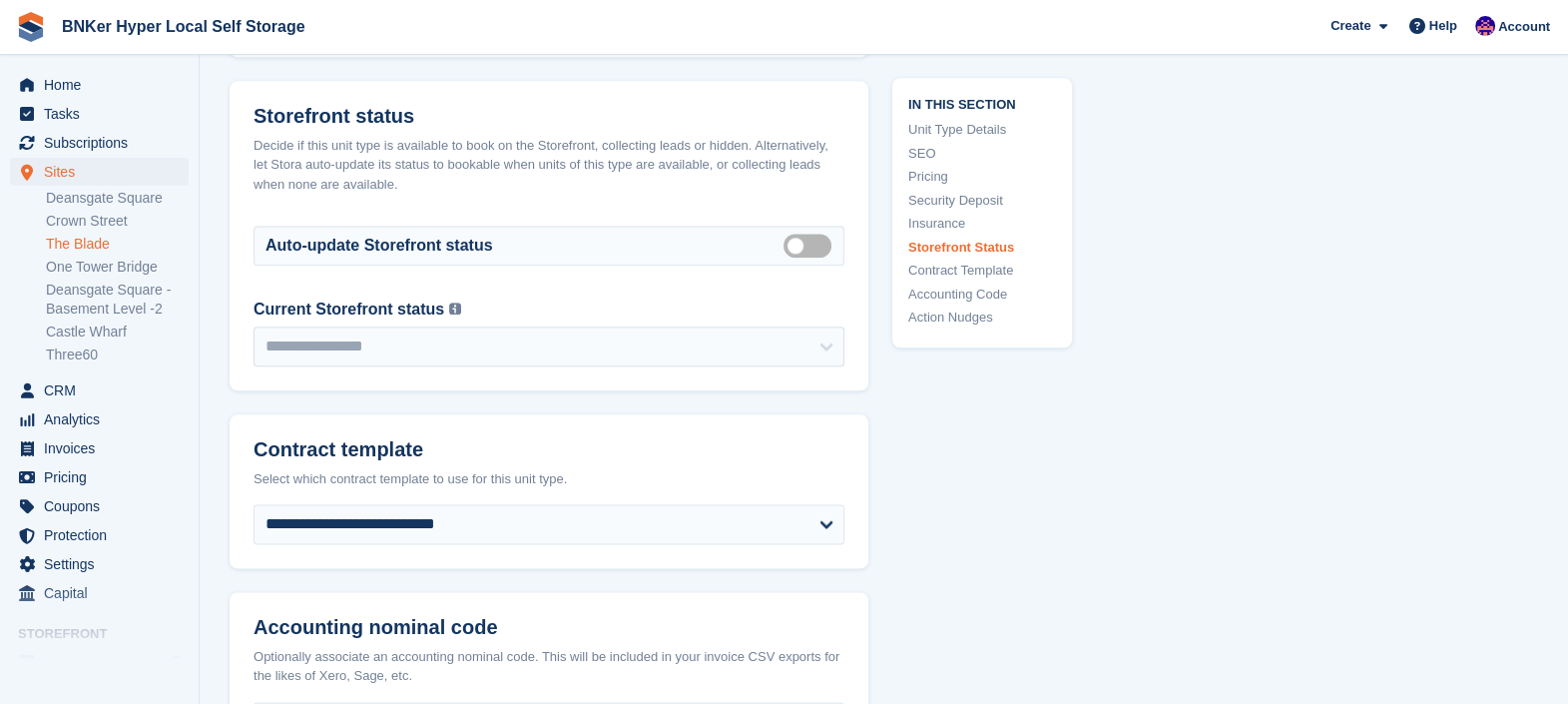 click on "The Blade" at bounding box center [117, 244] 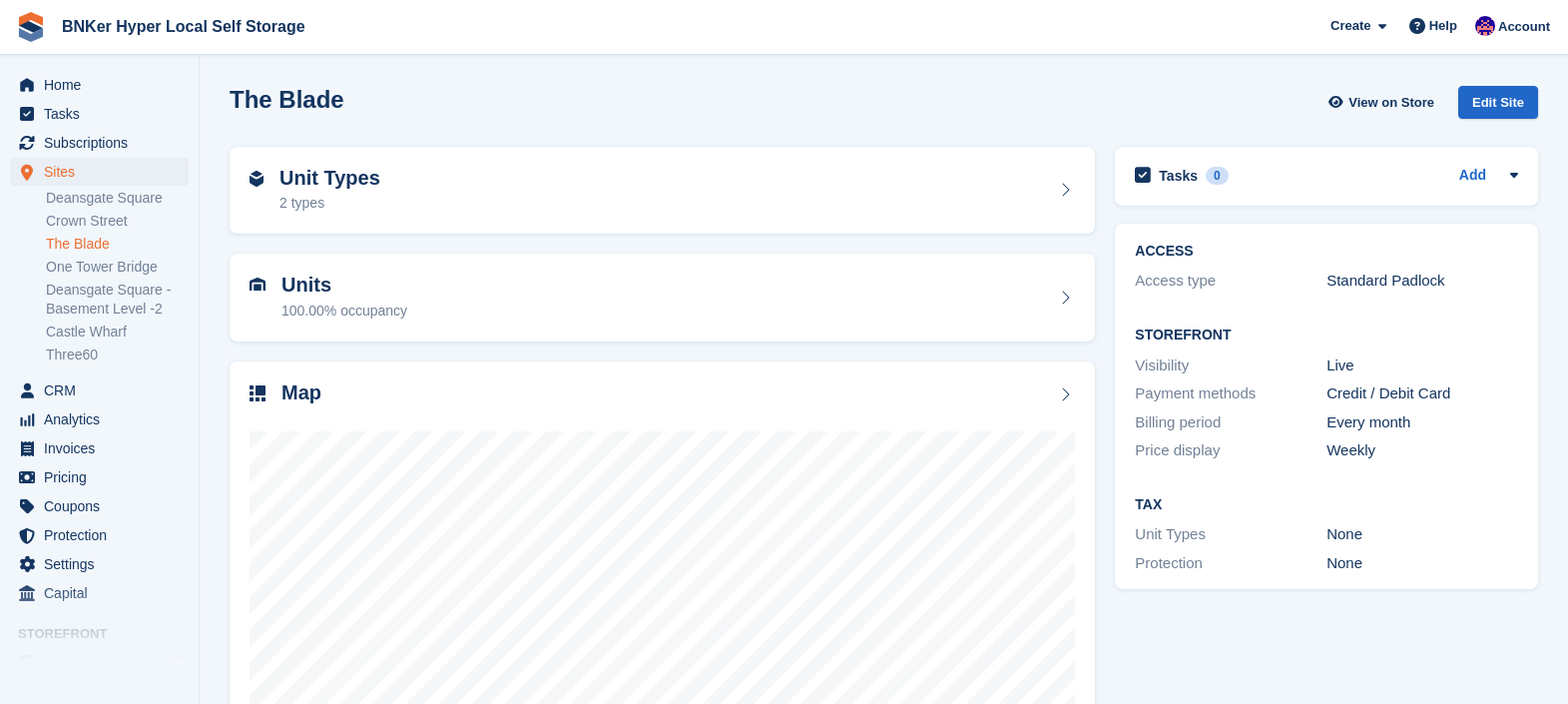 scroll, scrollTop: 0, scrollLeft: 0, axis: both 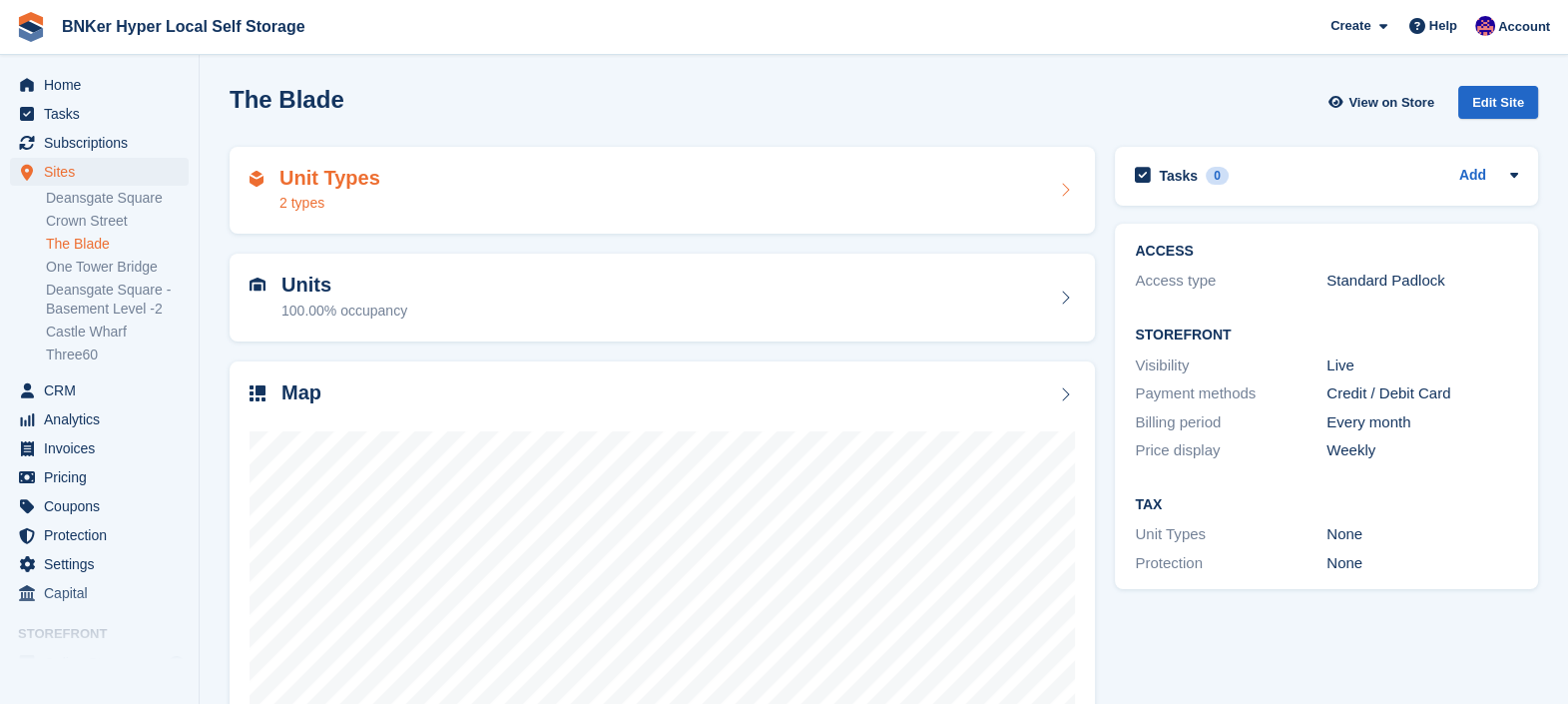 click at bounding box center [1065, 190] 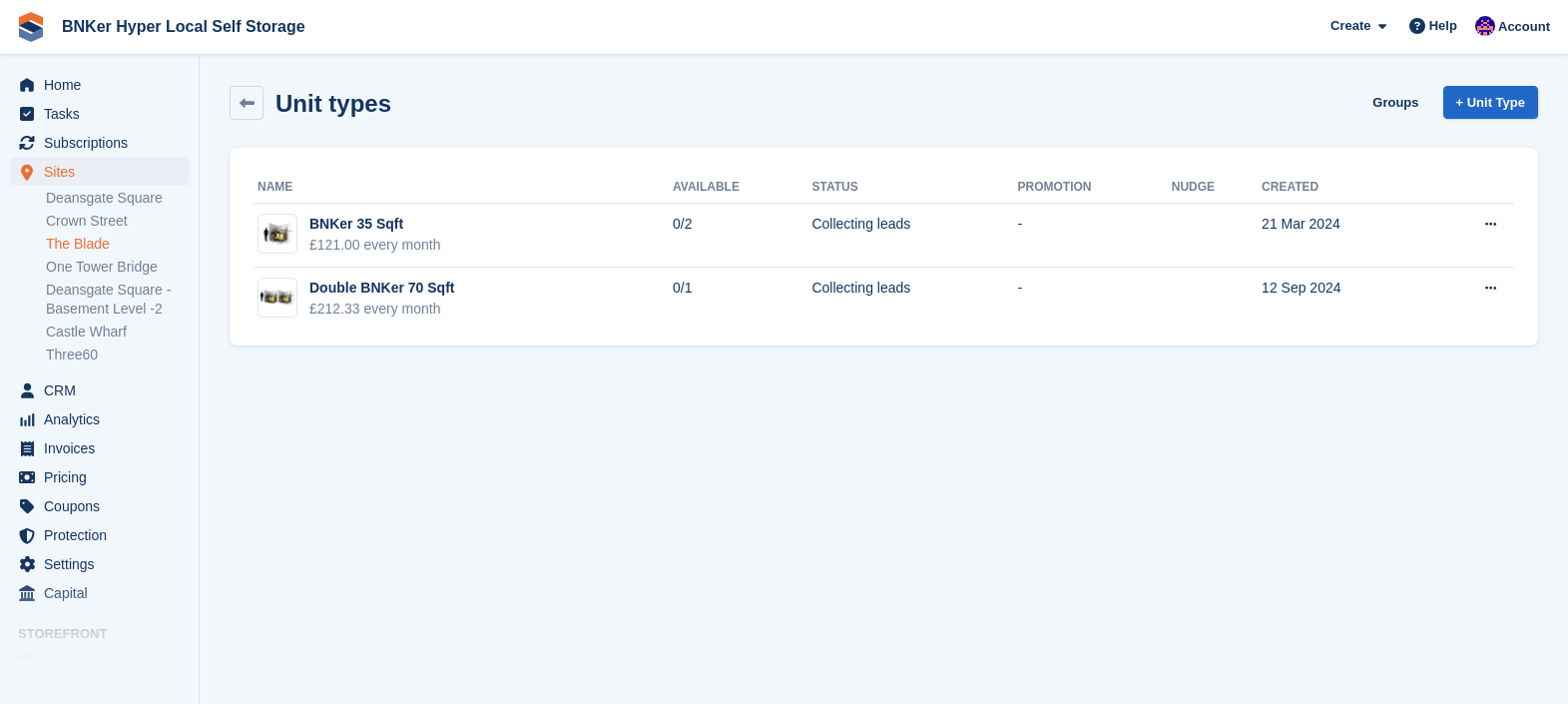 scroll, scrollTop: 0, scrollLeft: 0, axis: both 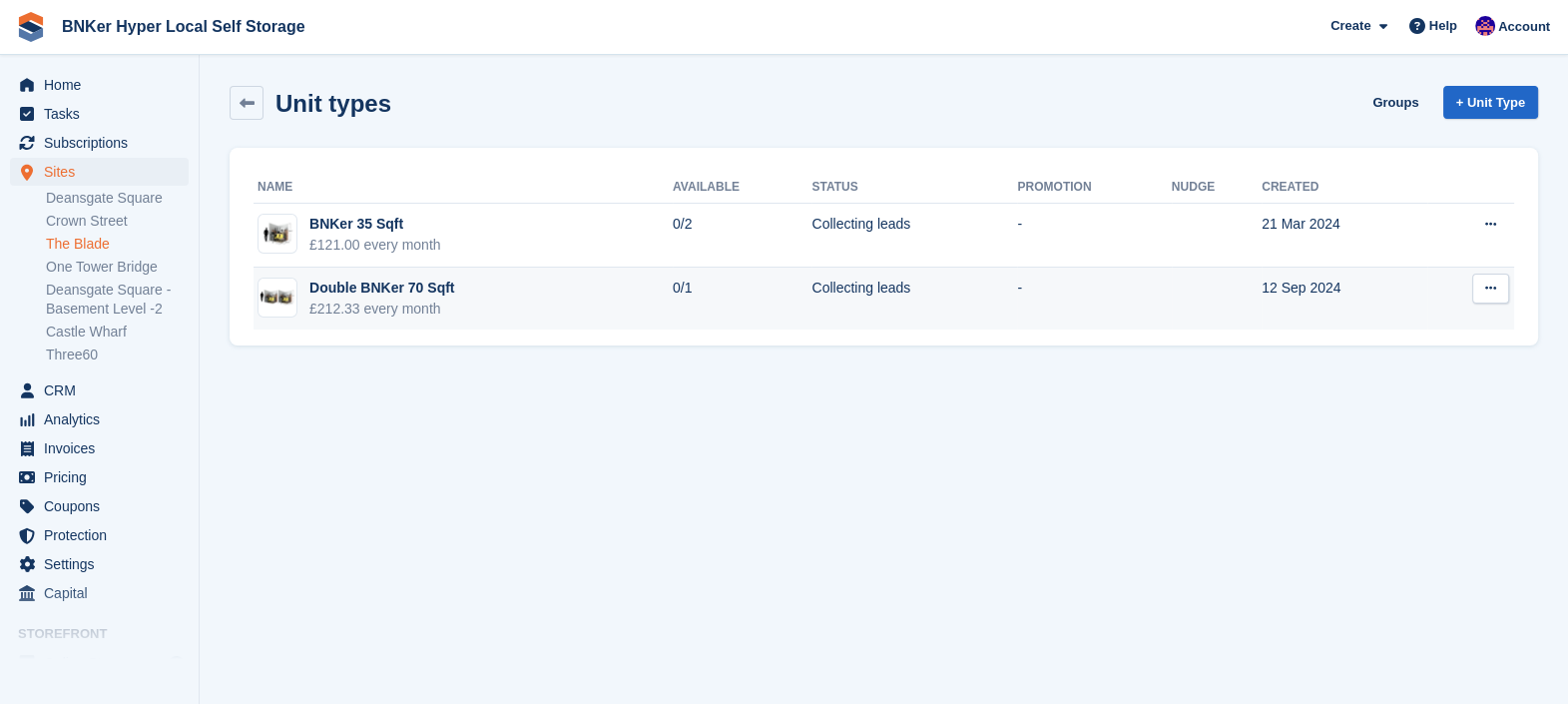 click at bounding box center (1490, 289) 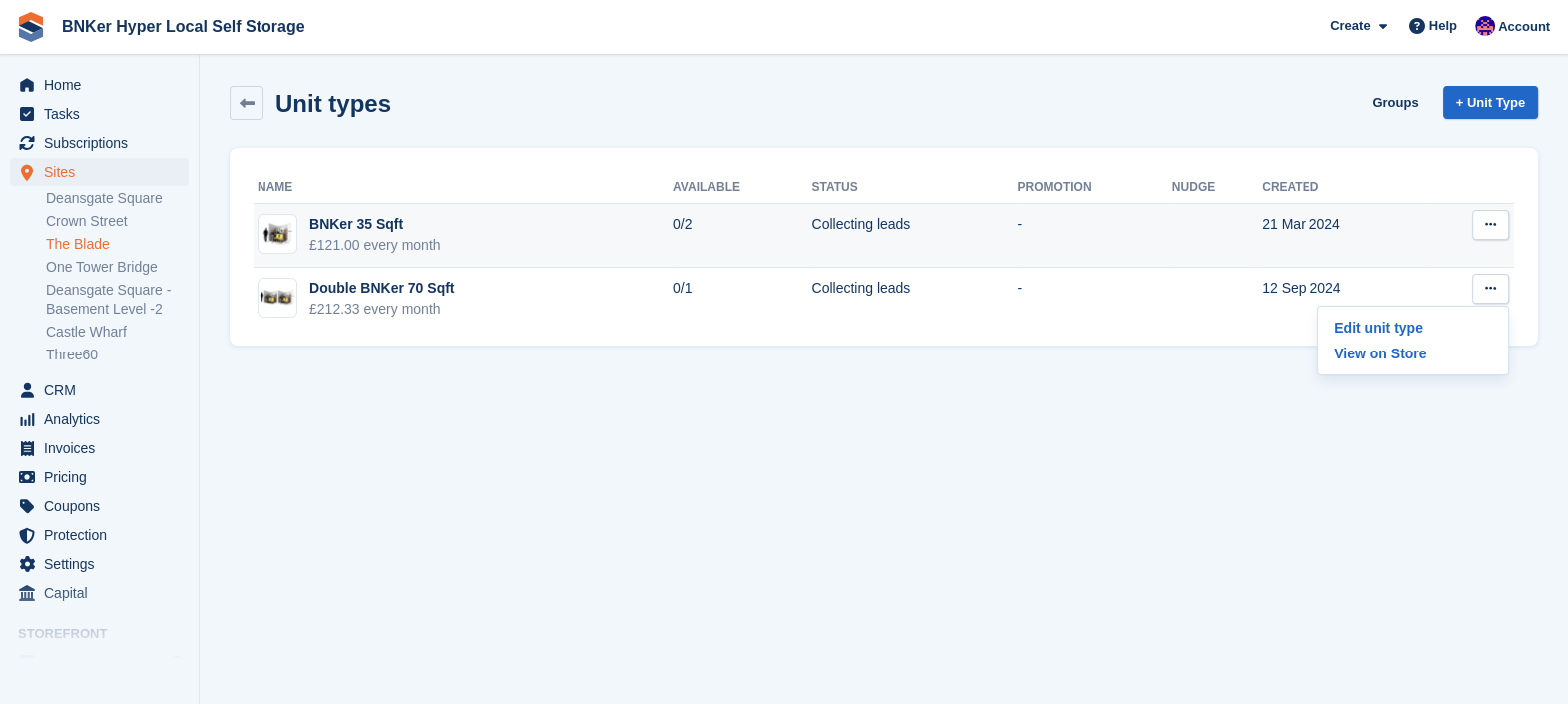 click at bounding box center (1490, 224) 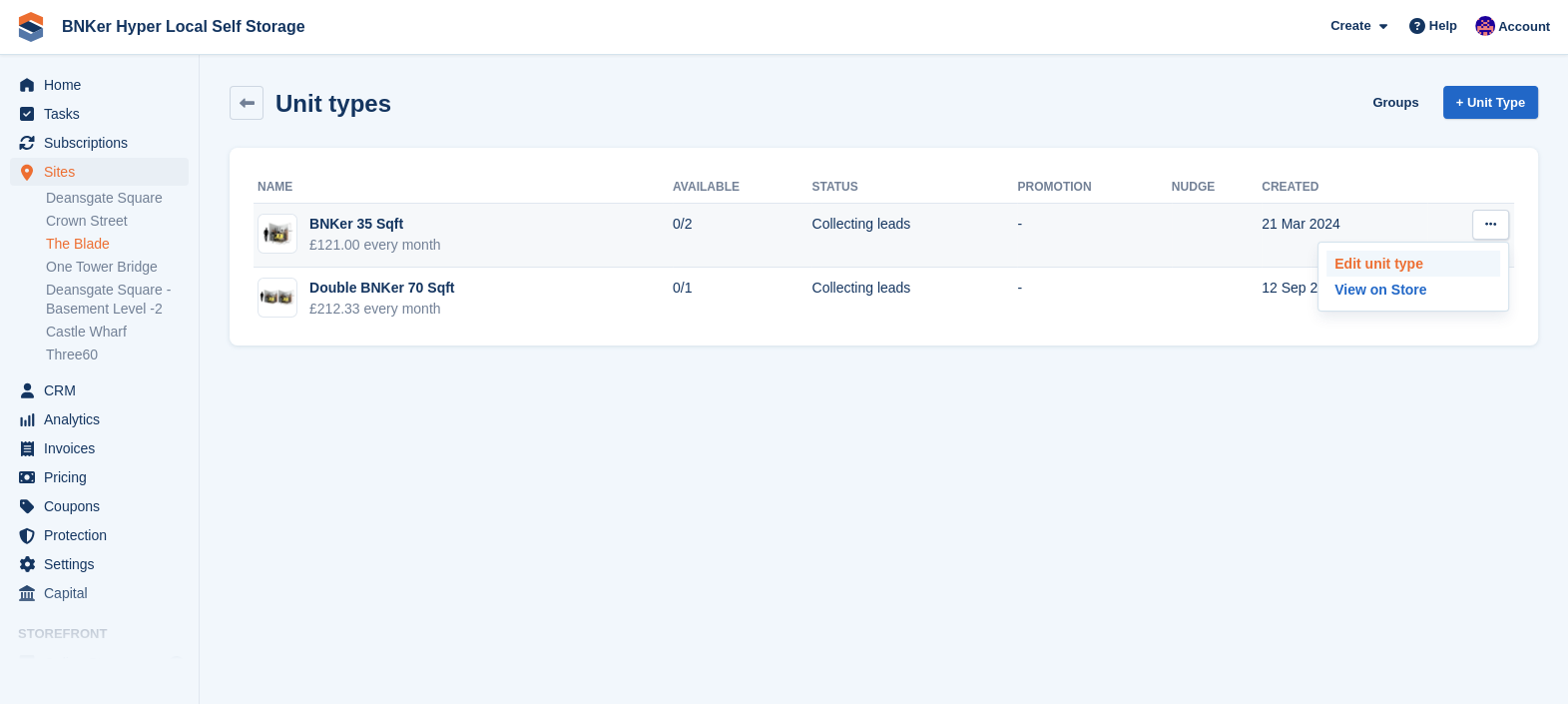 click on "Edit unit type" at bounding box center [1413, 264] 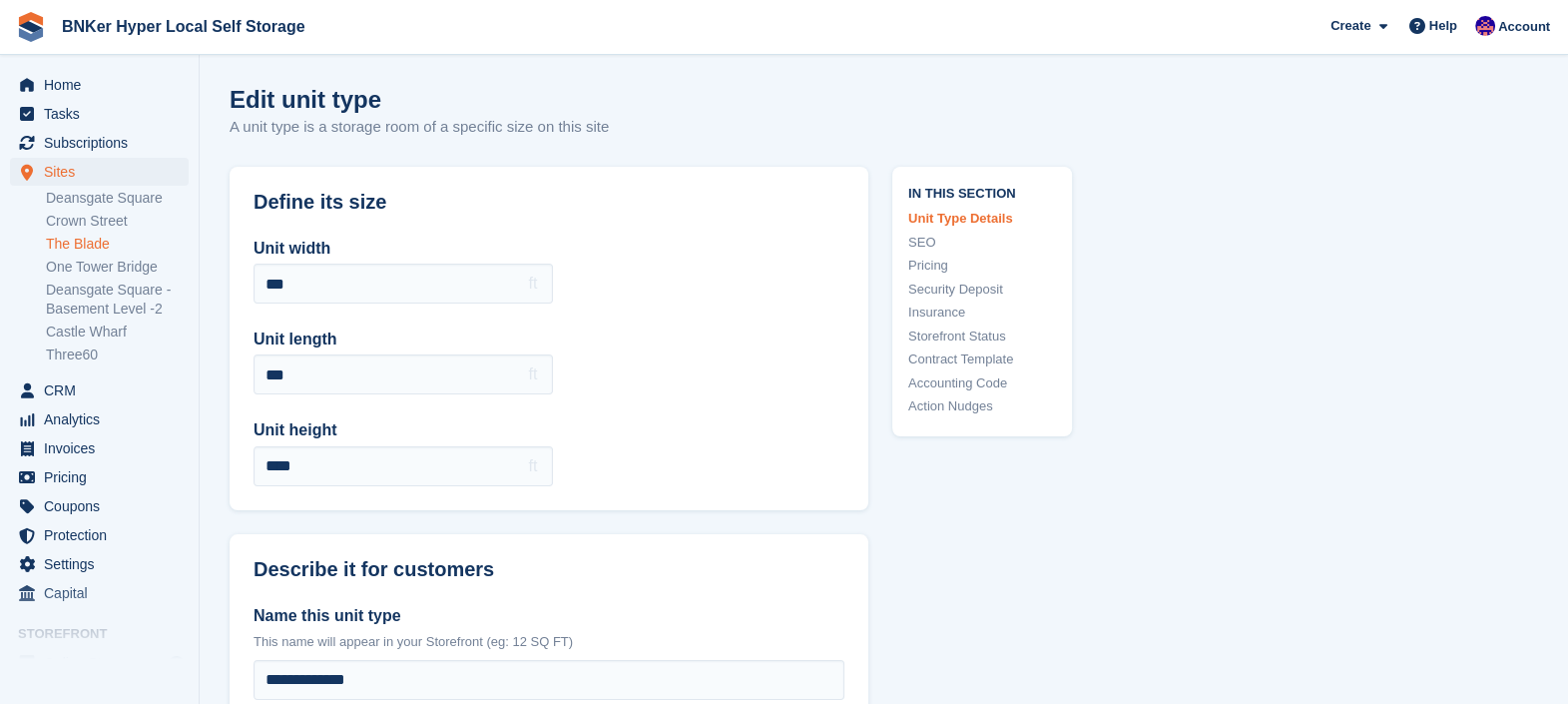 click on "Storefront Status" at bounding box center [982, 337] 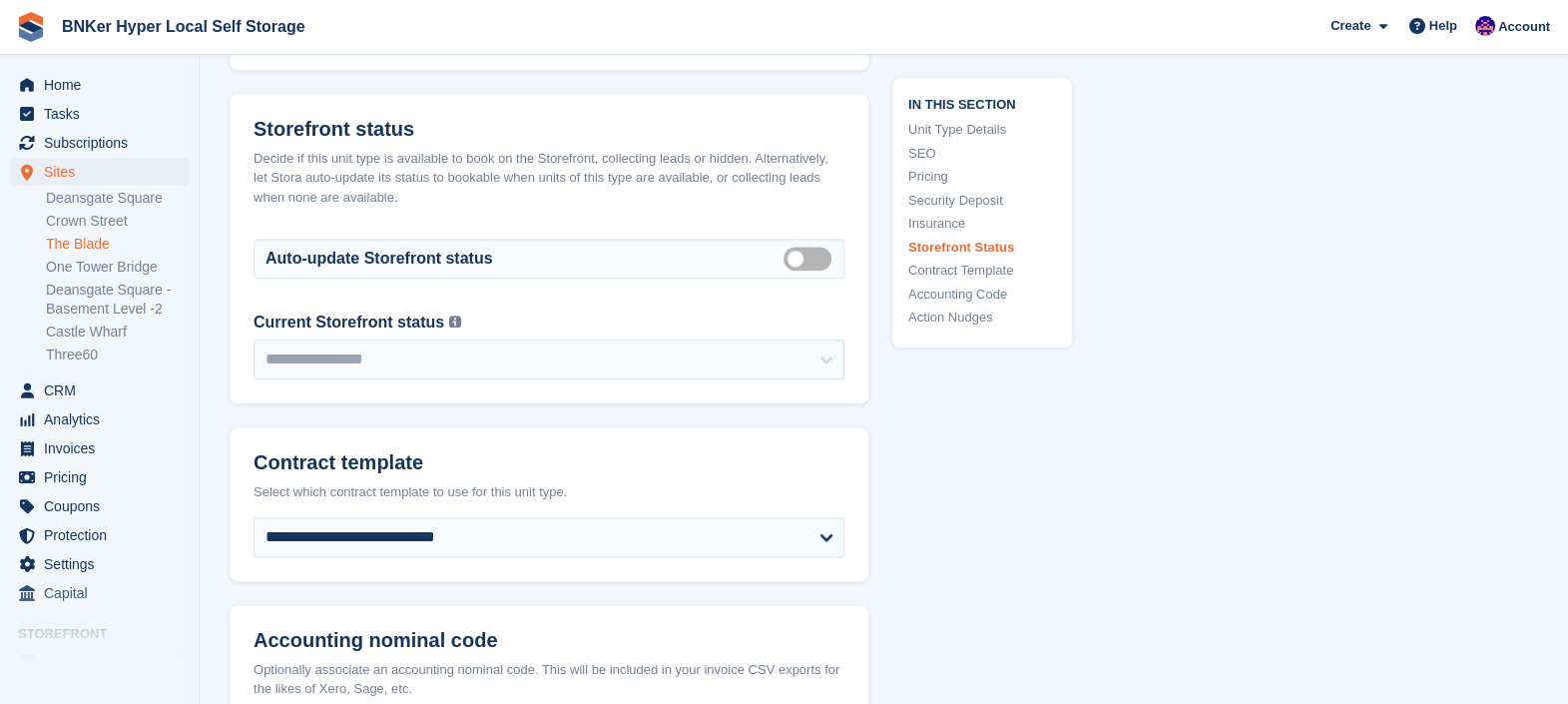 scroll, scrollTop: 3097, scrollLeft: 0, axis: vertical 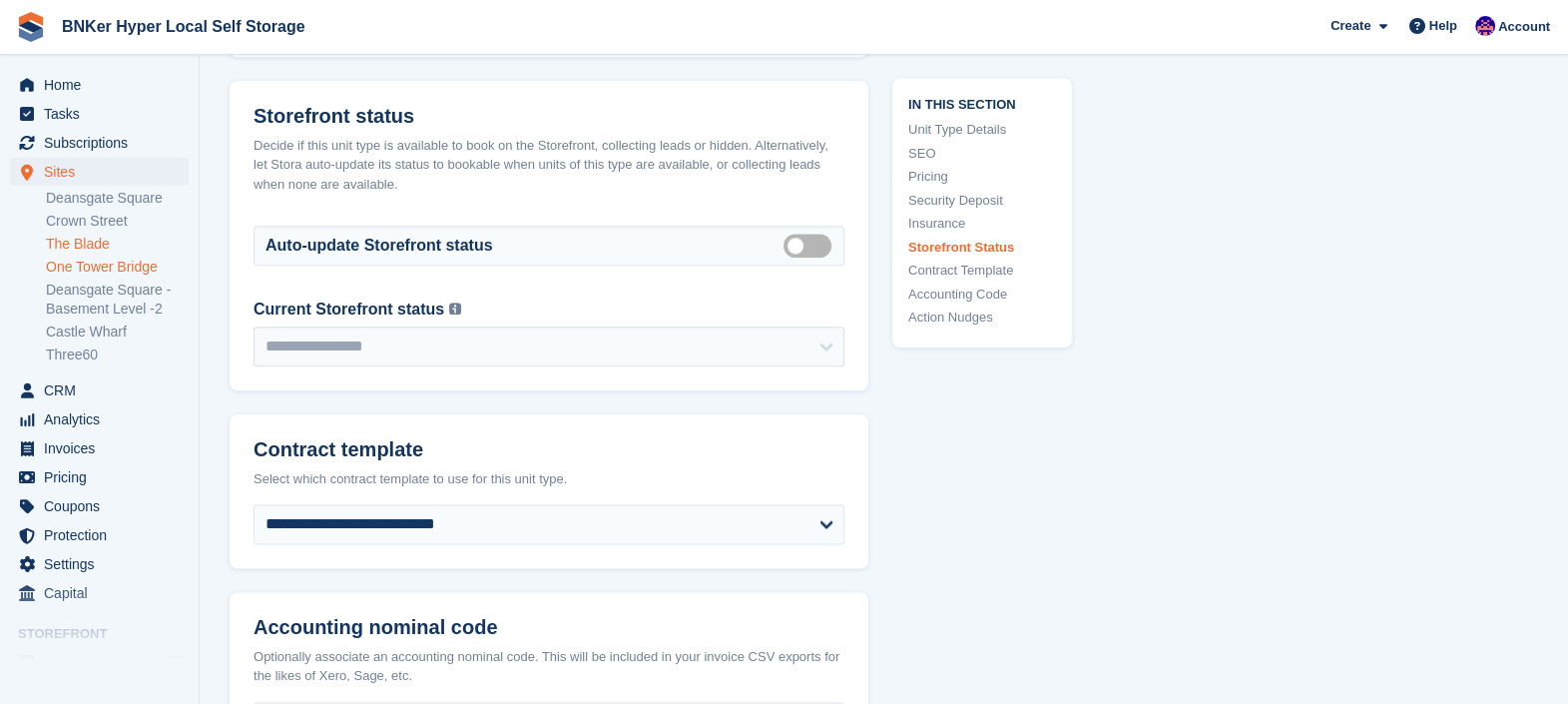 click on "One Tower Bridge" at bounding box center (117, 267) 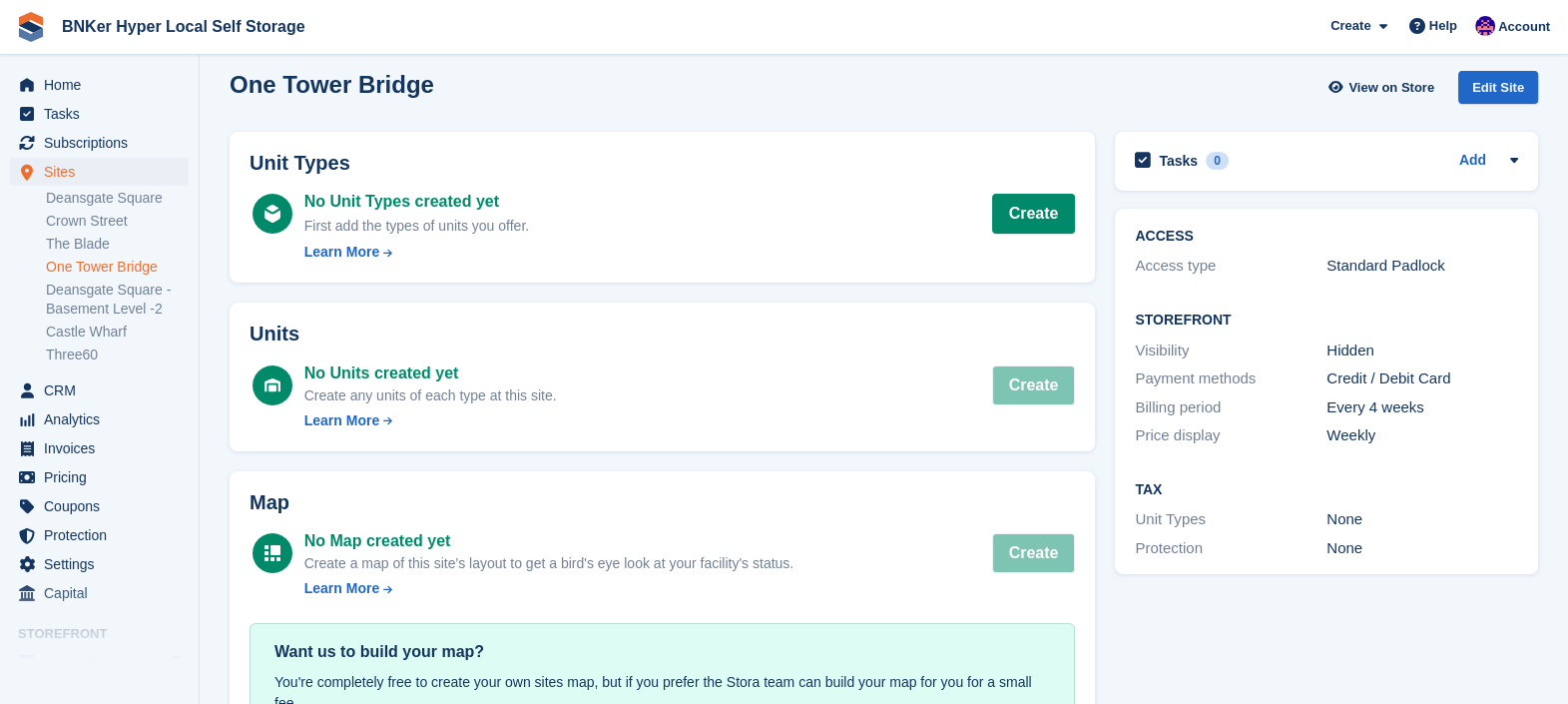 scroll, scrollTop: 0, scrollLeft: 0, axis: both 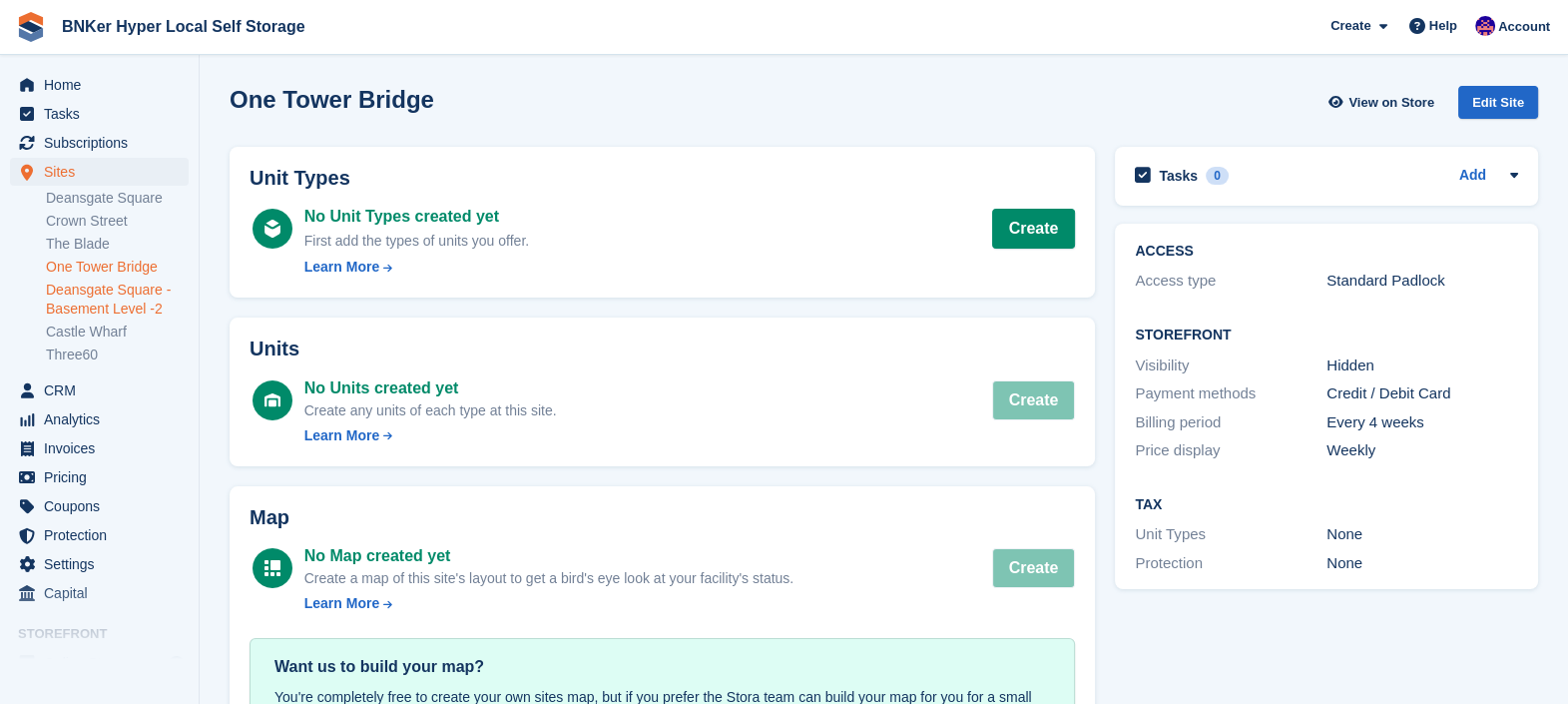 click on "Deansgate Square - Basement Level -2" at bounding box center (117, 300) 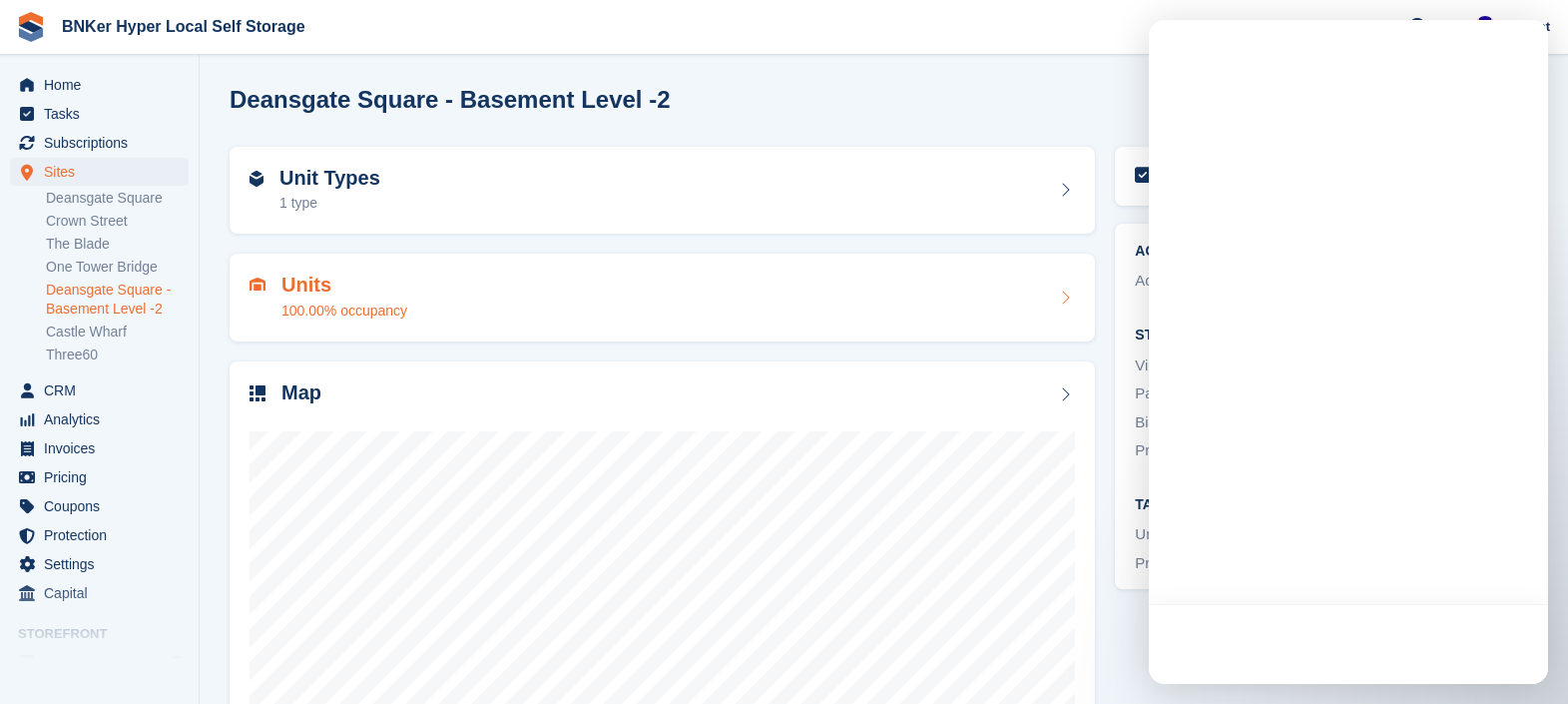 scroll, scrollTop: 0, scrollLeft: 0, axis: both 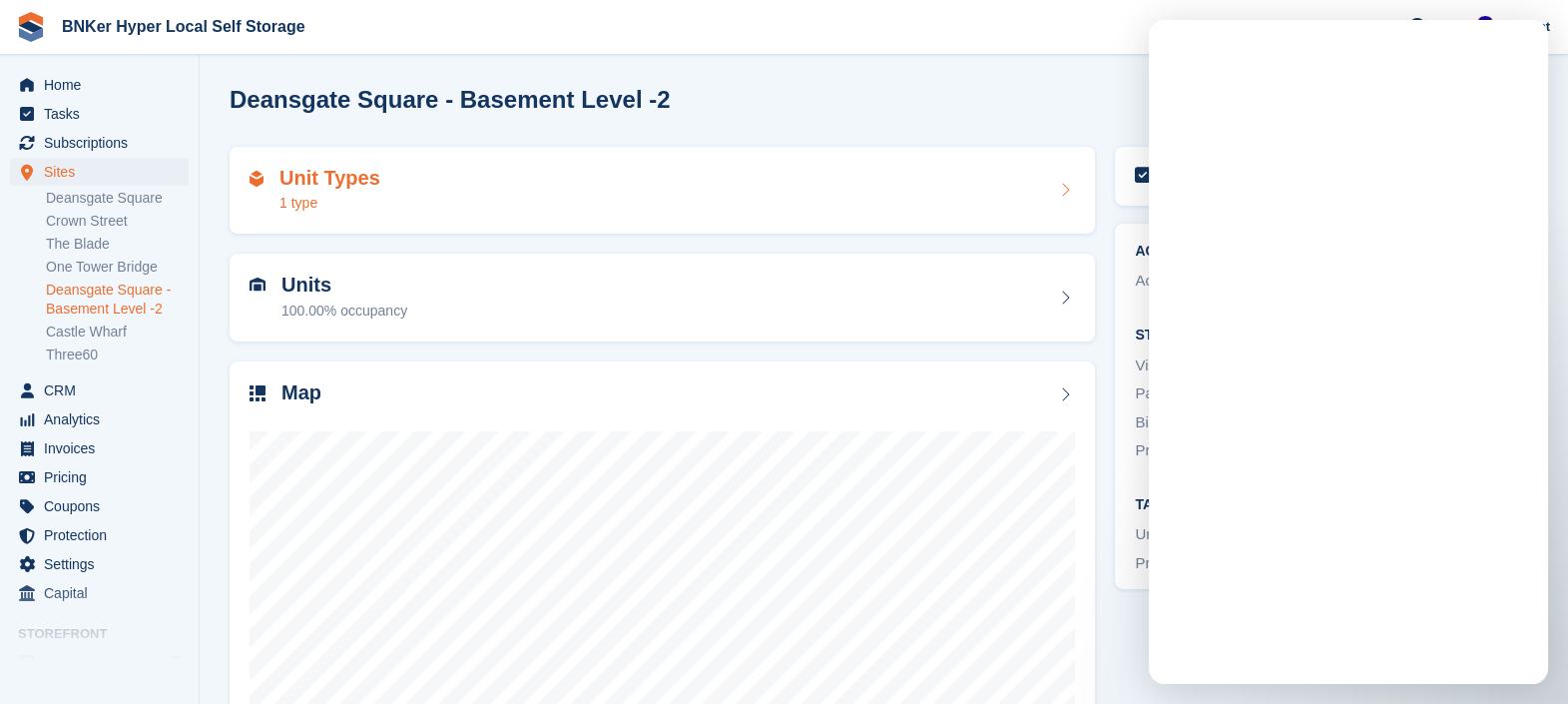 click at bounding box center (1065, 190) 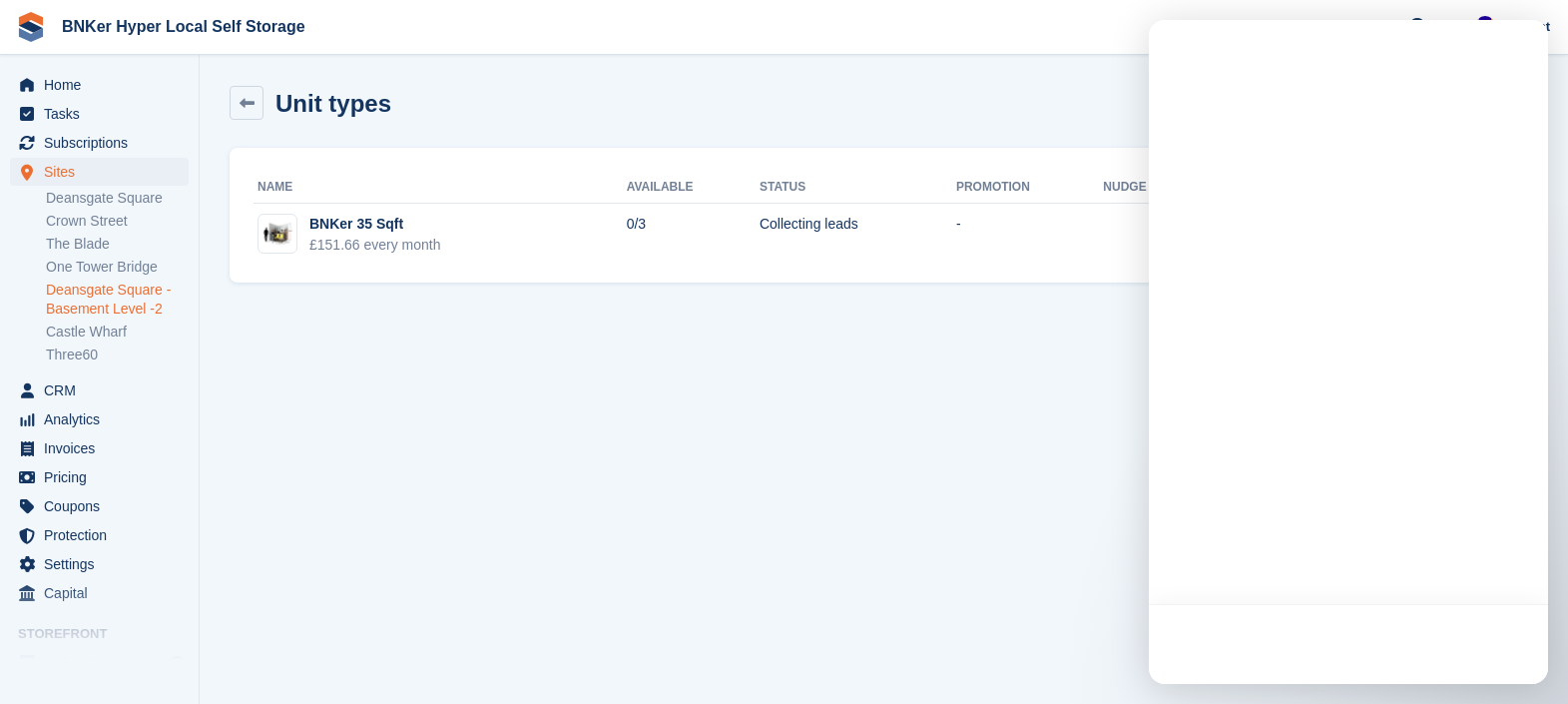 scroll, scrollTop: 0, scrollLeft: 0, axis: both 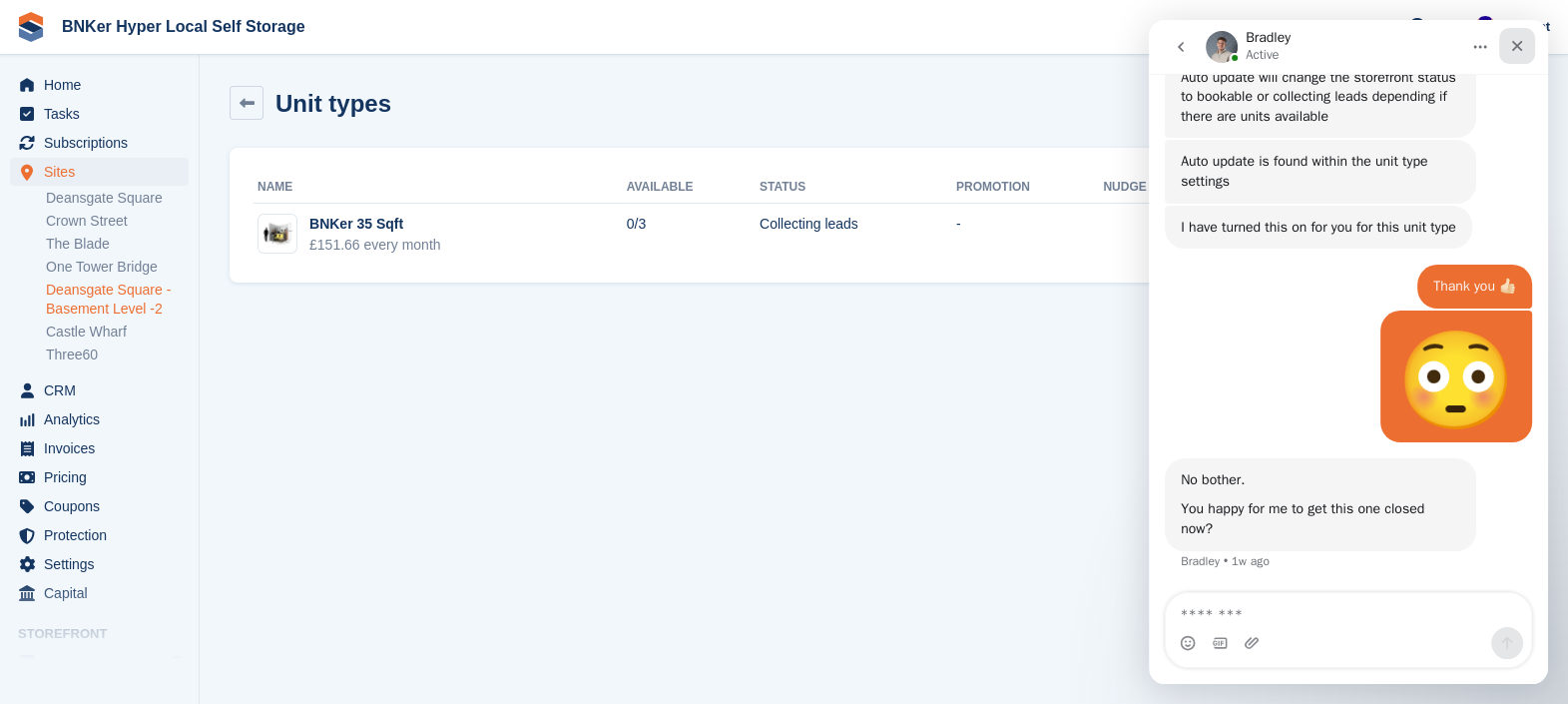 click 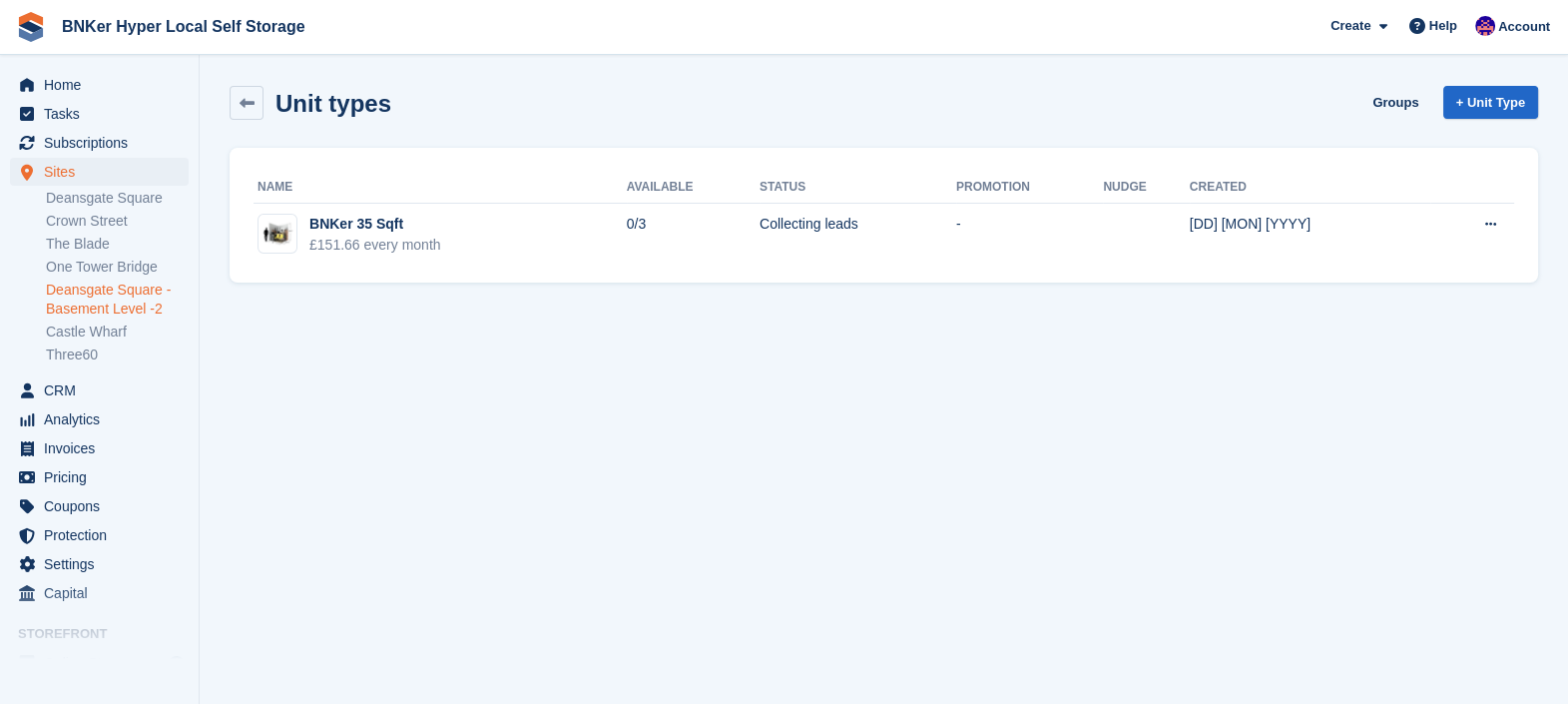 scroll, scrollTop: 0, scrollLeft: 0, axis: both 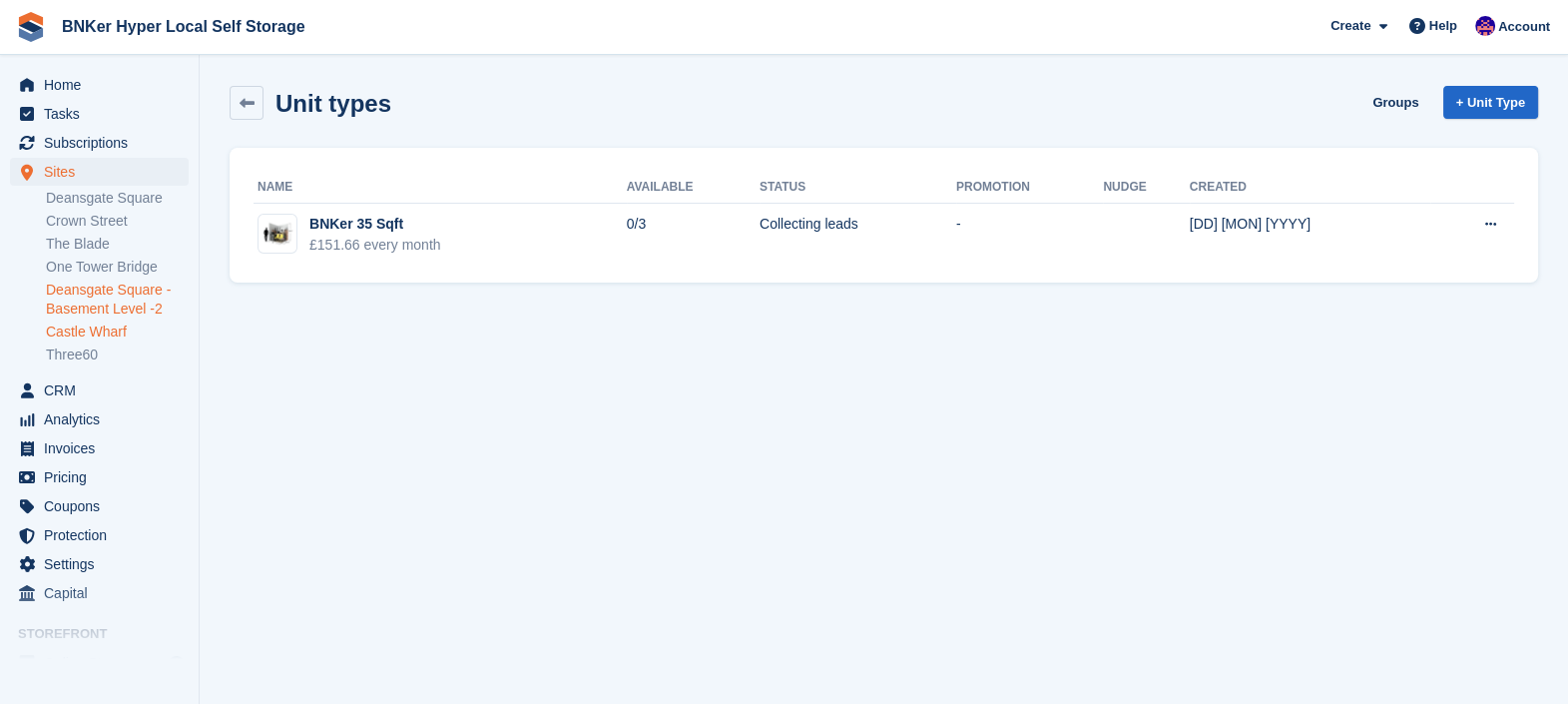 click on "Castle Wharf" at bounding box center (117, 332) 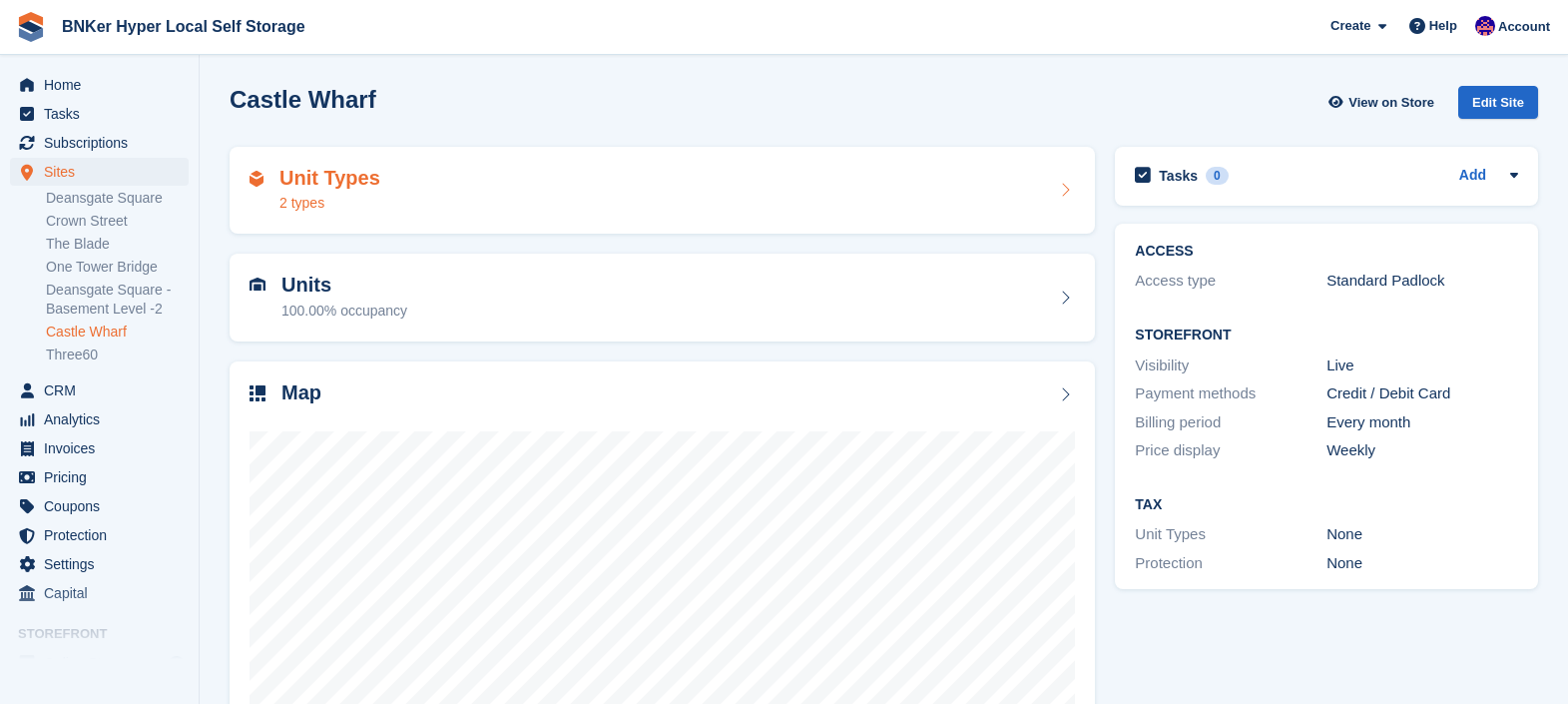 scroll, scrollTop: 0, scrollLeft: 0, axis: both 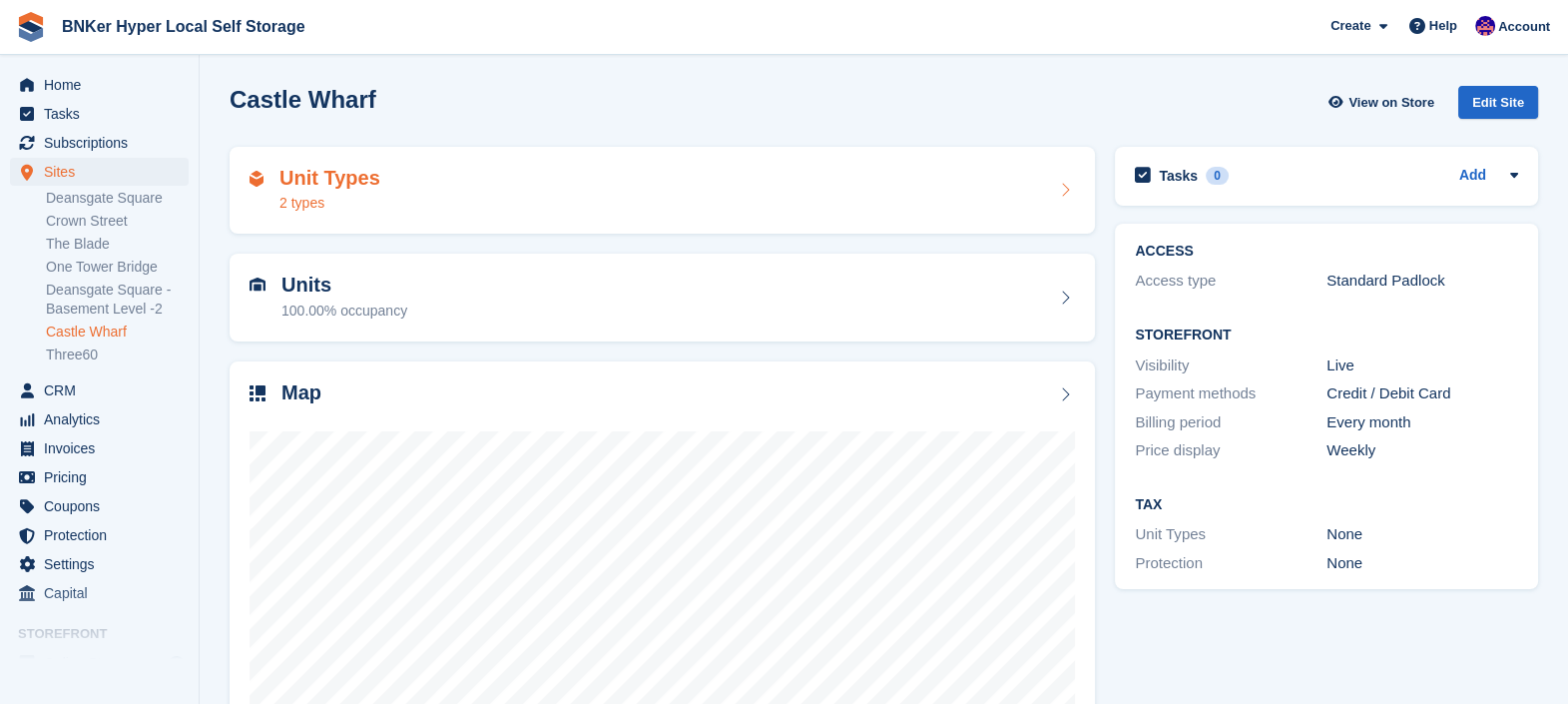 click on "Unit Types
2 types" at bounding box center (662, 191) 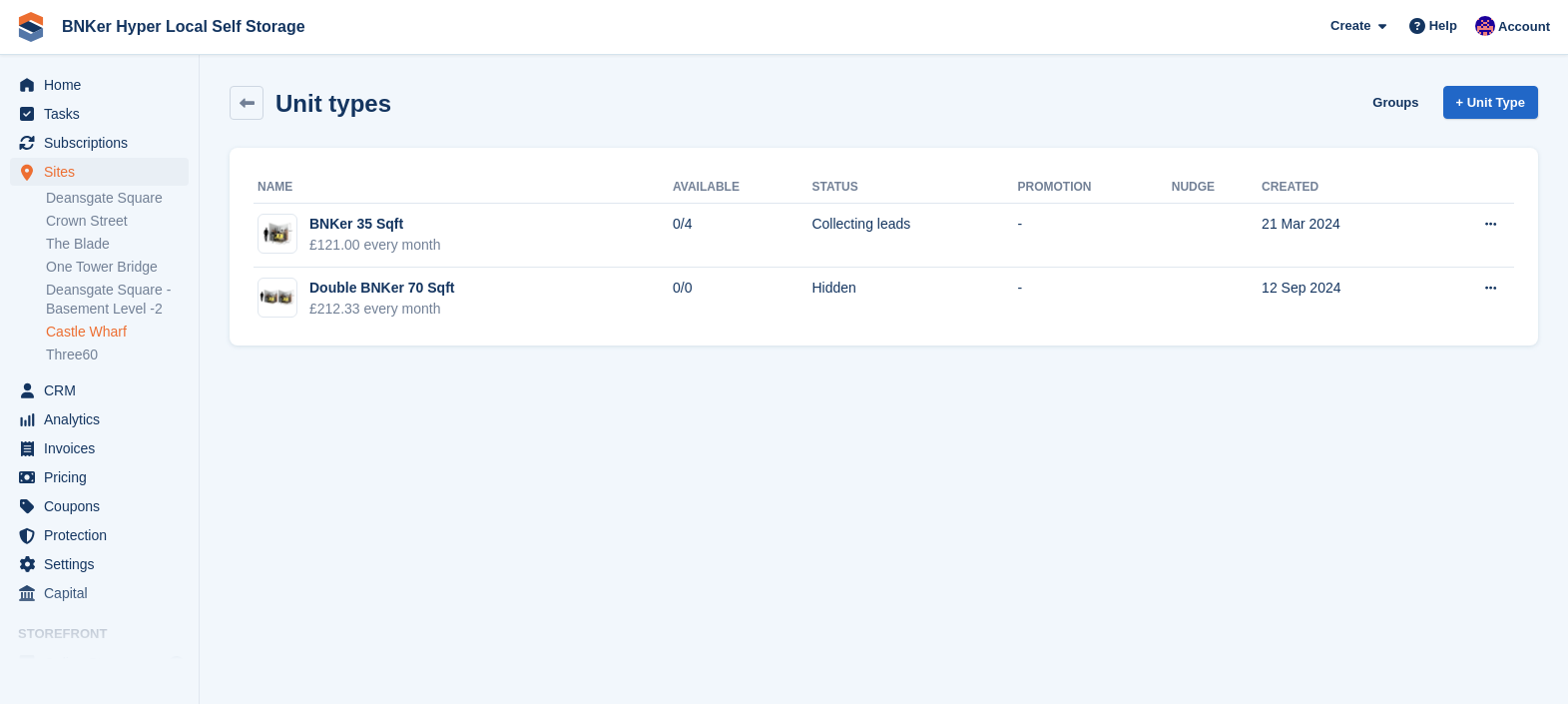 scroll, scrollTop: 0, scrollLeft: 0, axis: both 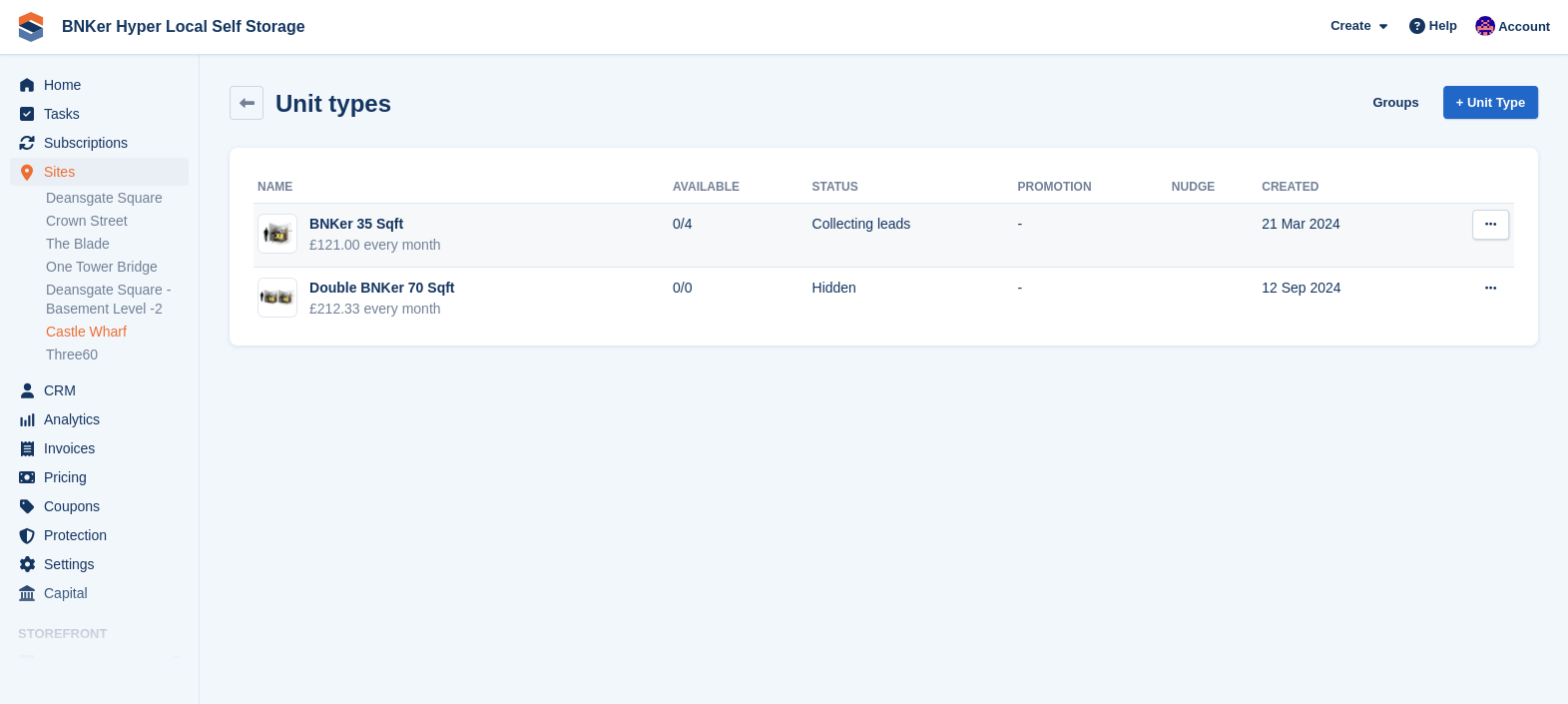 click at bounding box center (1490, 225) 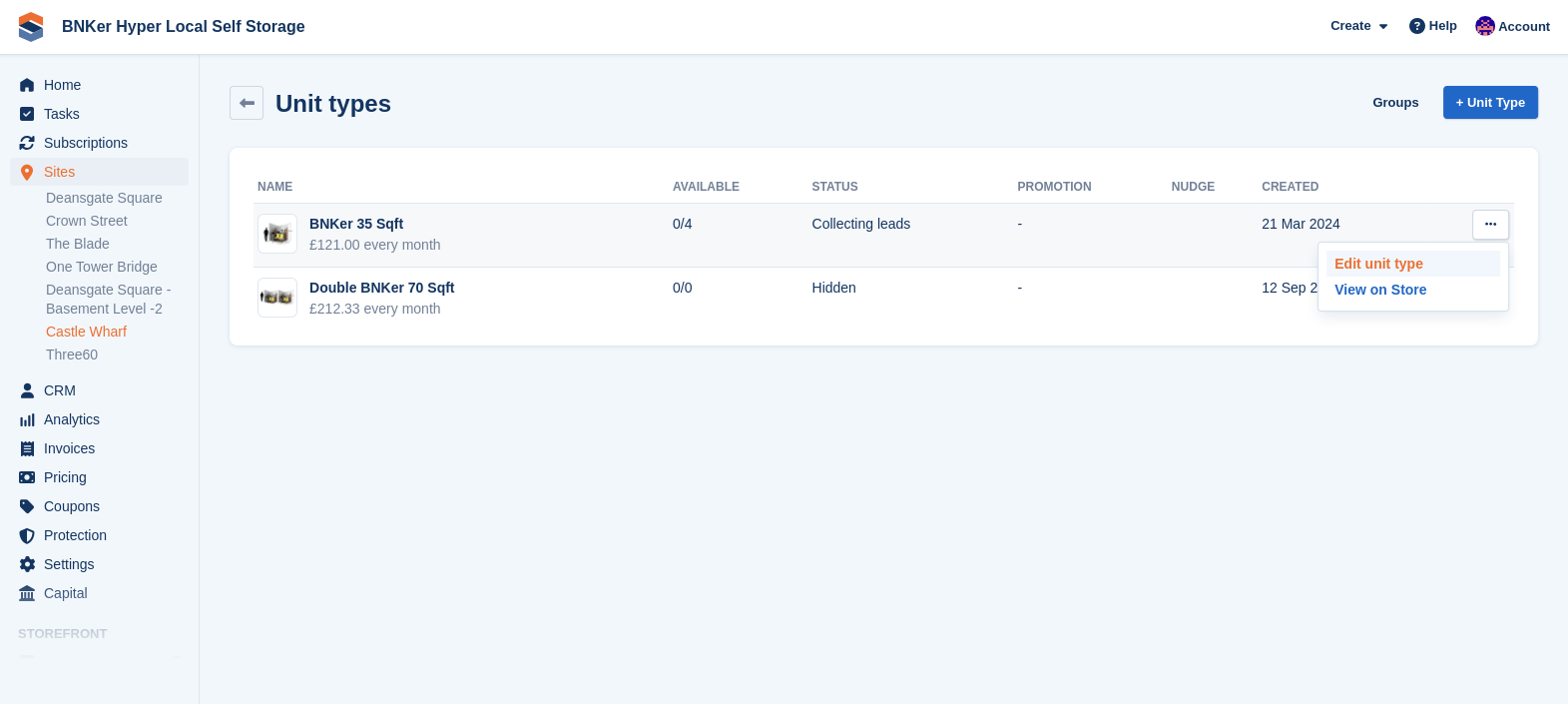 click on "Edit unit type" at bounding box center (1413, 264) 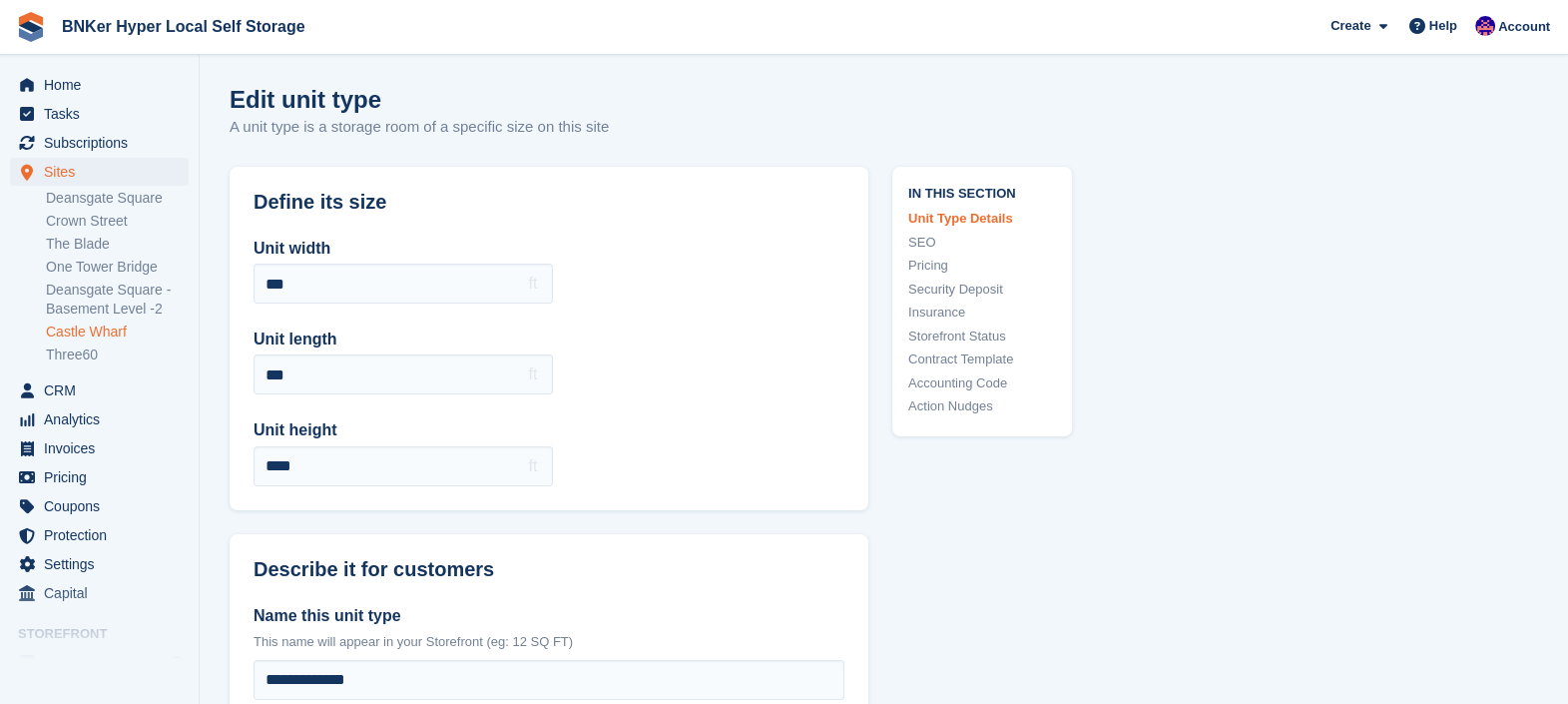 click on "Storefront Status" at bounding box center (982, 337) 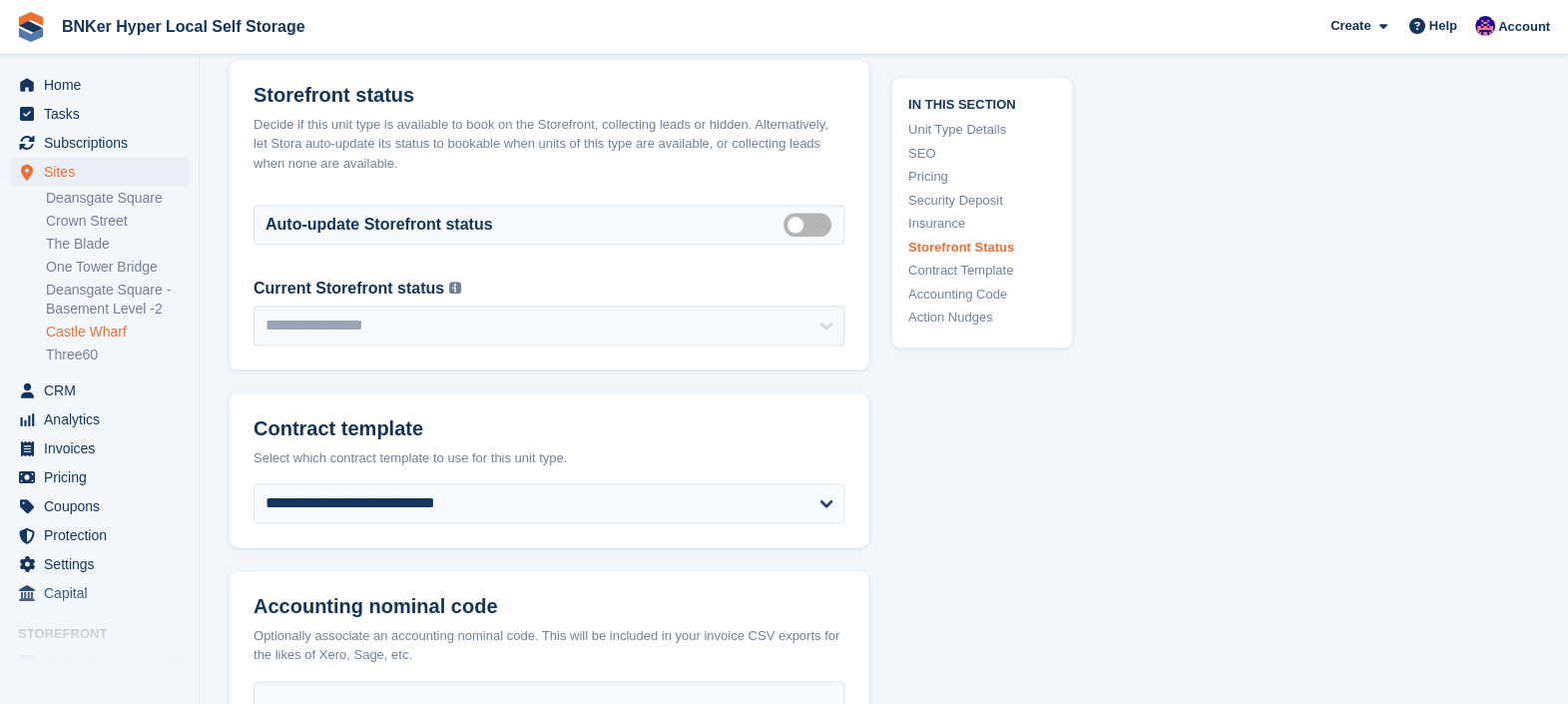 scroll, scrollTop: 3121, scrollLeft: 0, axis: vertical 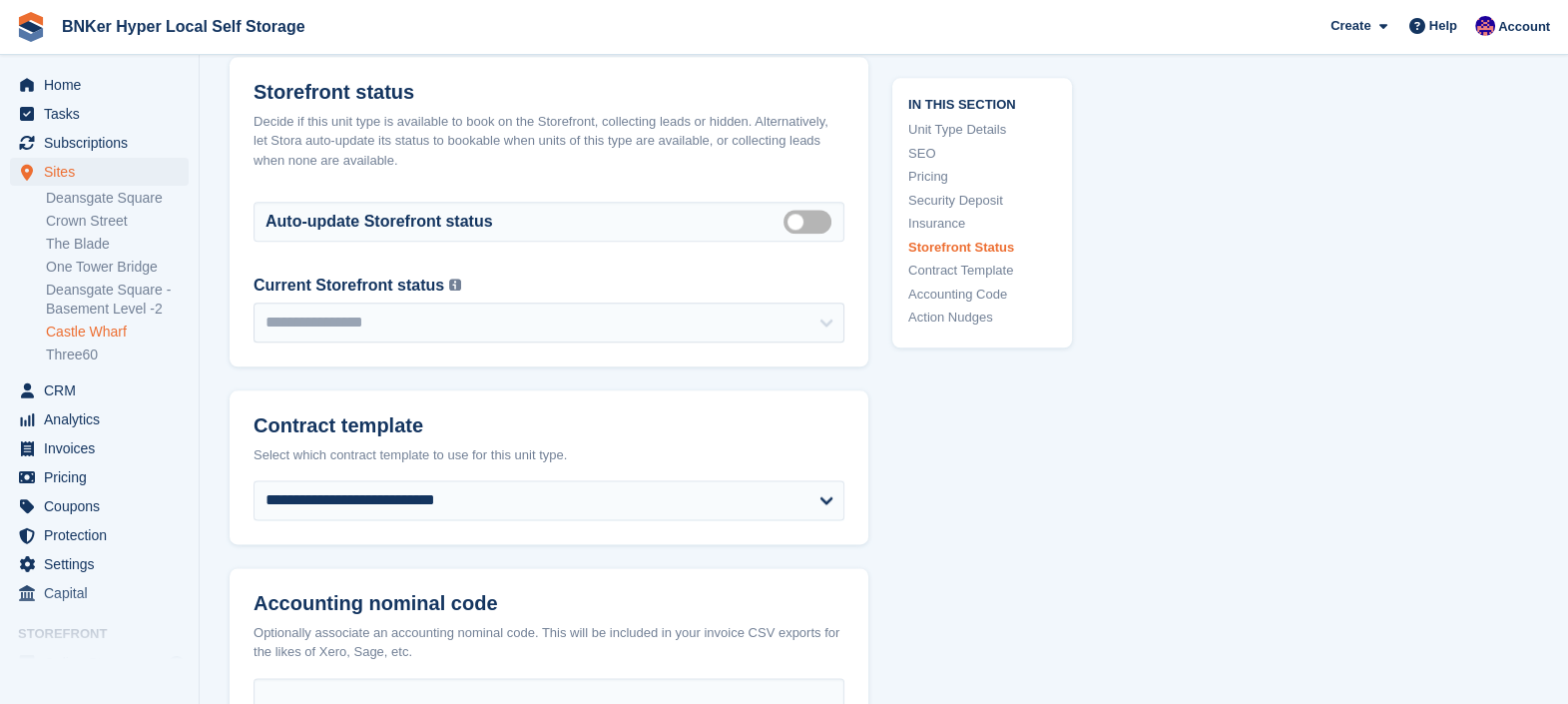 click on "Castle Wharf" at bounding box center (117, 332) 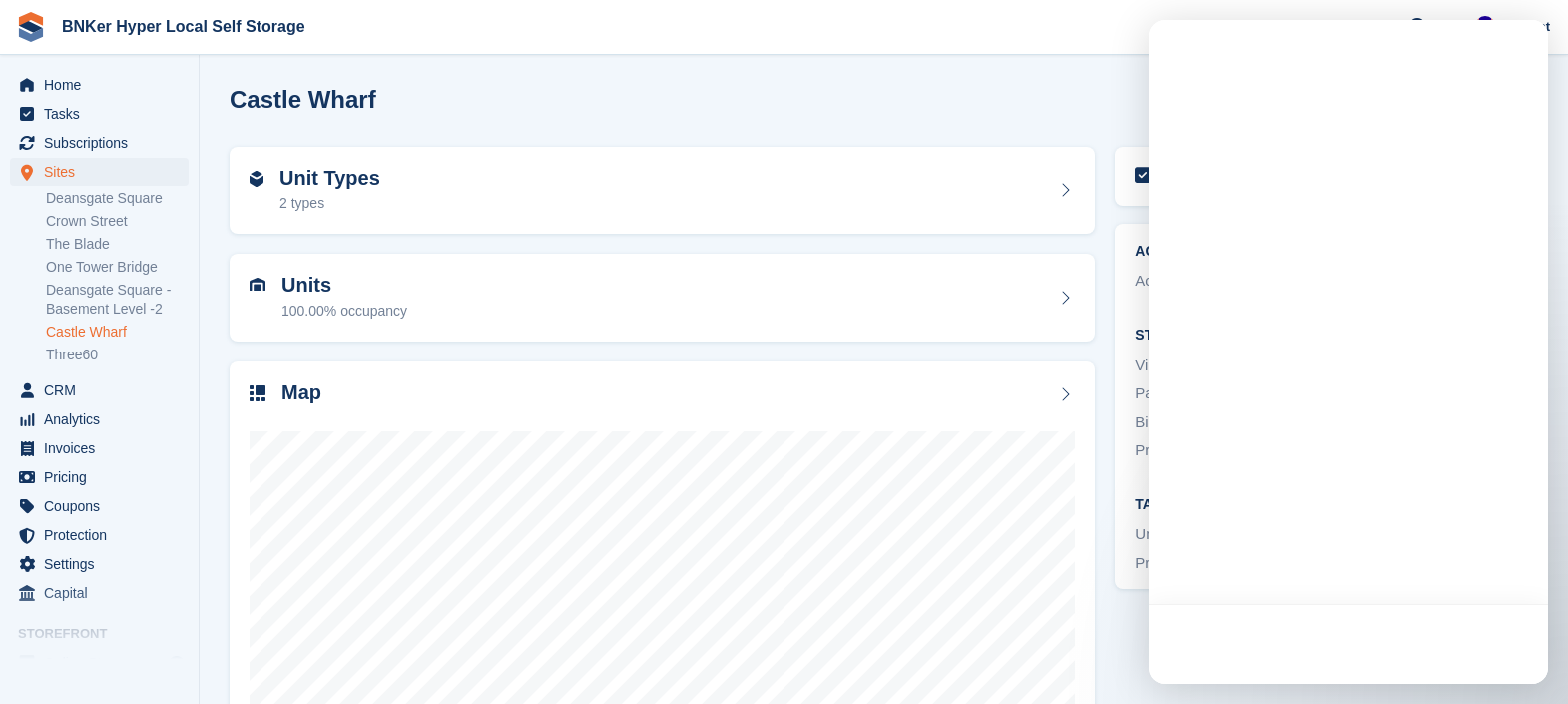 scroll, scrollTop: 0, scrollLeft: 0, axis: both 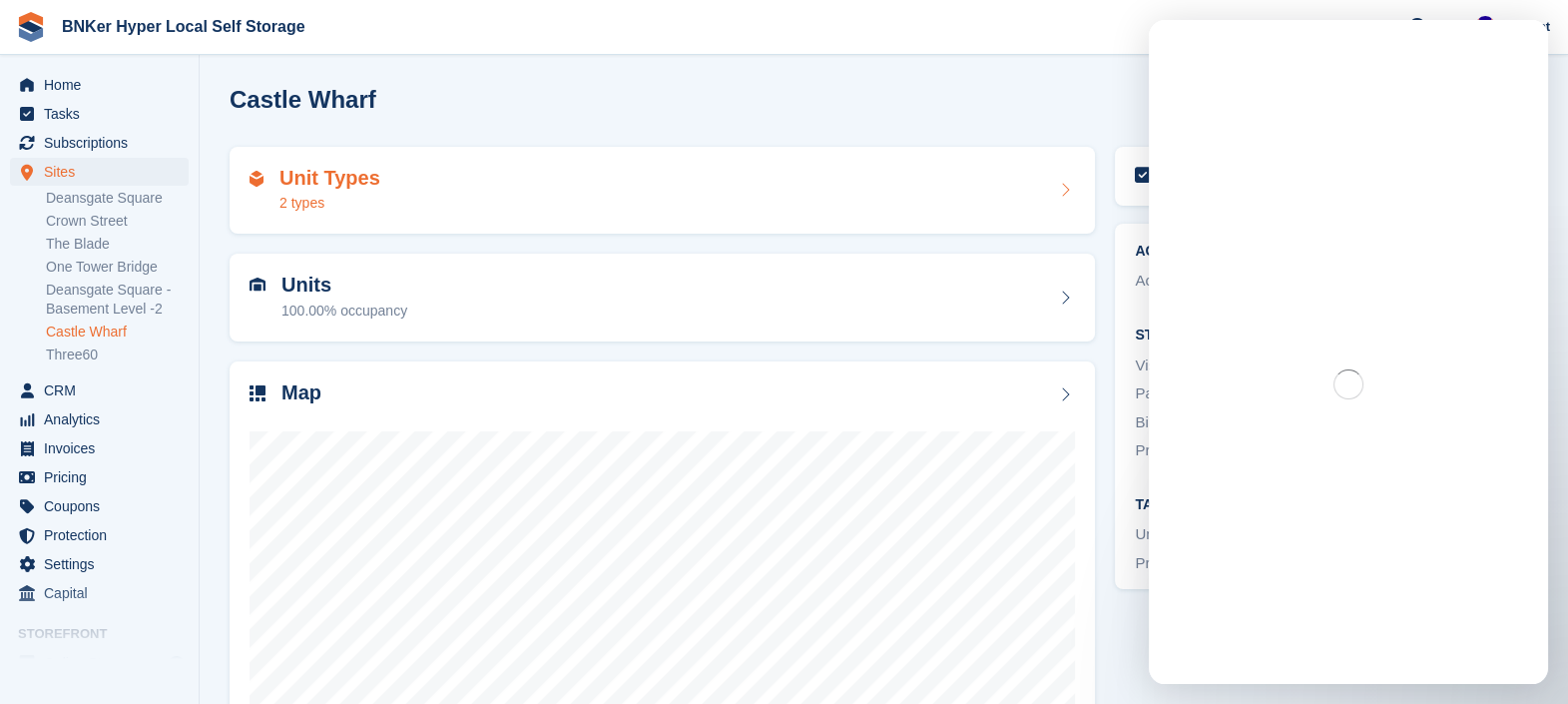 click on "Unit Types
2 types" at bounding box center (662, 191) 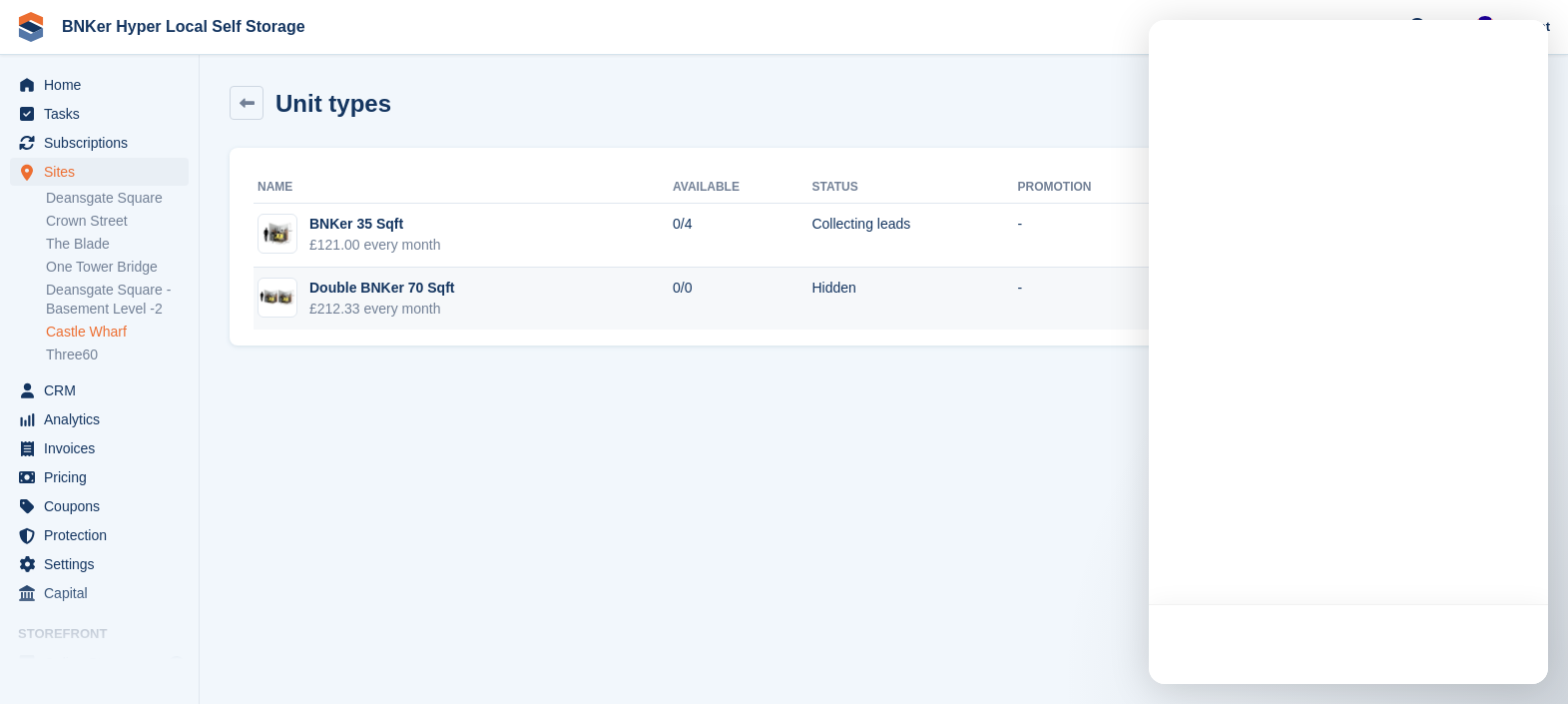 scroll, scrollTop: 0, scrollLeft: 0, axis: both 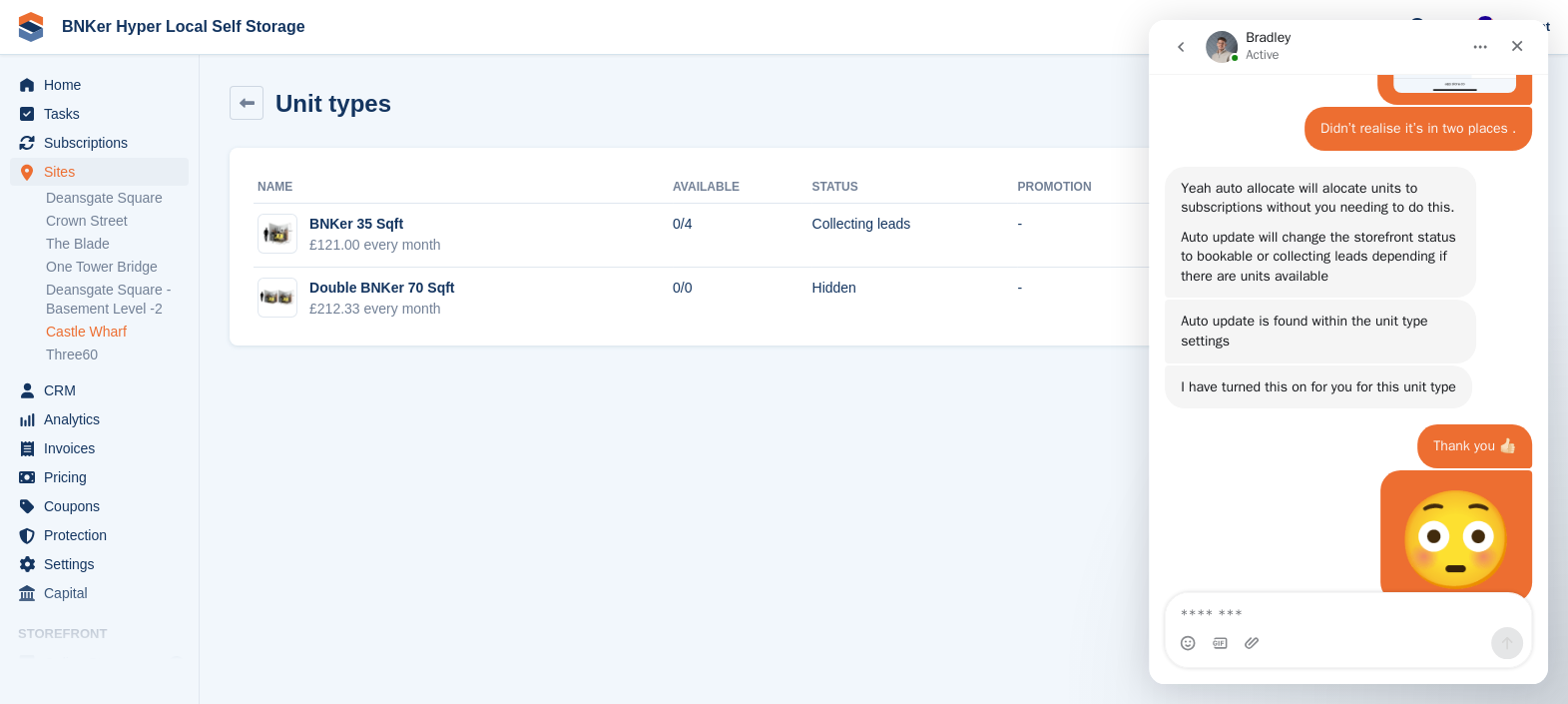 click at bounding box center (1517, 46) 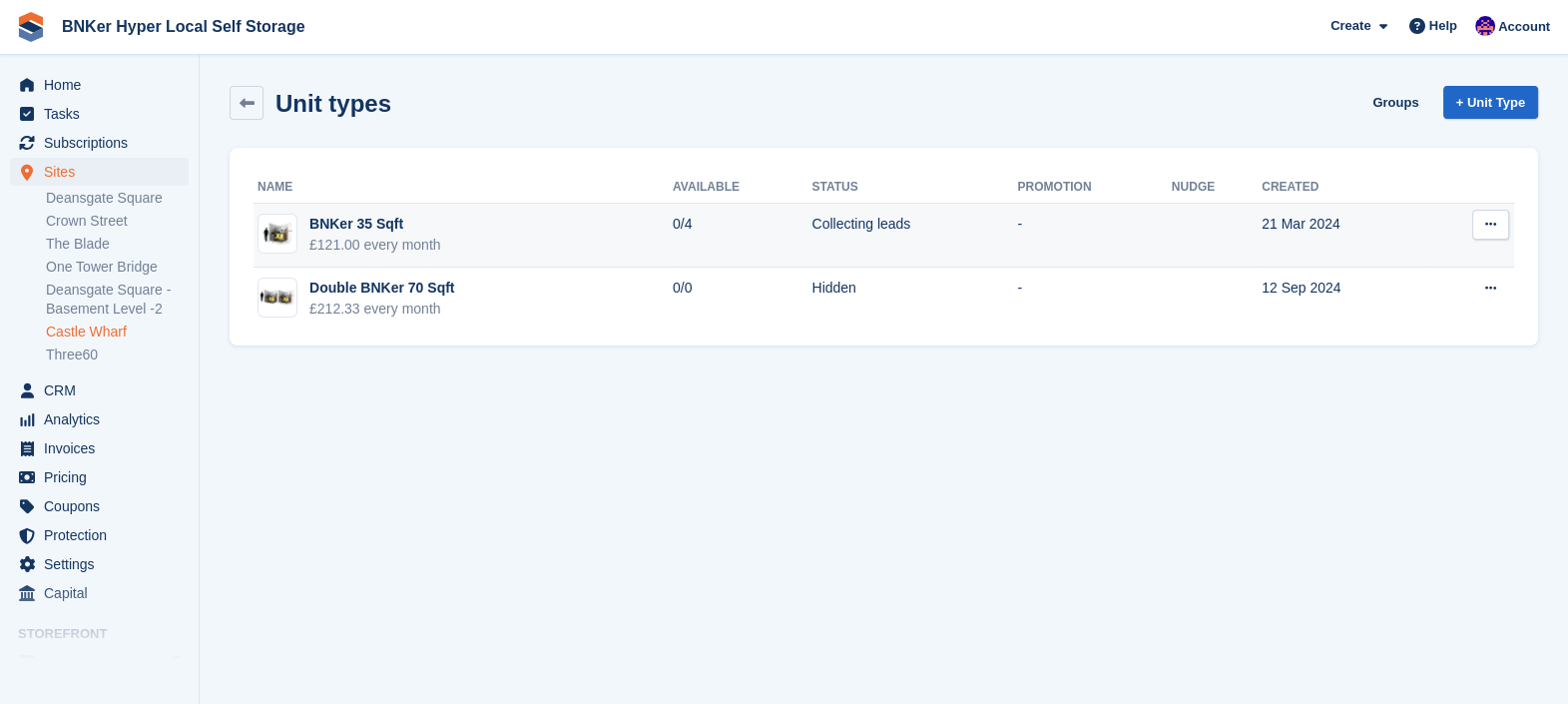 scroll, scrollTop: 0, scrollLeft: 0, axis: both 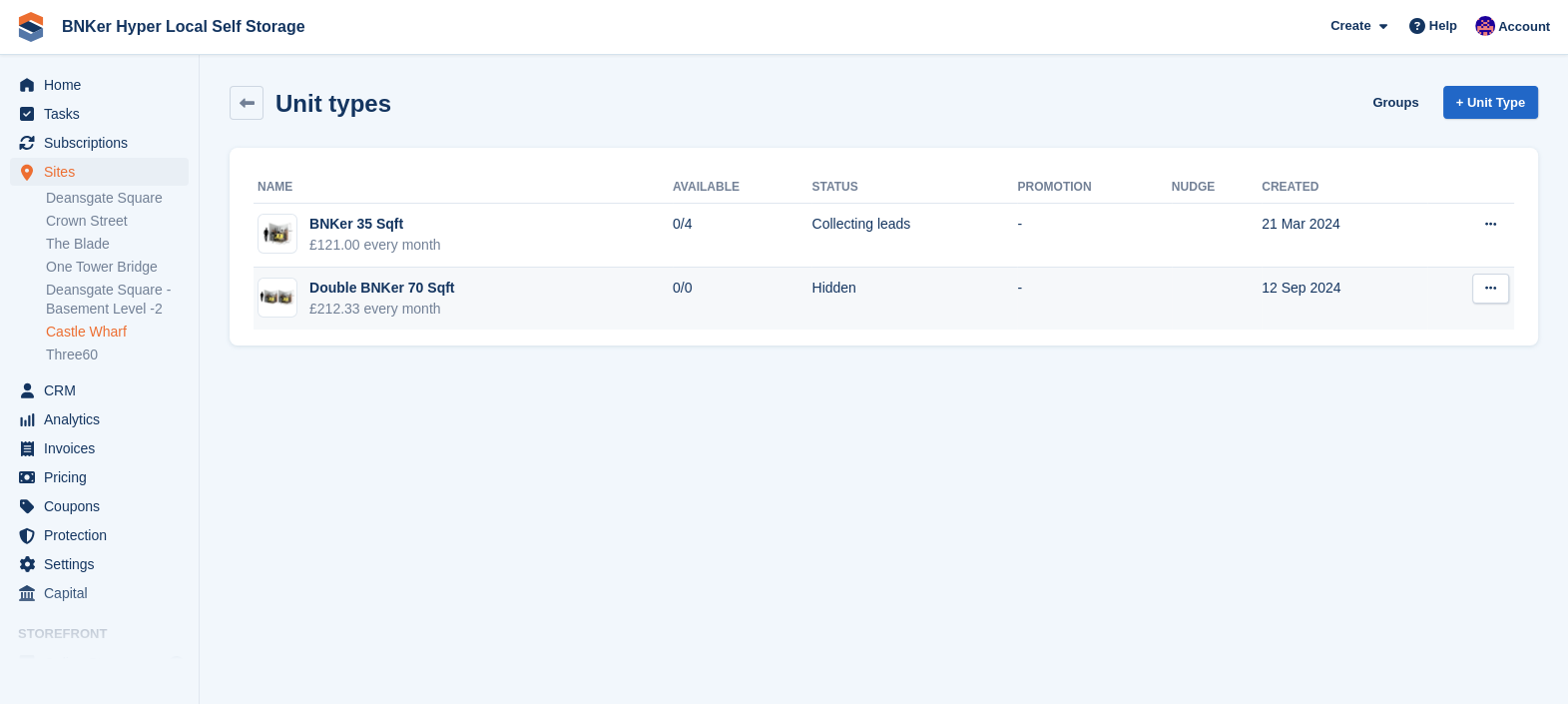 click at bounding box center [1490, 288] 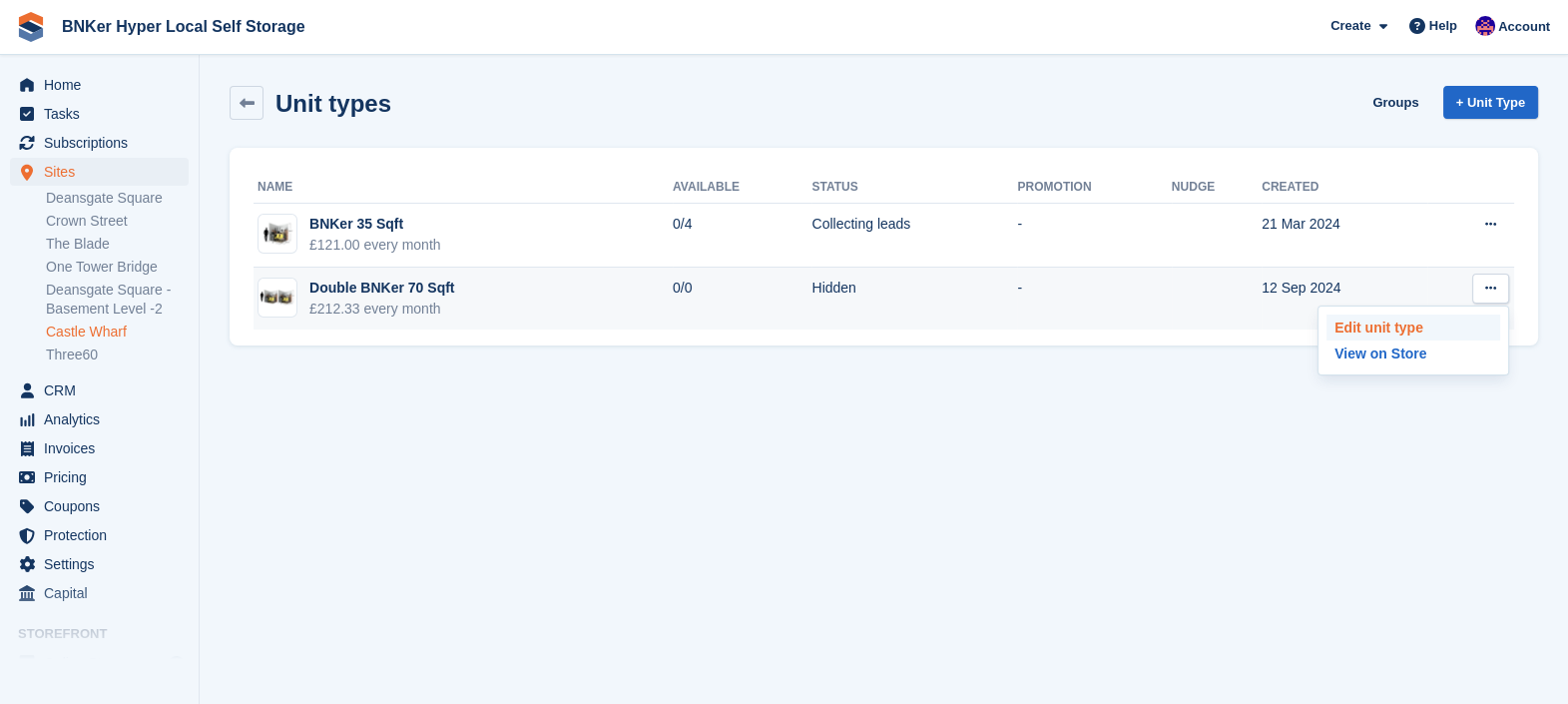 click on "Edit unit type" at bounding box center [1413, 328] 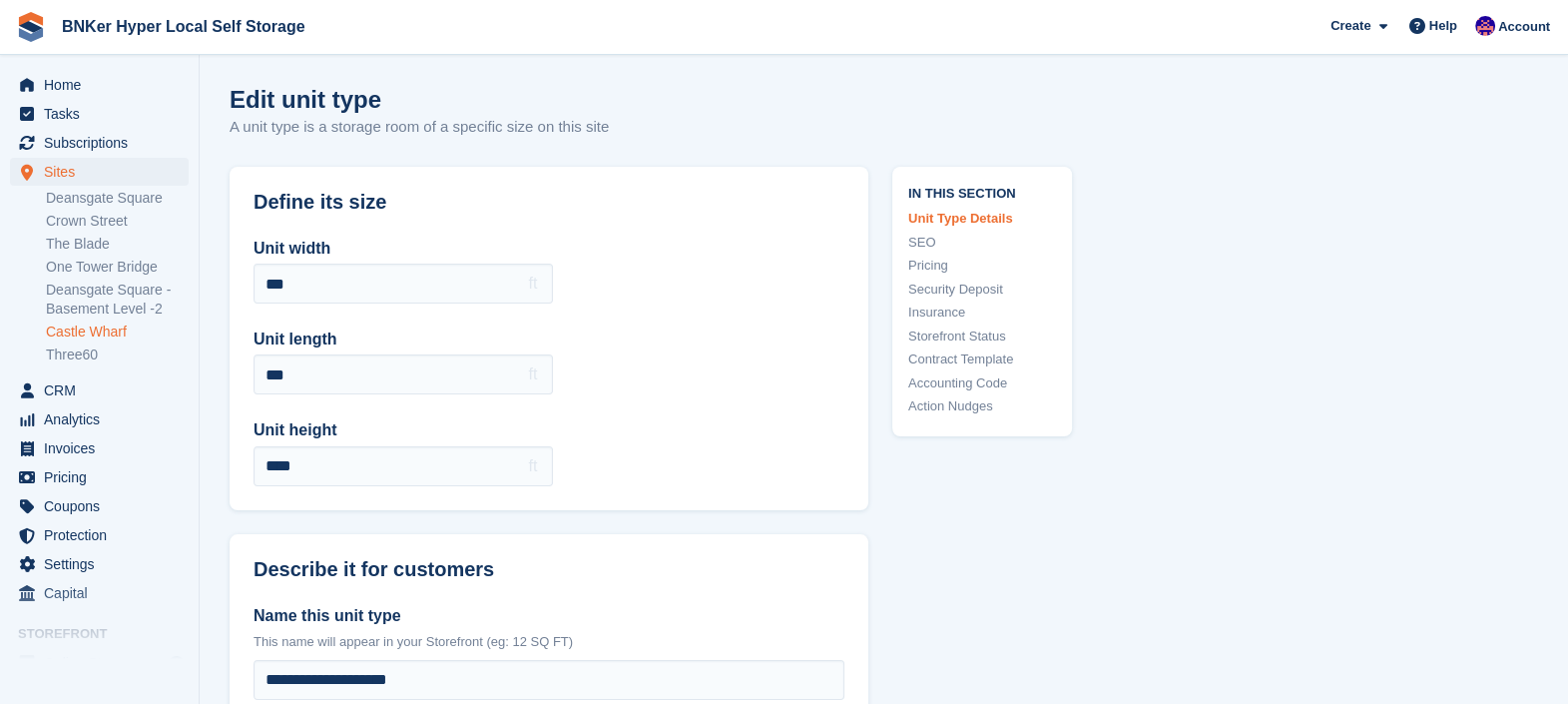 click on "Storefront Status" at bounding box center [982, 337] 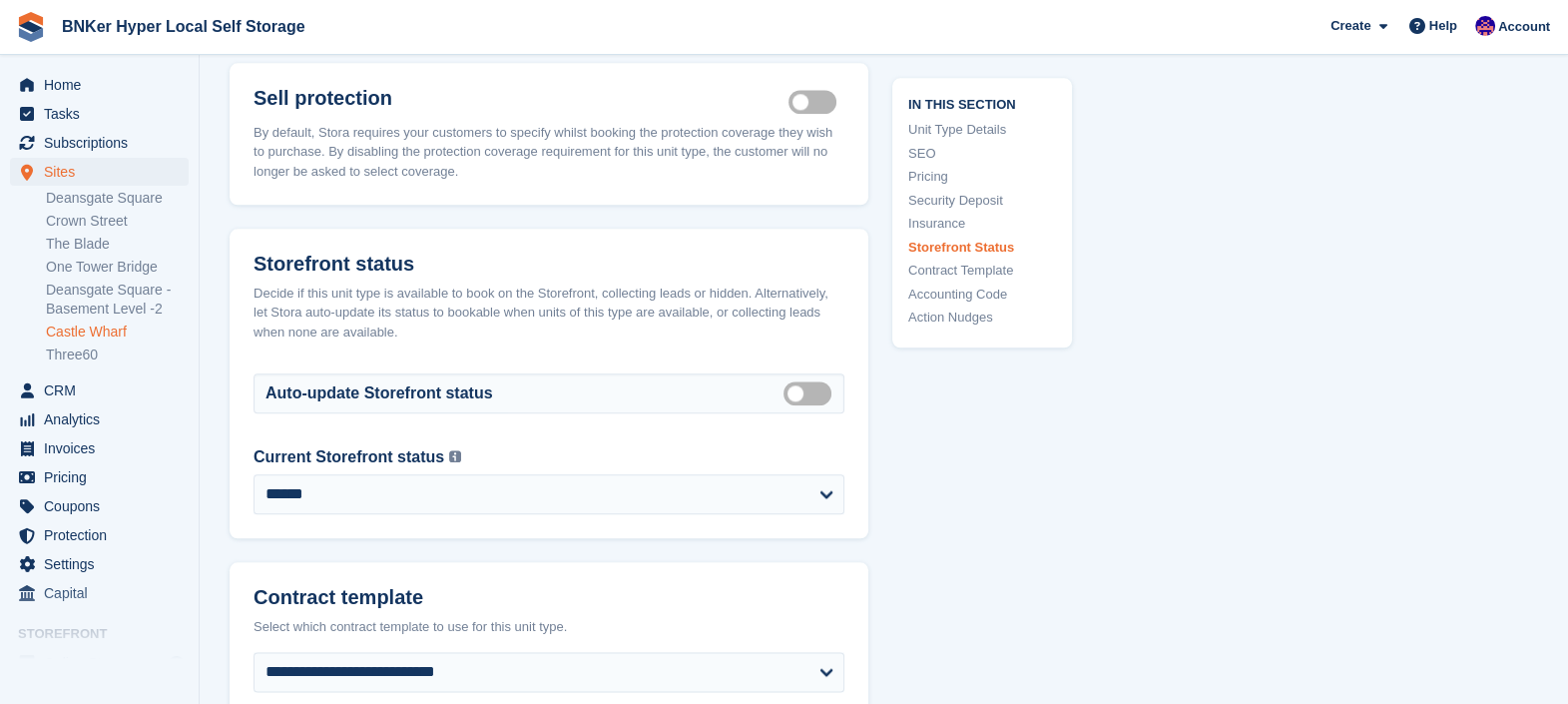 scroll, scrollTop: 3060, scrollLeft: 0, axis: vertical 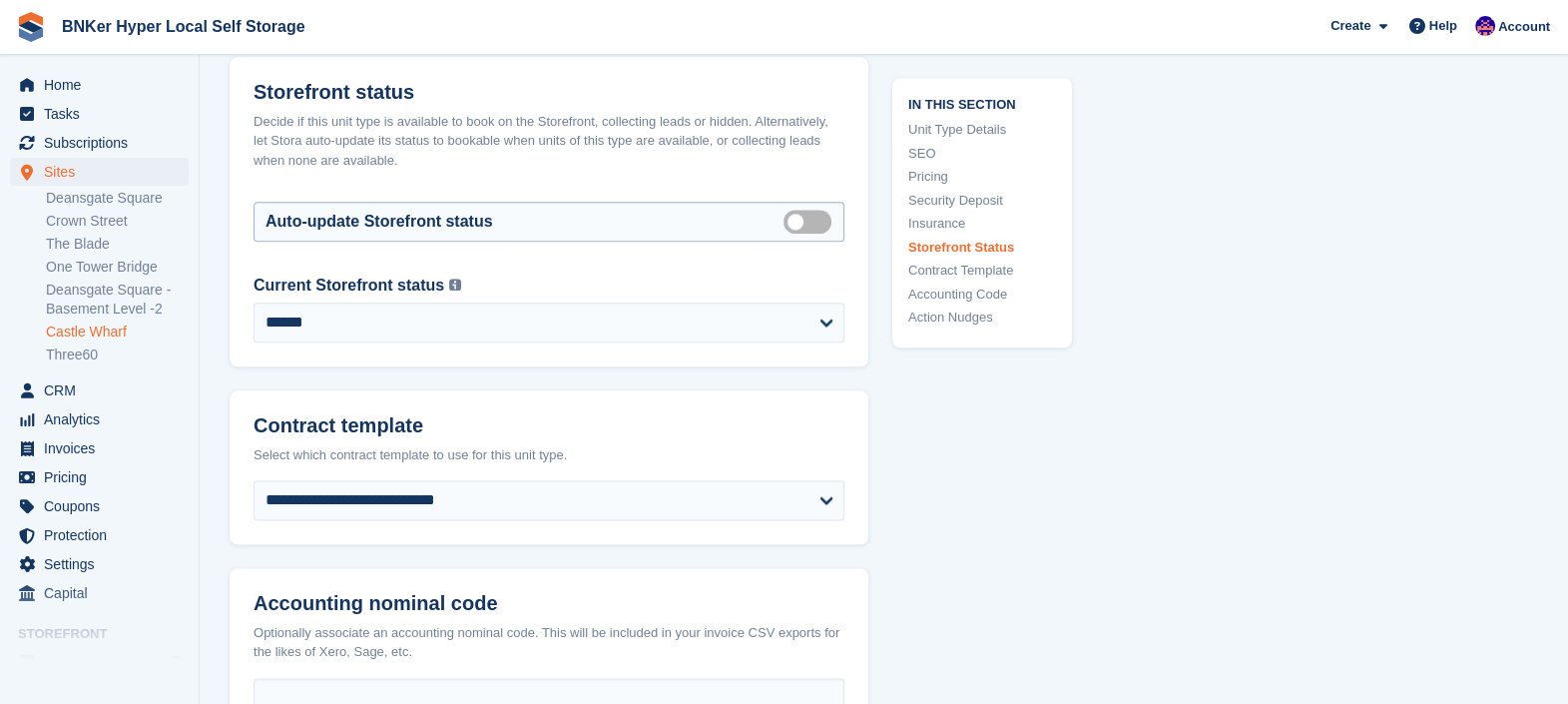 click on "Auto manage storefront status" at bounding box center (811, 221) 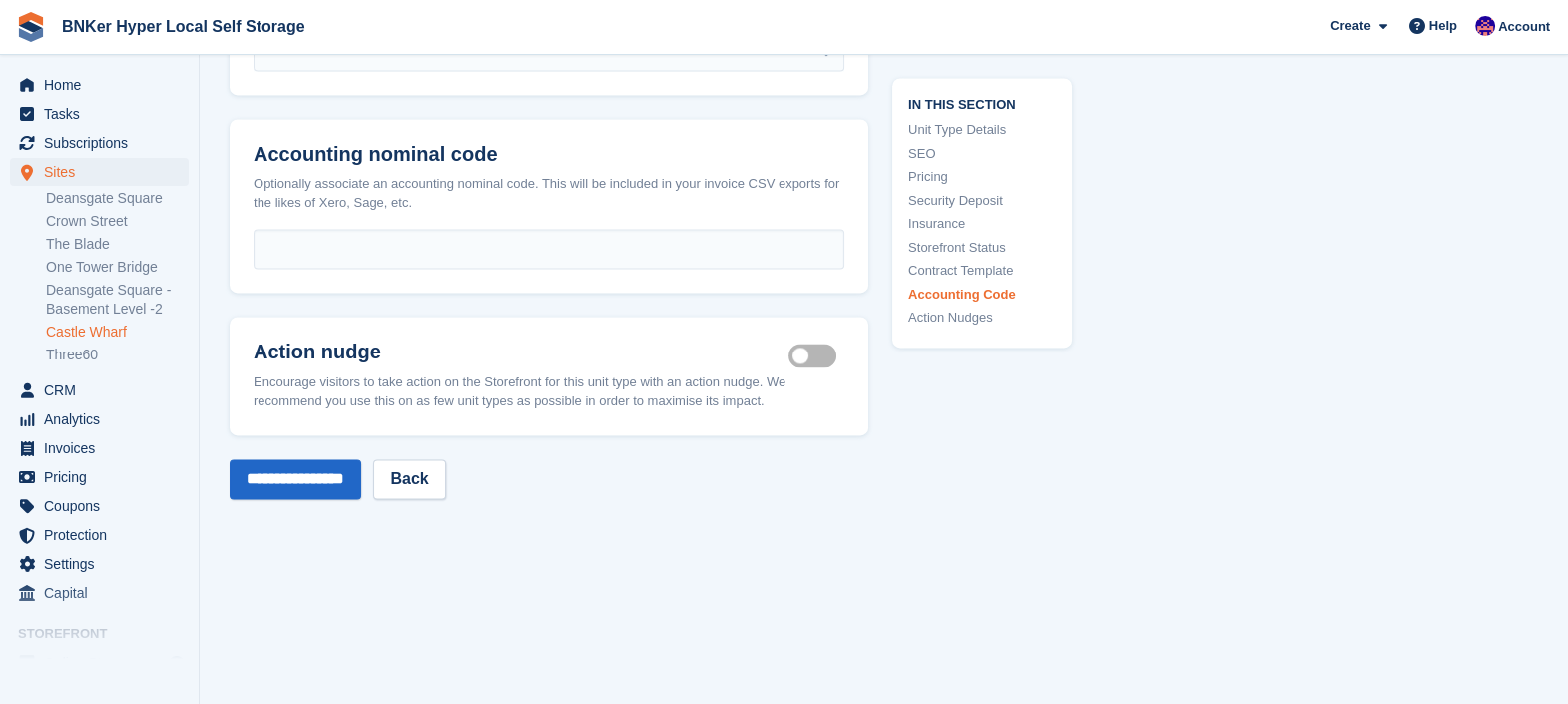 scroll, scrollTop: 3579, scrollLeft: 0, axis: vertical 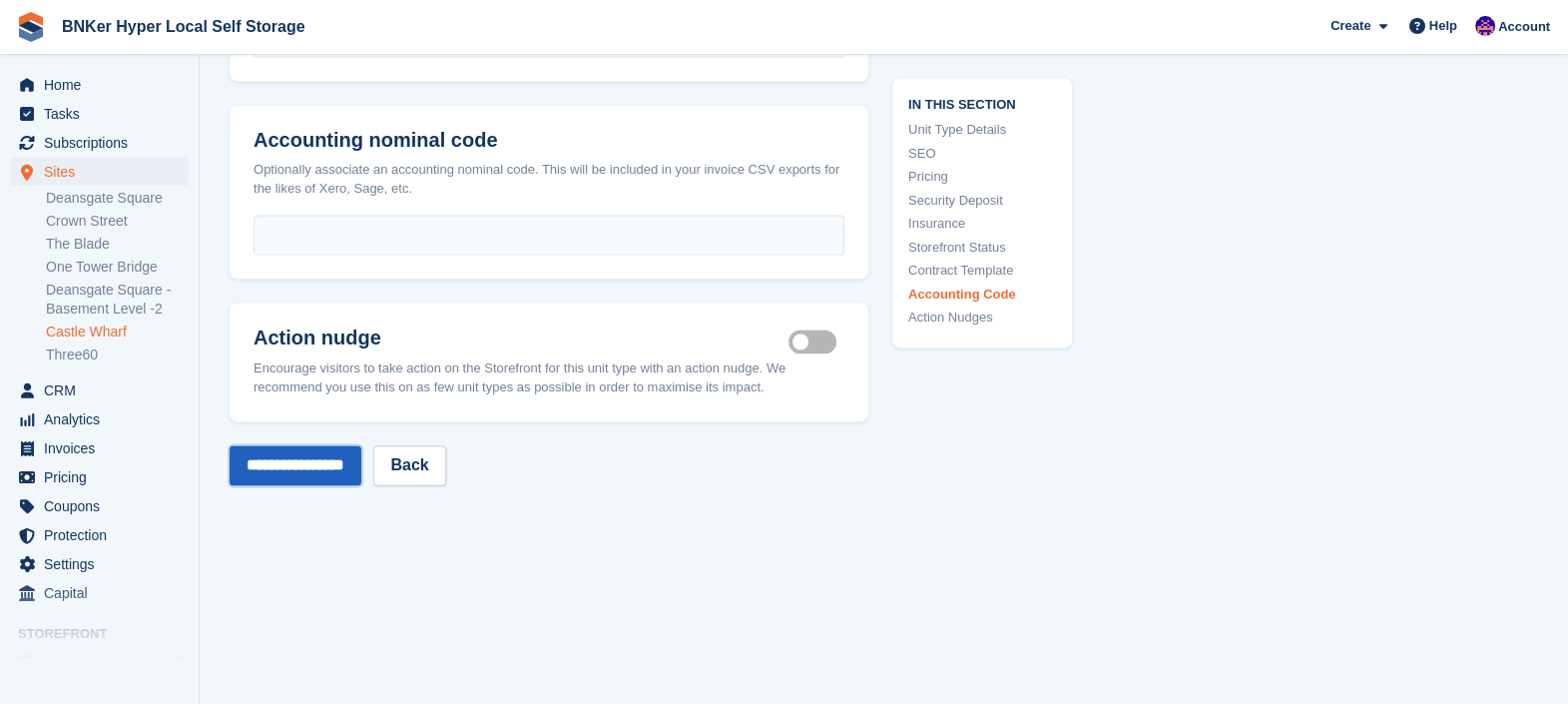 click on "**********" at bounding box center [295, 465] 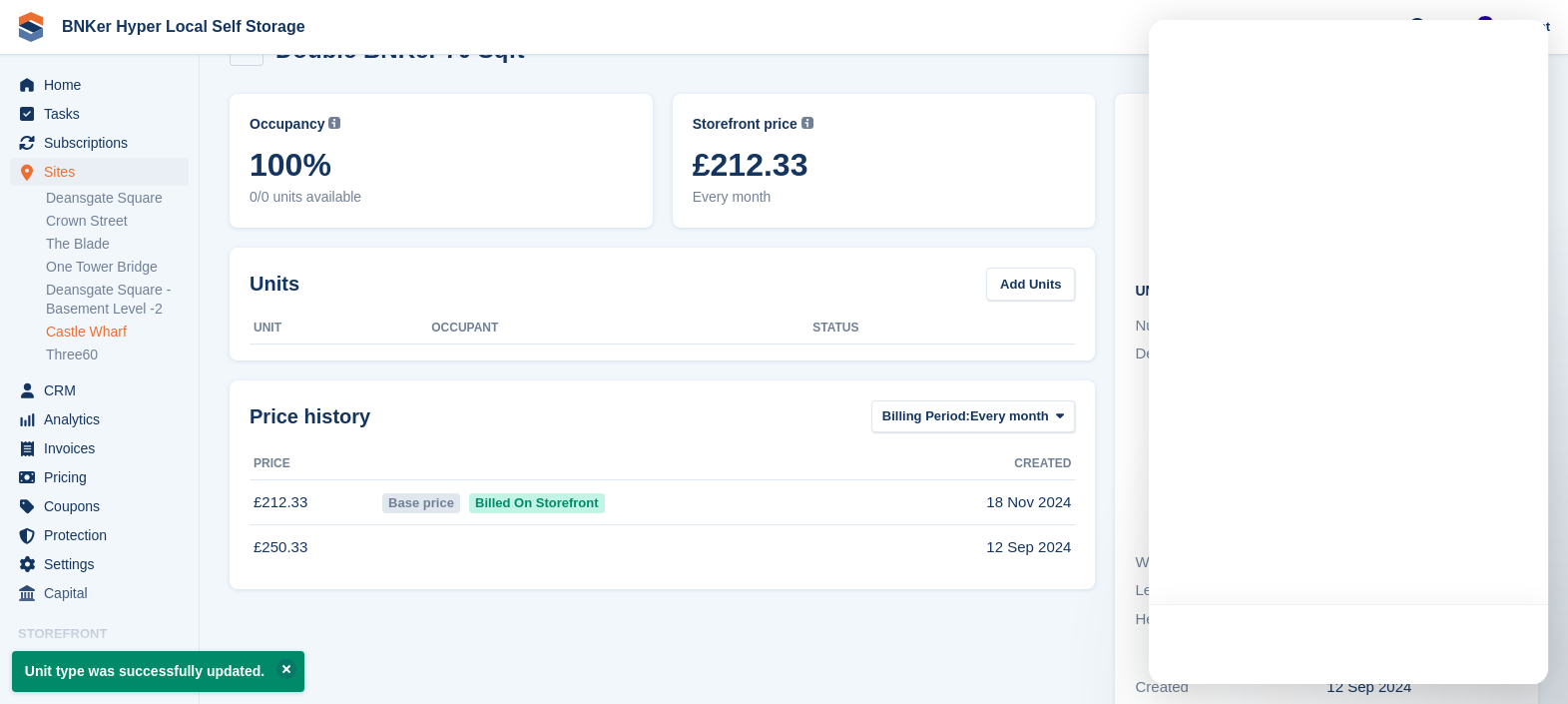 scroll, scrollTop: 0, scrollLeft: 0, axis: both 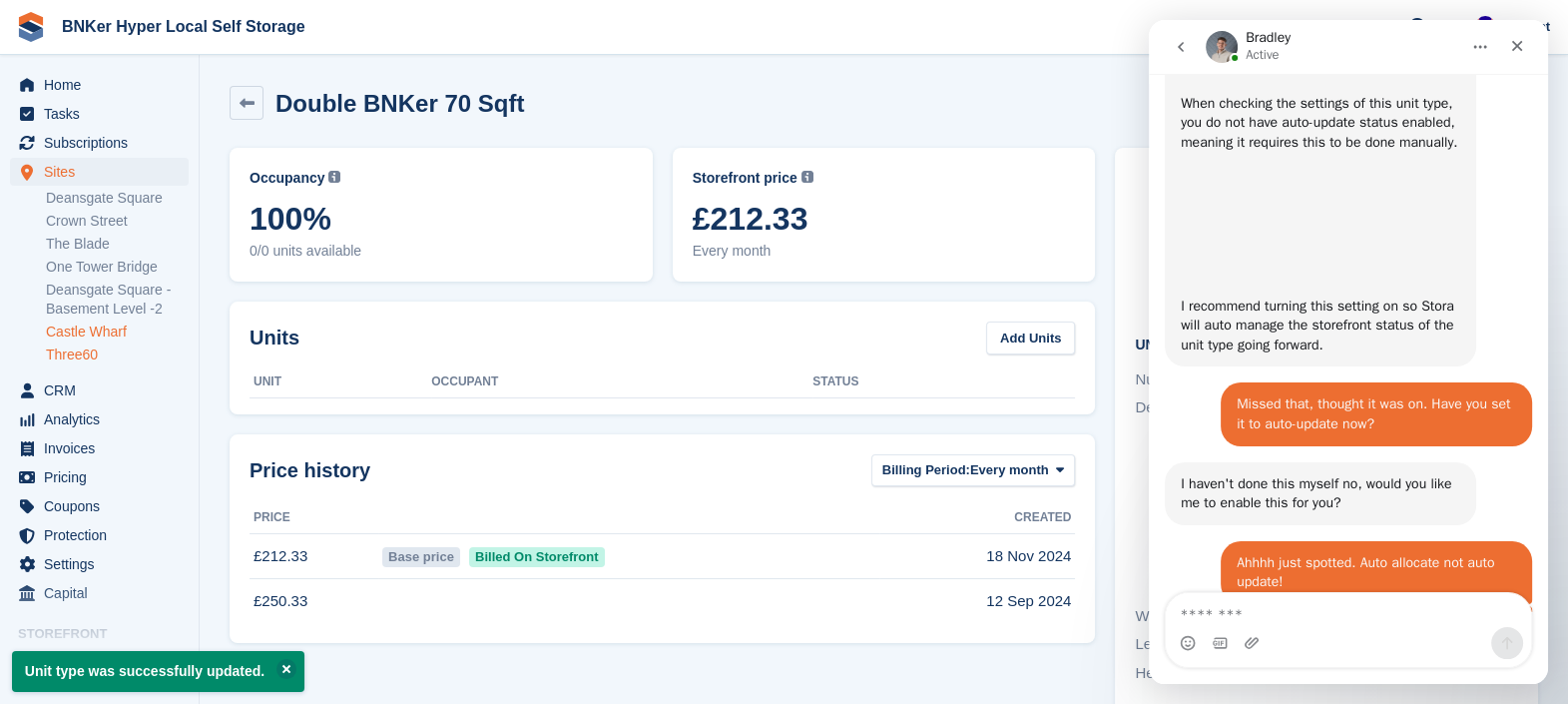 click on "Three60" at bounding box center (117, 354) 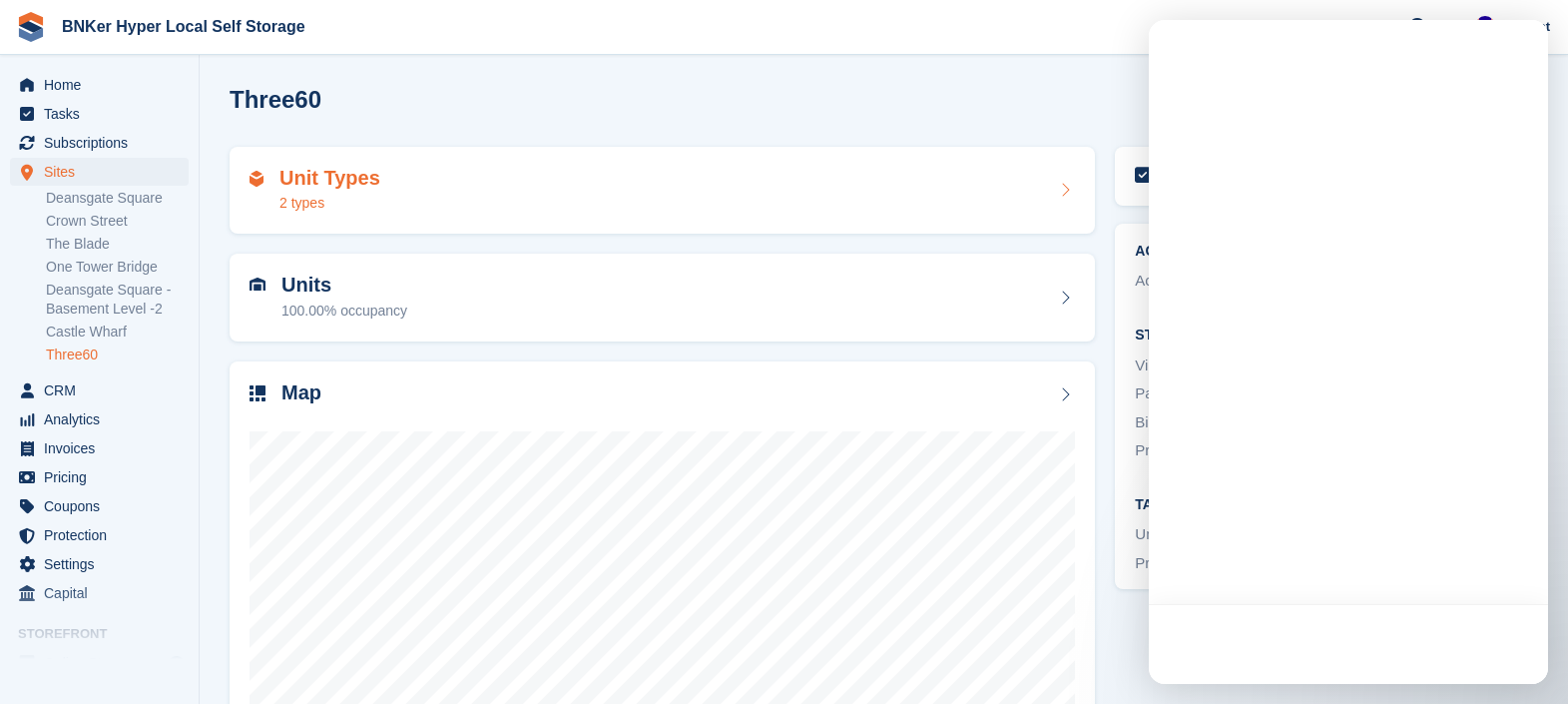 scroll, scrollTop: 0, scrollLeft: 0, axis: both 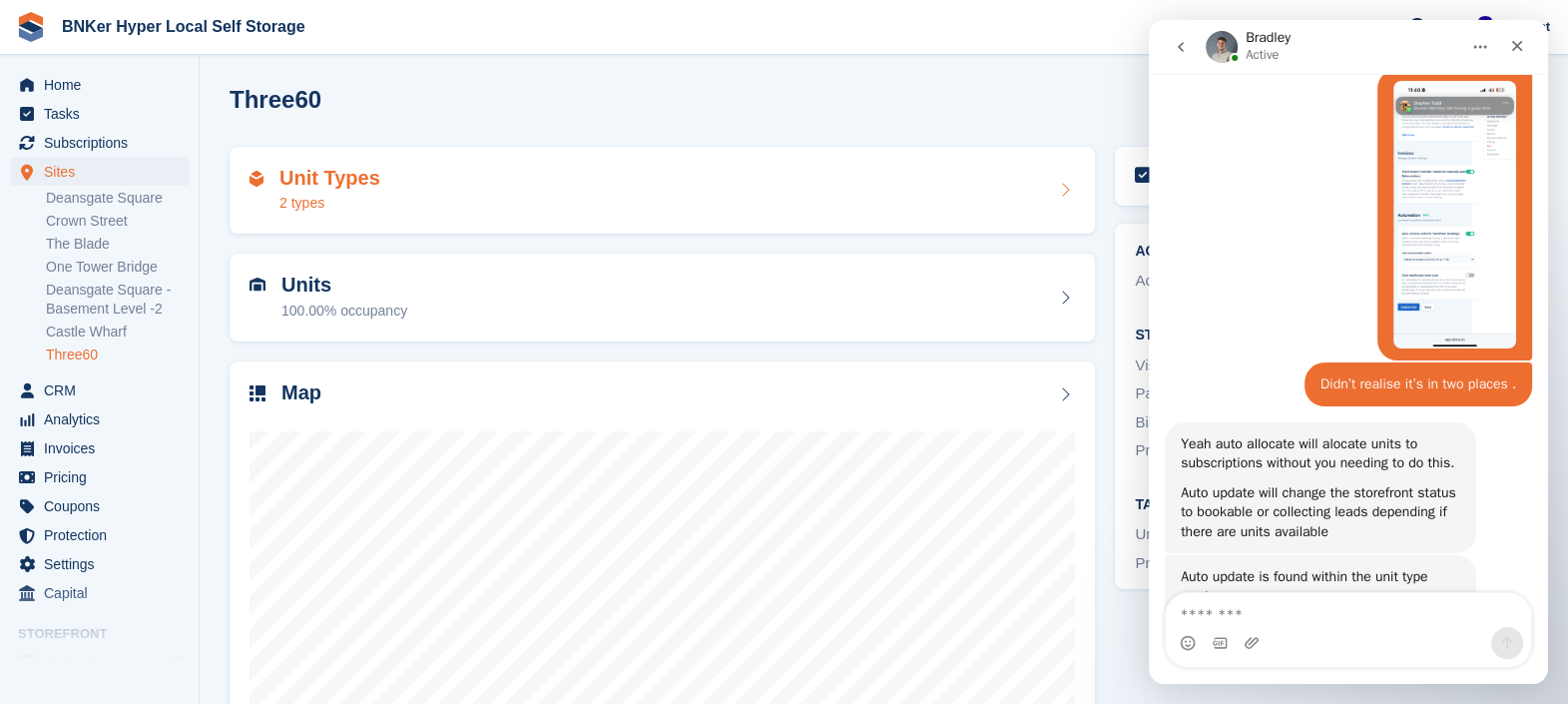 click at bounding box center (1065, 190) 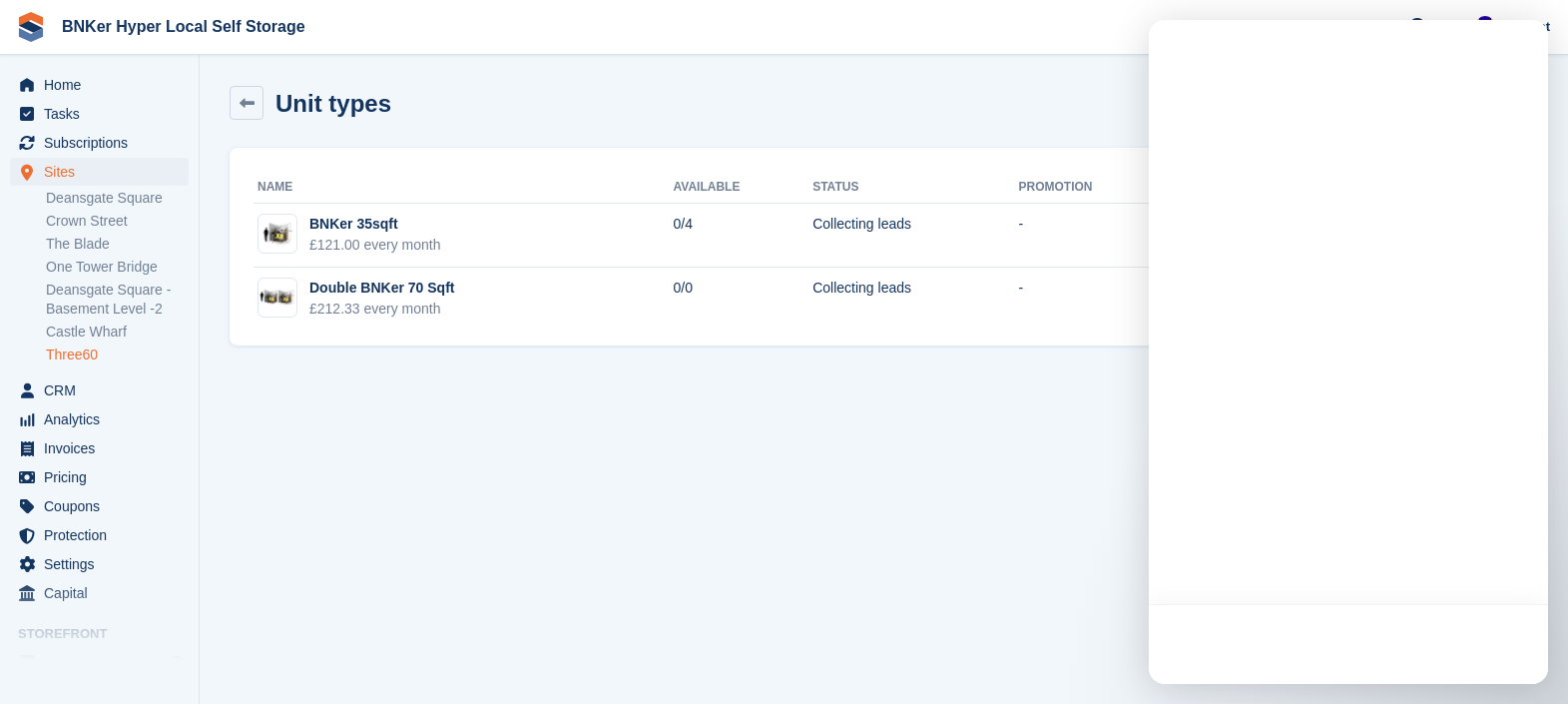 scroll, scrollTop: 0, scrollLeft: 0, axis: both 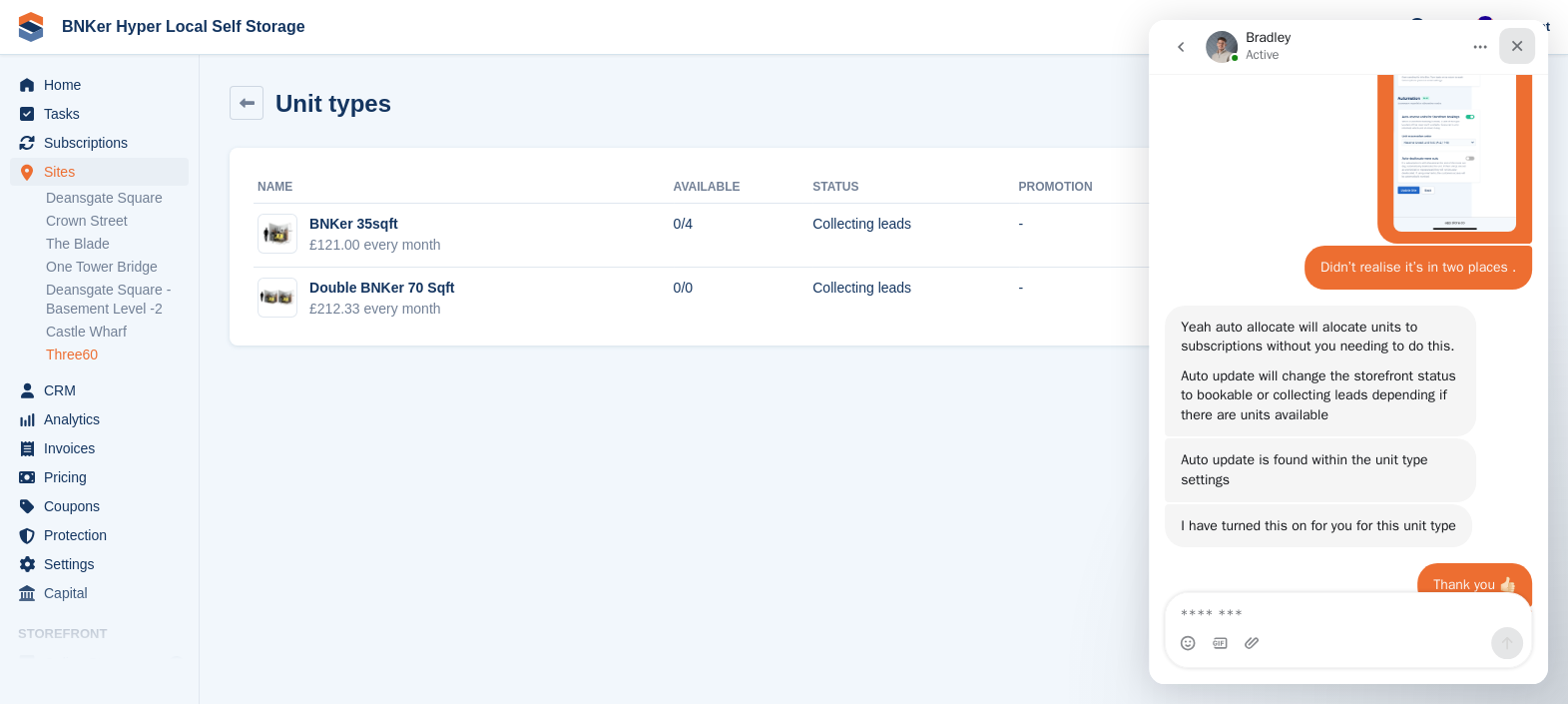 click at bounding box center [1517, 46] 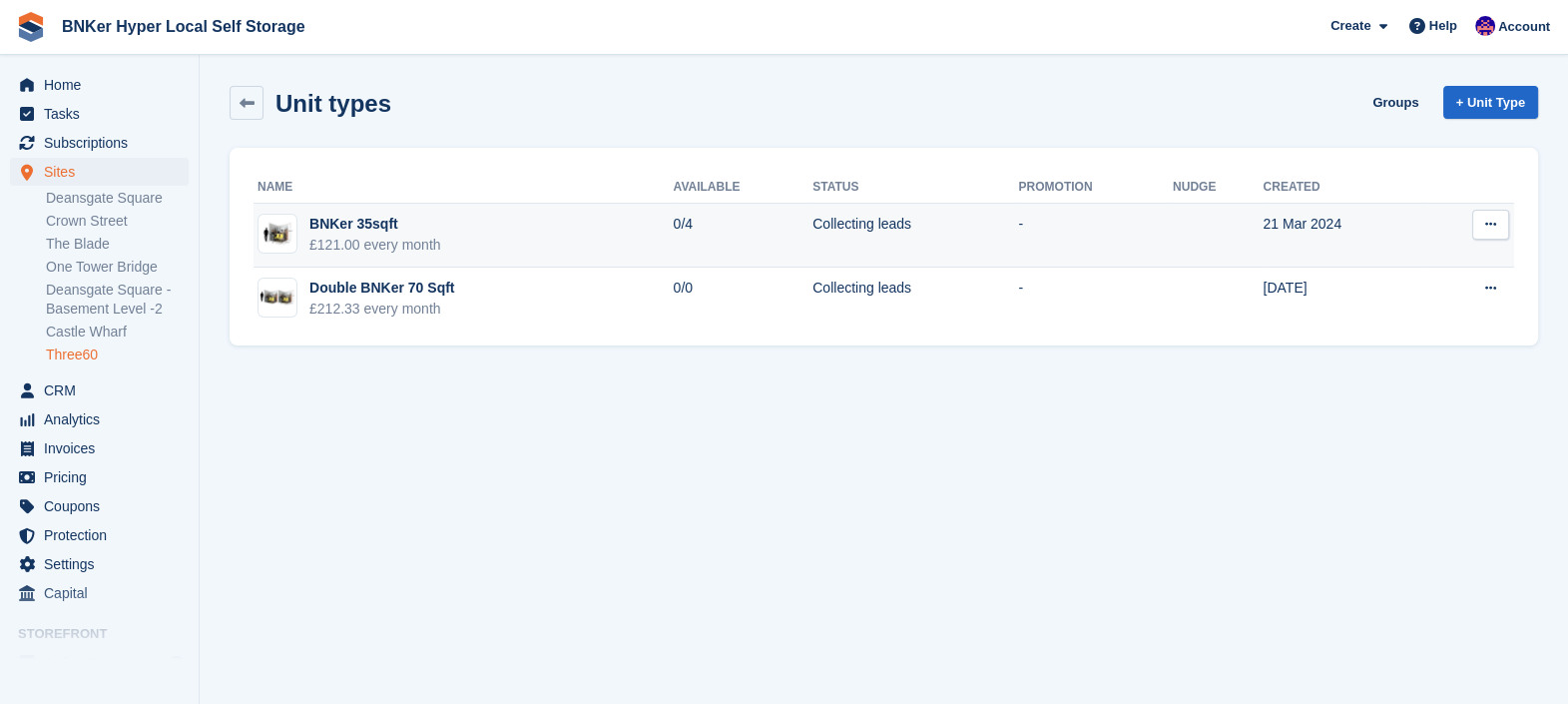 scroll, scrollTop: 0, scrollLeft: 0, axis: both 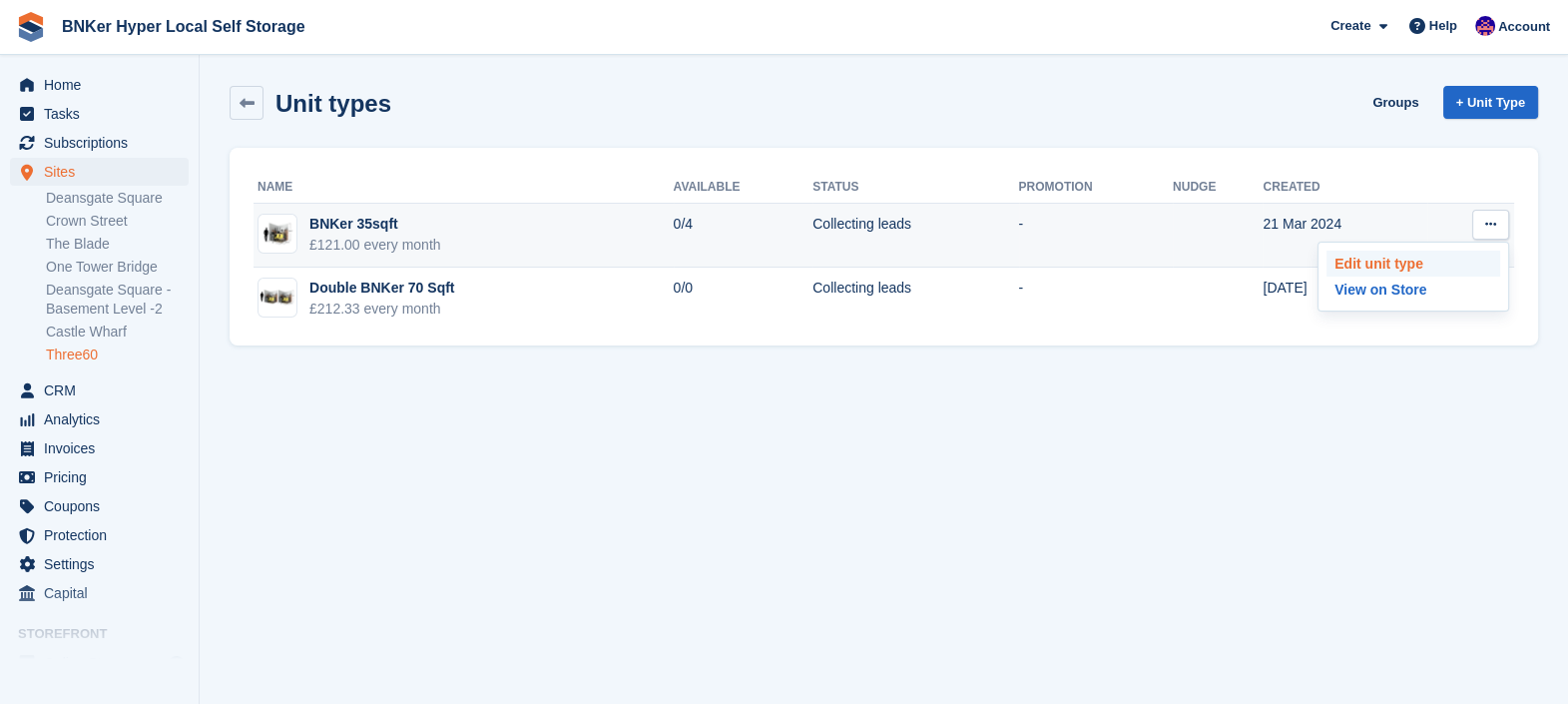click on "Edit unit type" at bounding box center (1413, 264) 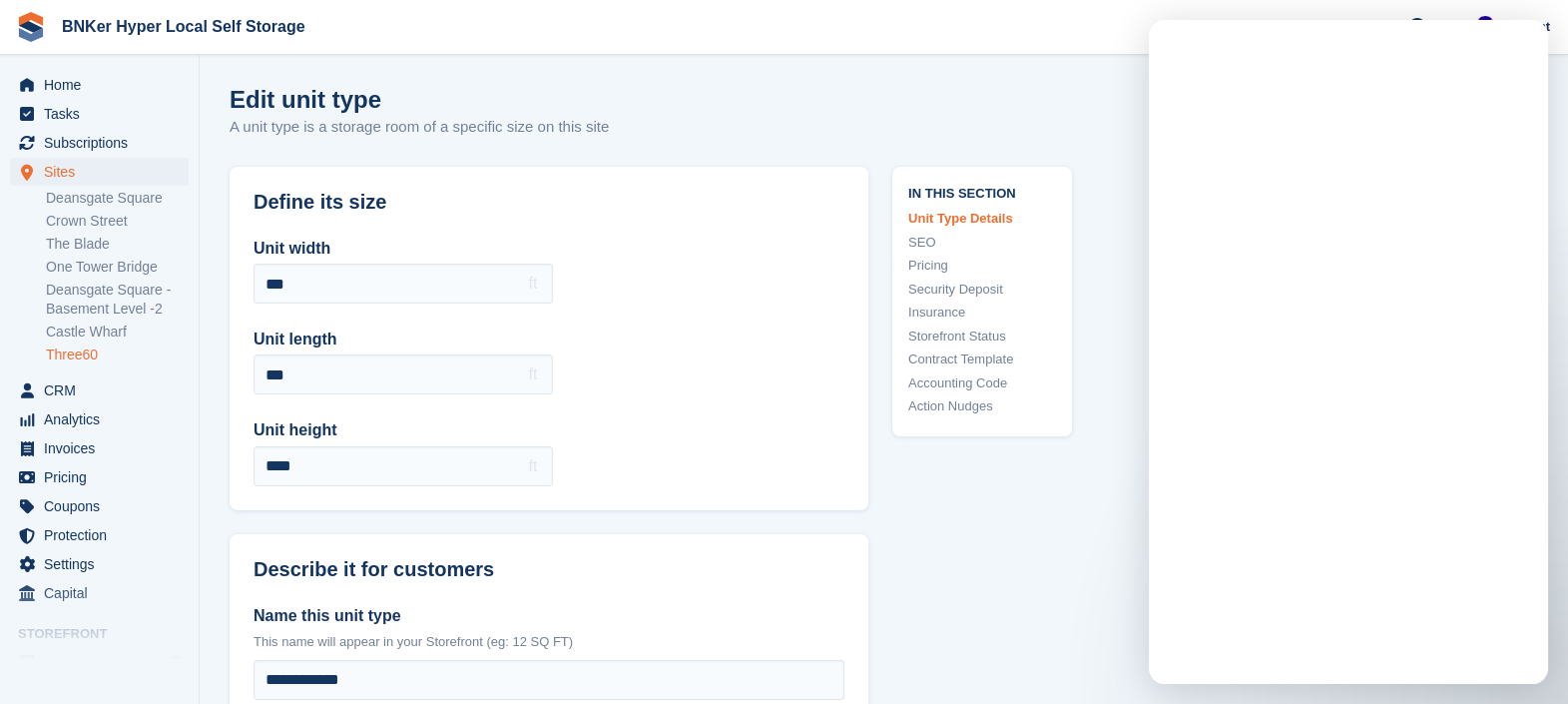 scroll, scrollTop: 0, scrollLeft: 0, axis: both 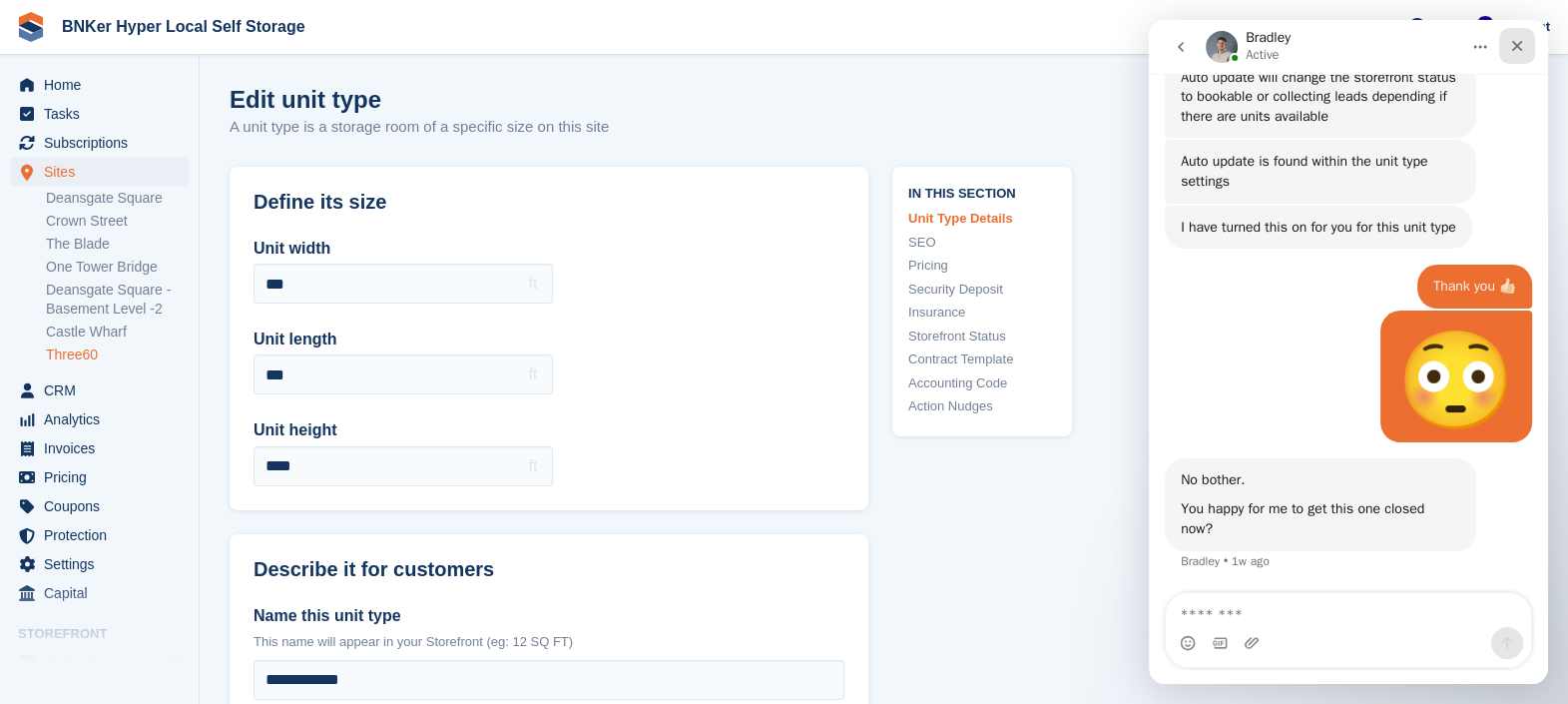 click 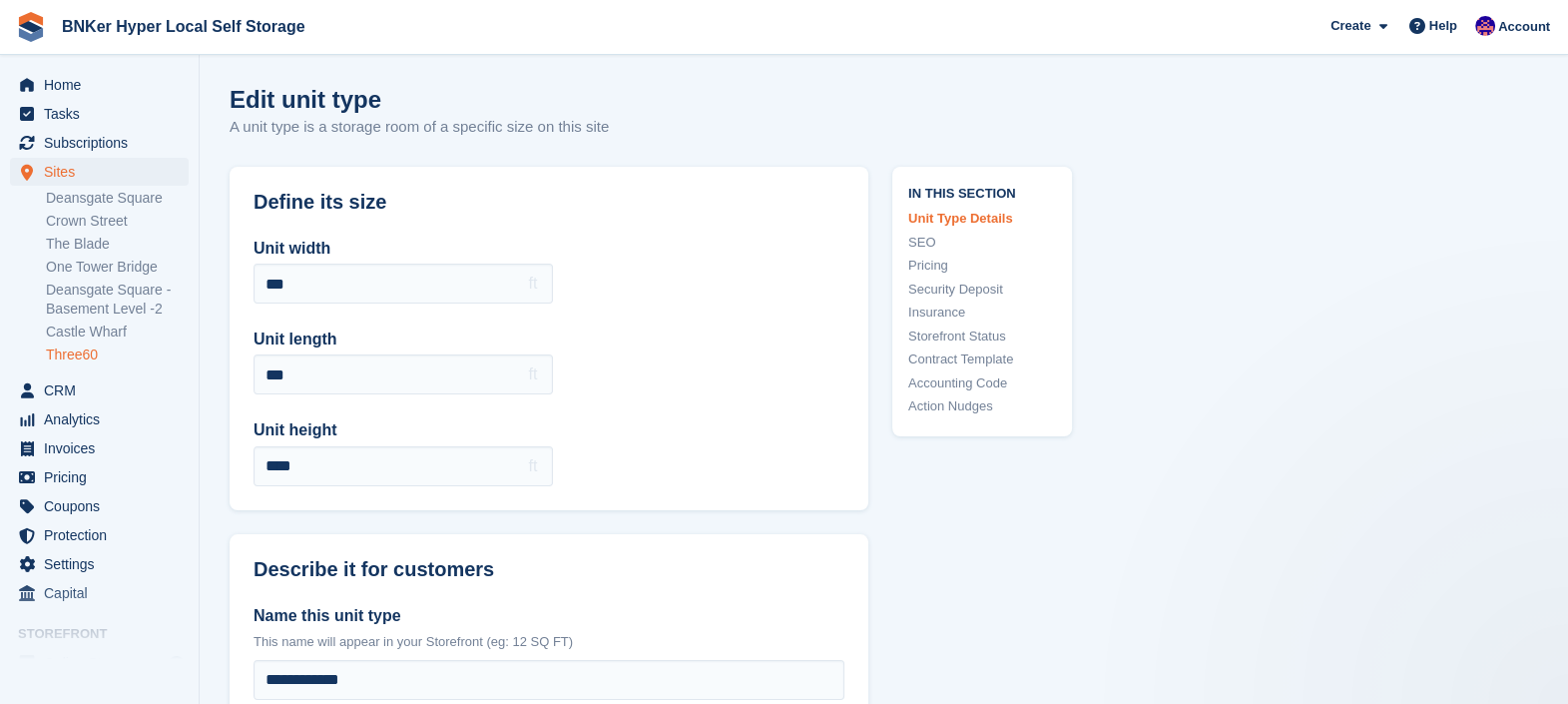 scroll, scrollTop: 0, scrollLeft: 0, axis: both 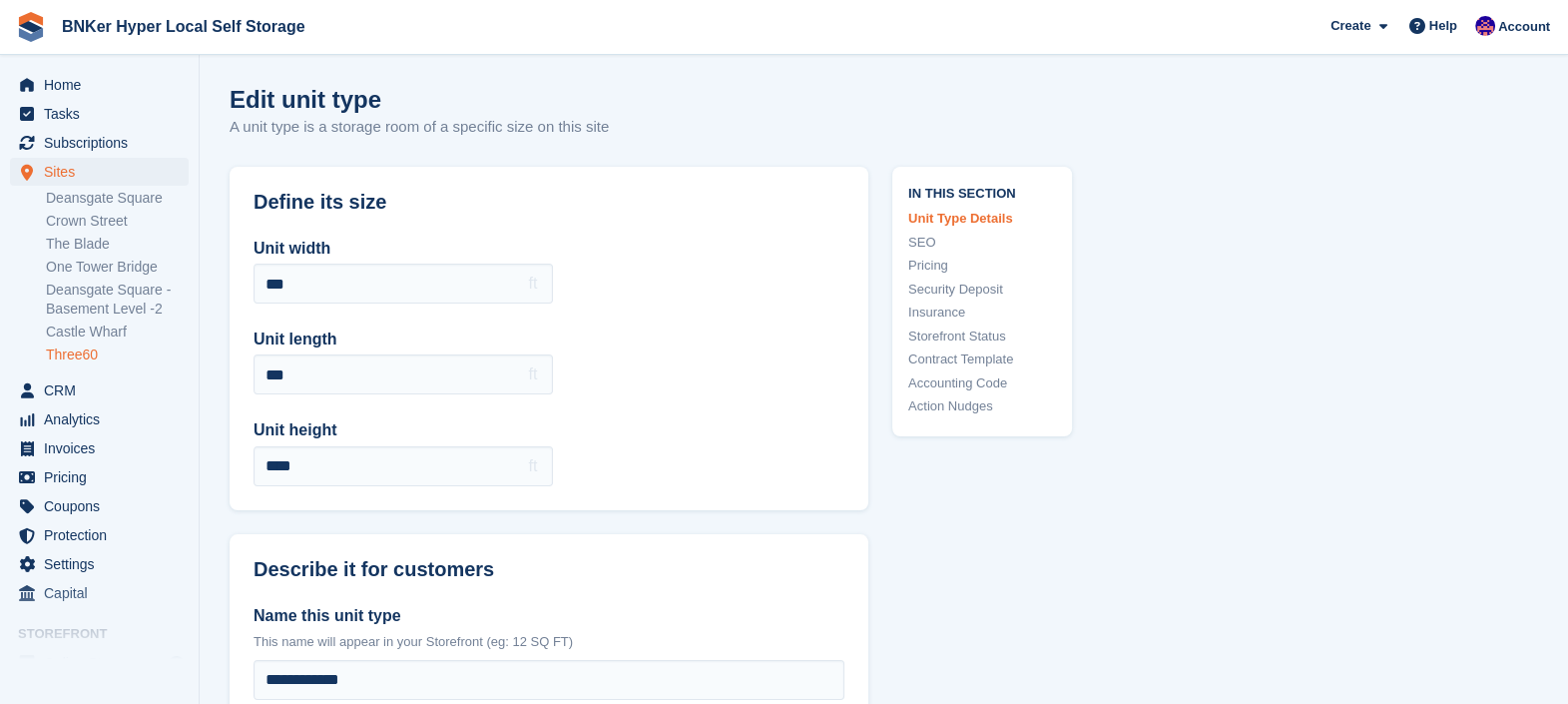 click on "Storefront Status" at bounding box center (982, 337) 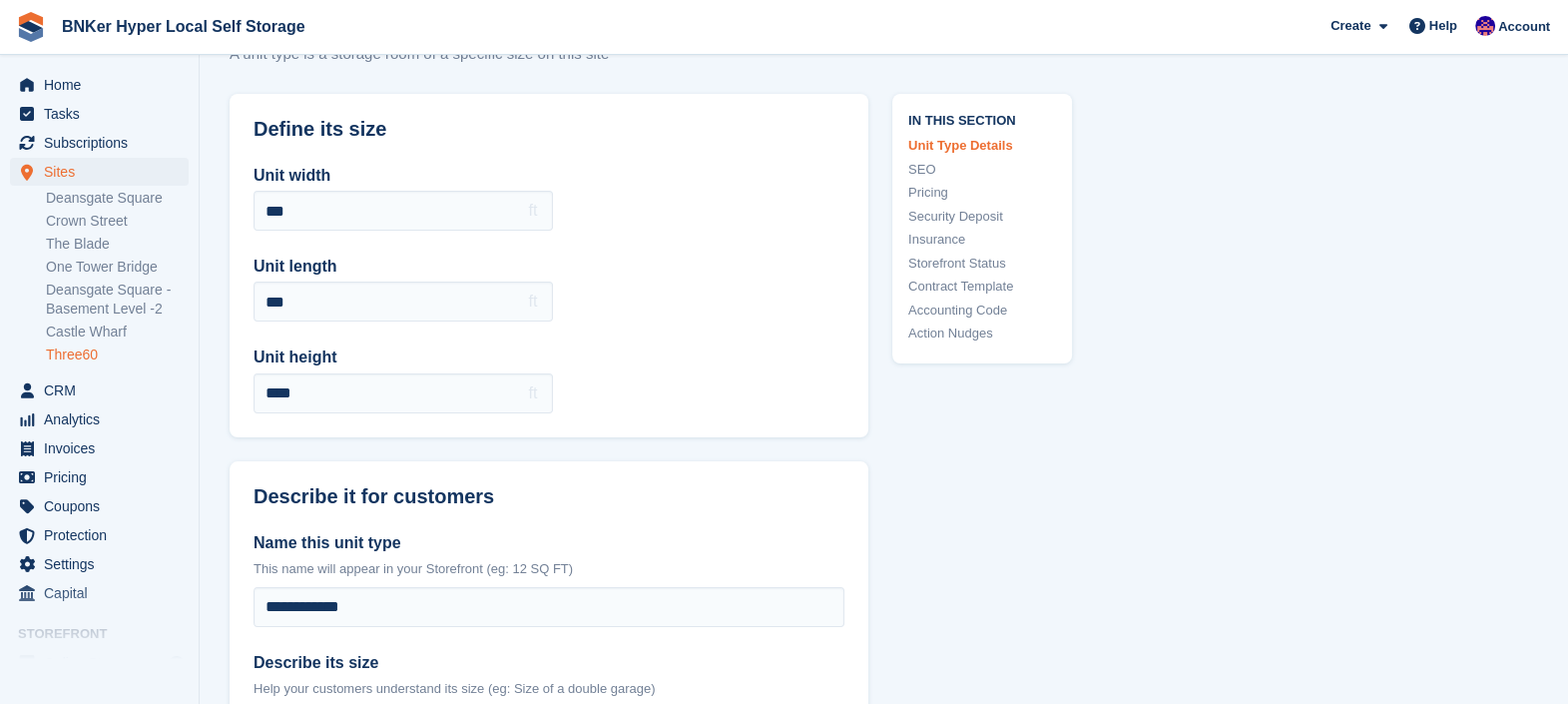 scroll, scrollTop: 0, scrollLeft: 0, axis: both 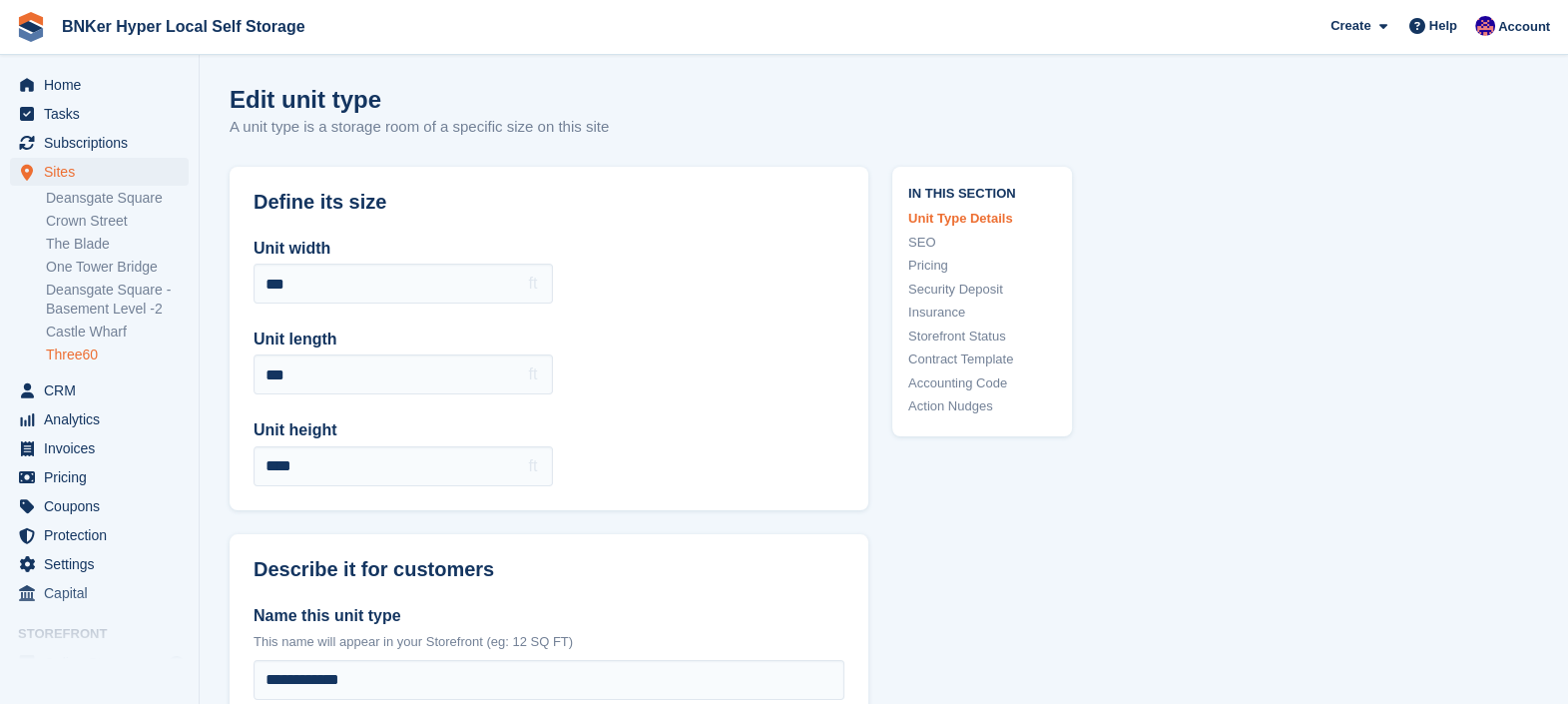 click on "Three60" at bounding box center [117, 354] 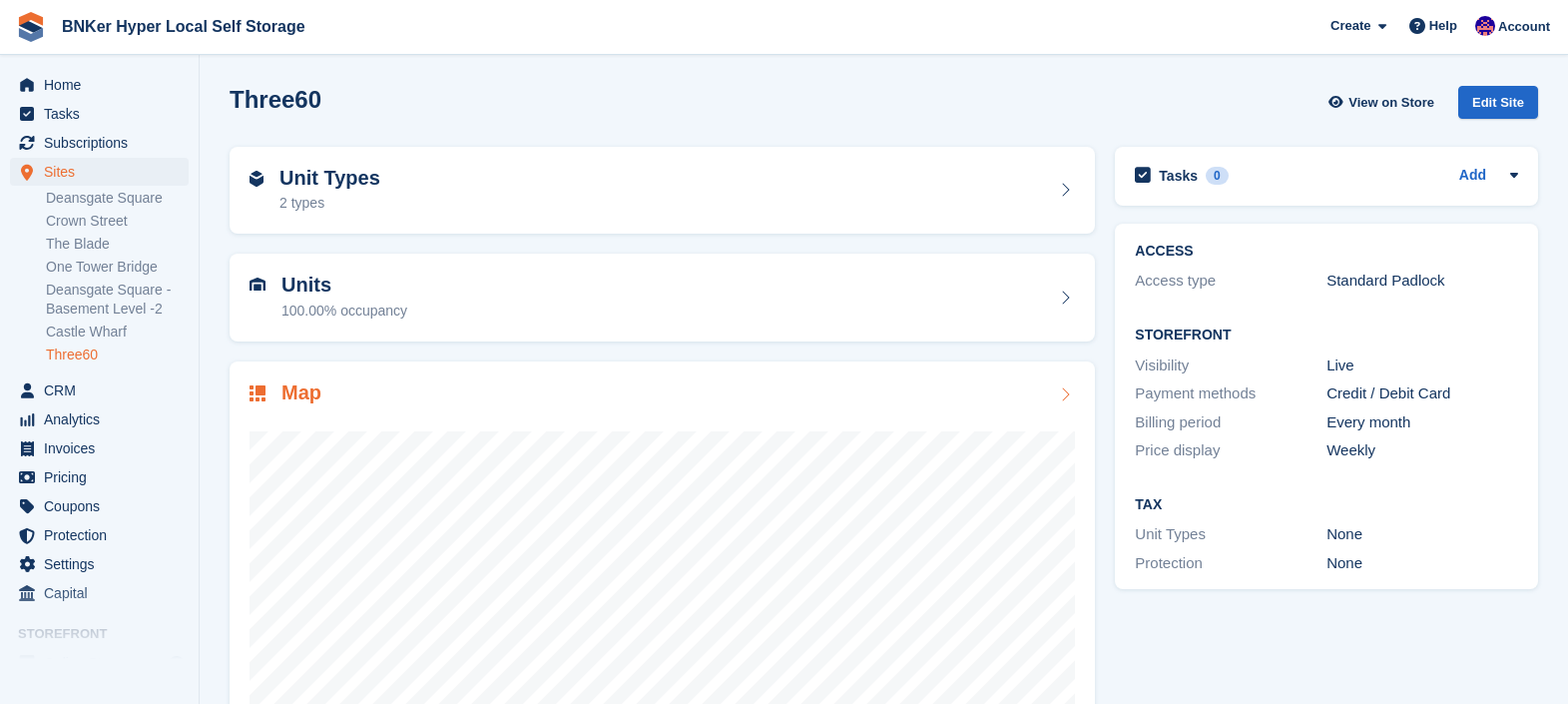 scroll, scrollTop: 0, scrollLeft: 0, axis: both 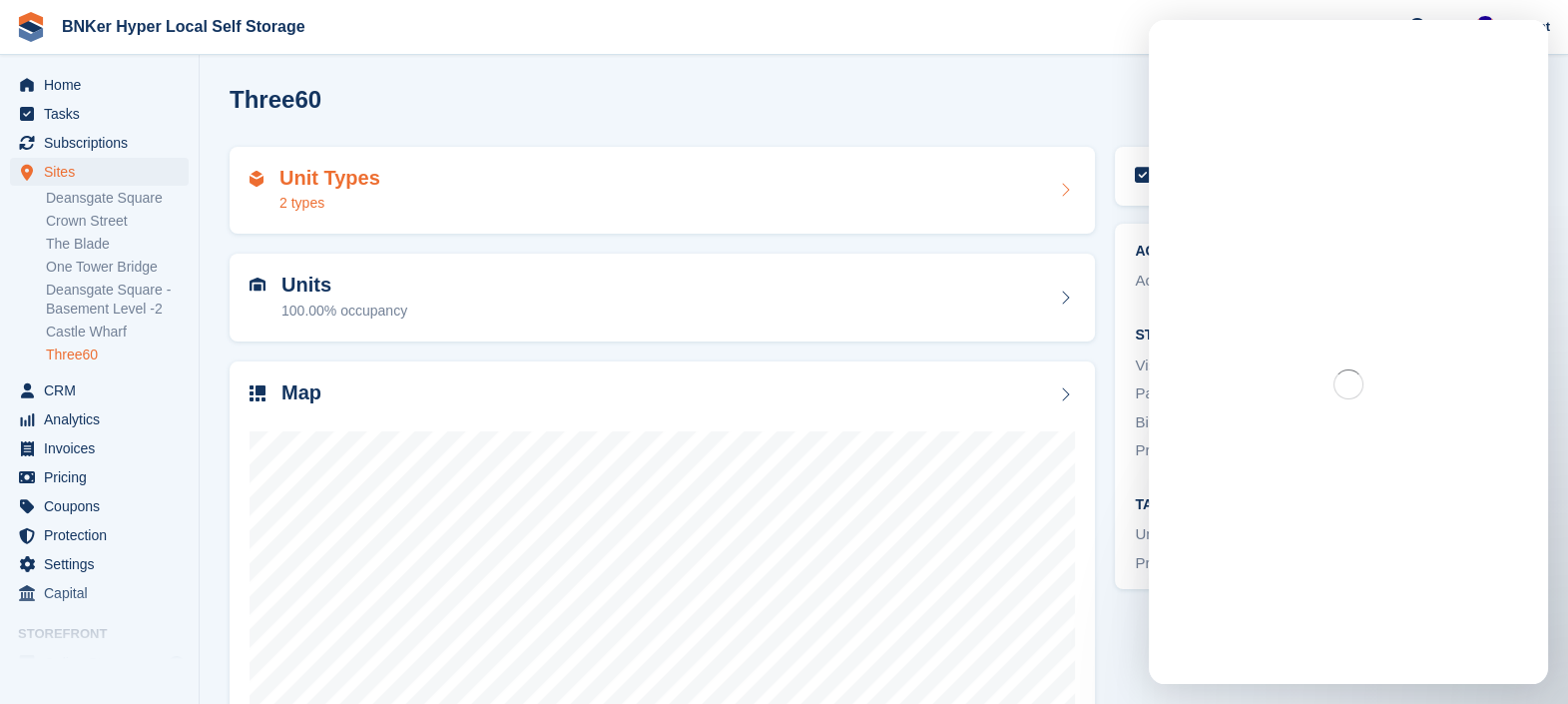 click at bounding box center [1065, 190] 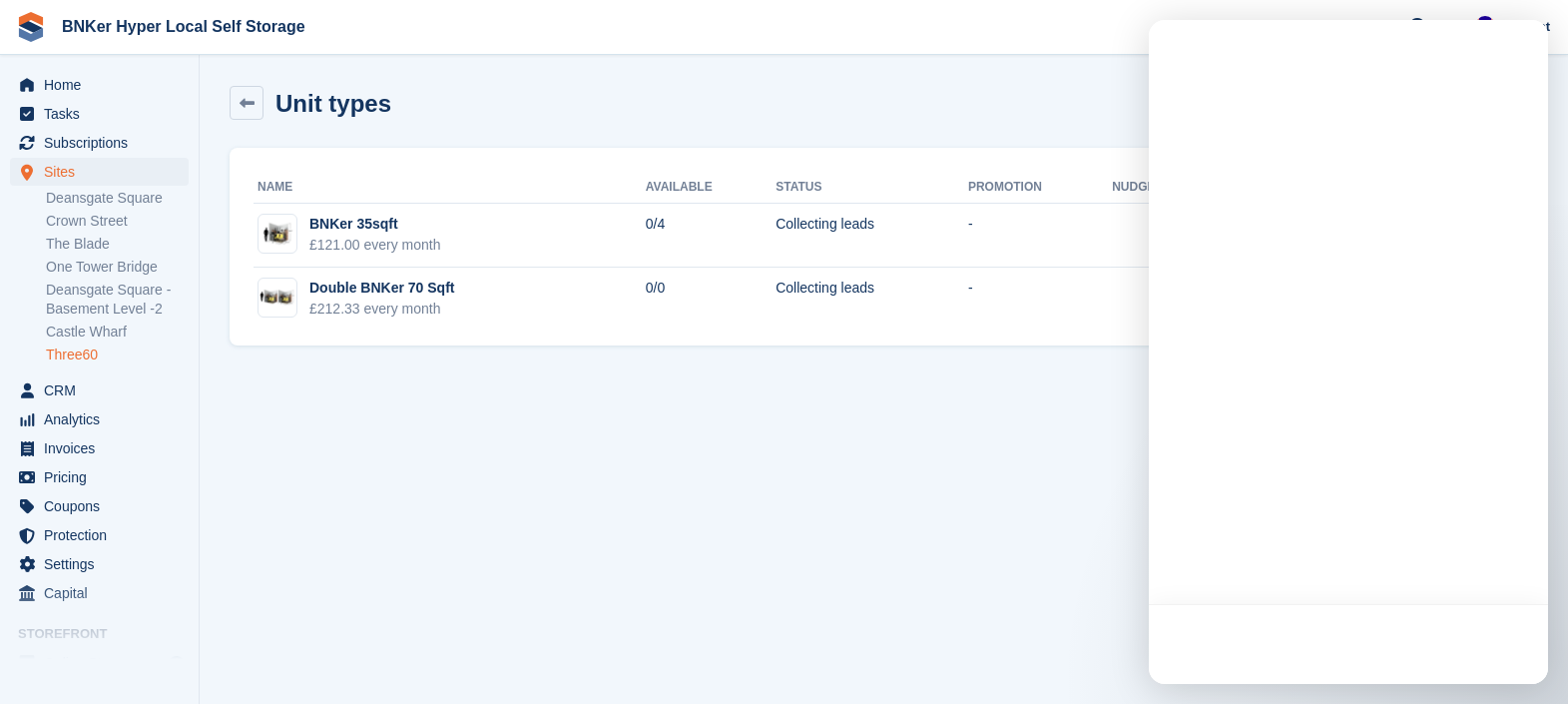 scroll, scrollTop: 0, scrollLeft: 0, axis: both 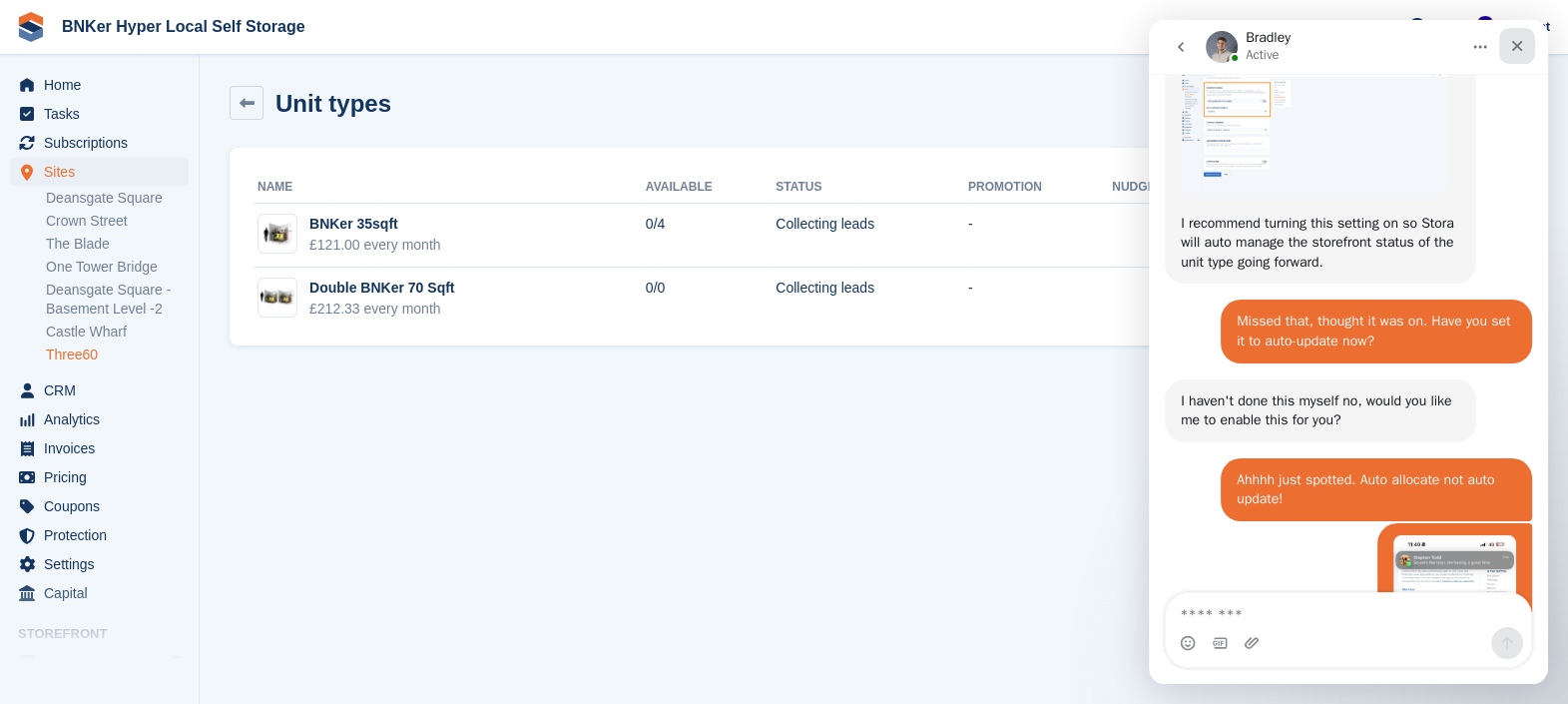 click 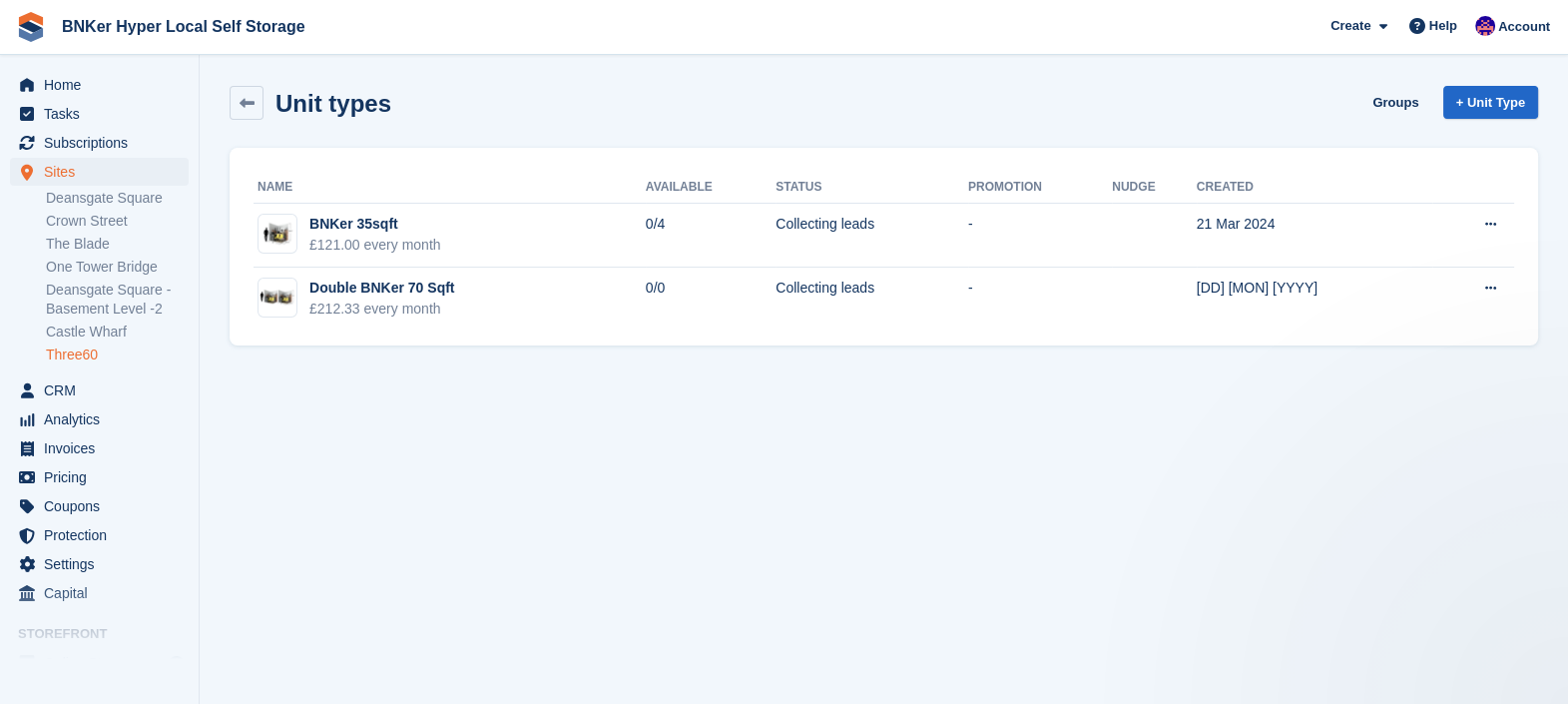 scroll, scrollTop: 0, scrollLeft: 0, axis: both 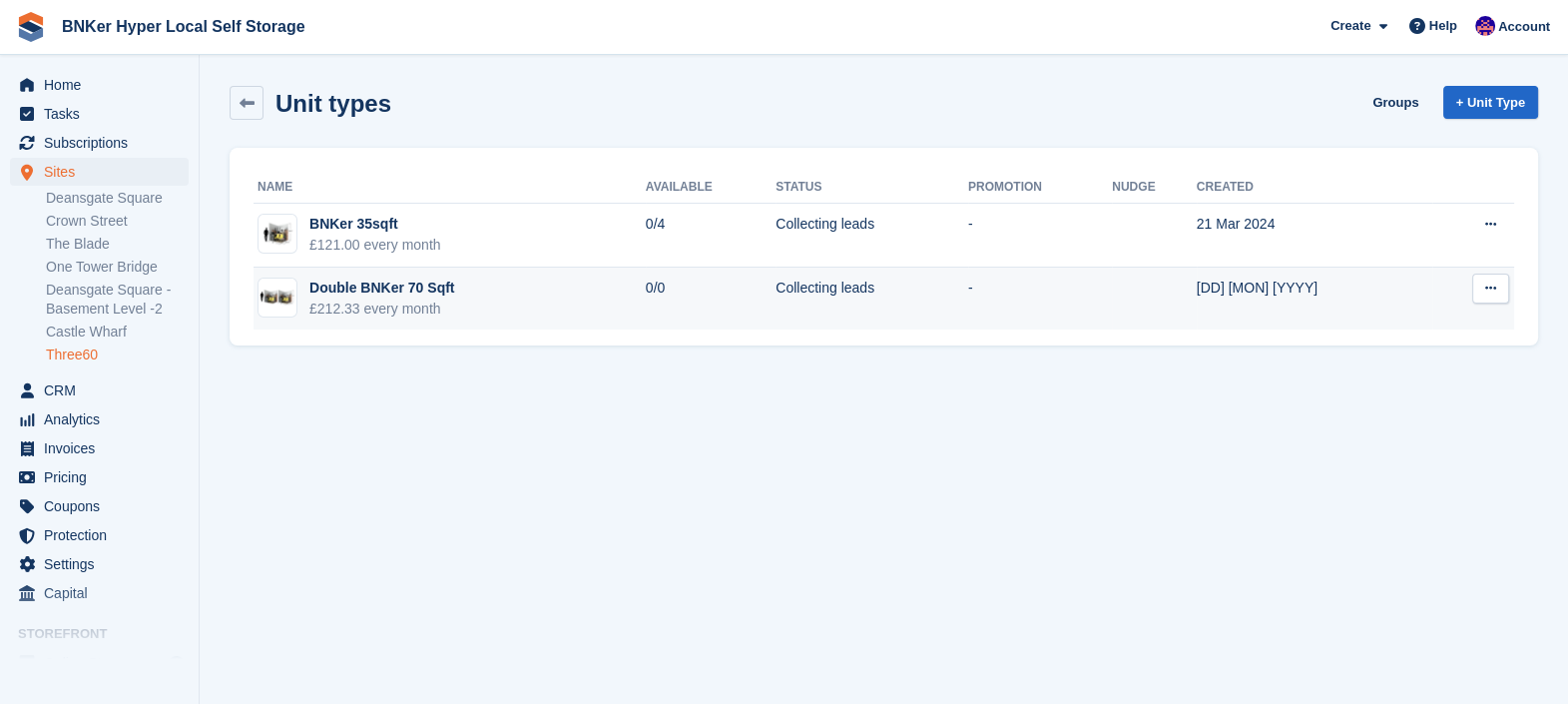 click at bounding box center (1490, 288) 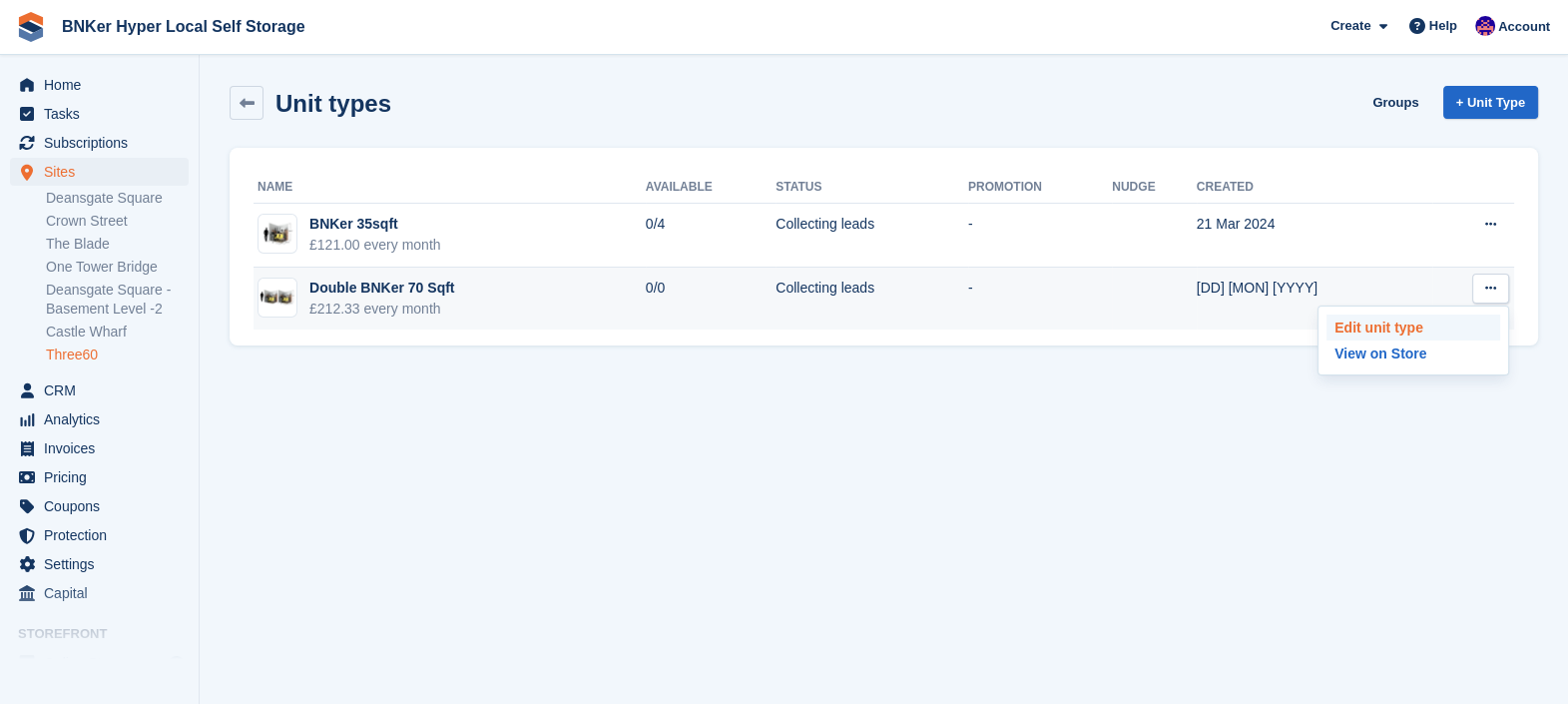 click on "Edit unit type" at bounding box center (1413, 328) 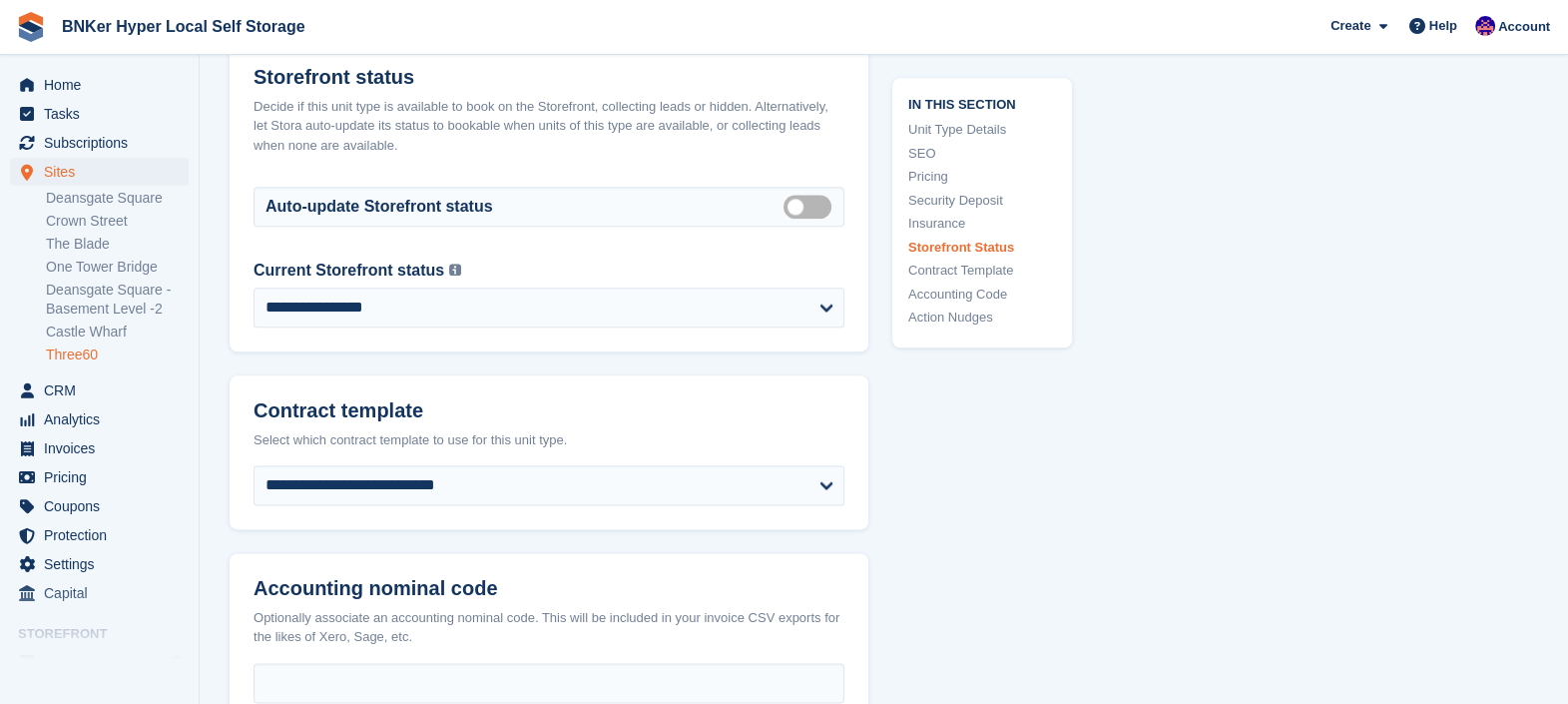 scroll, scrollTop: 3047, scrollLeft: 0, axis: vertical 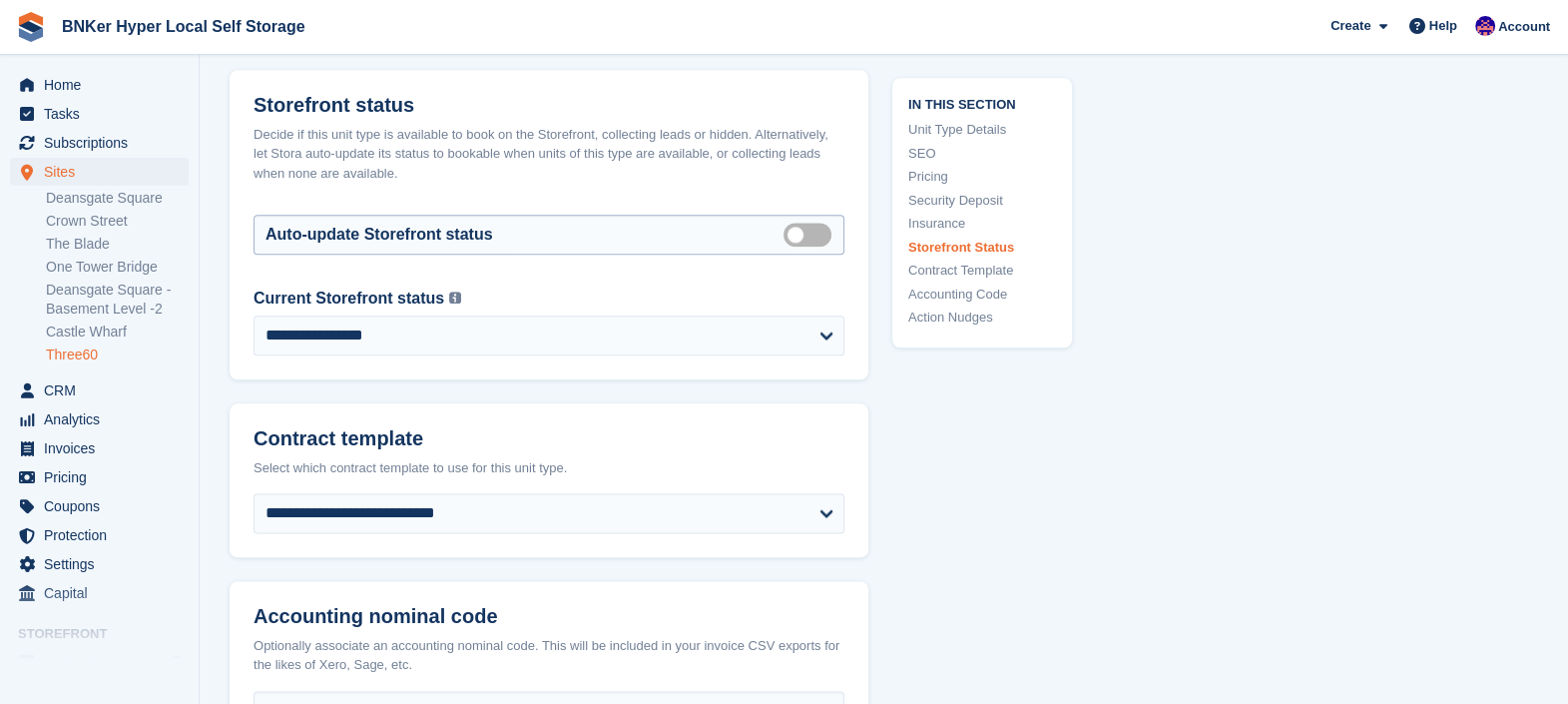 click on "Auto manage storefront status" at bounding box center (811, 234) 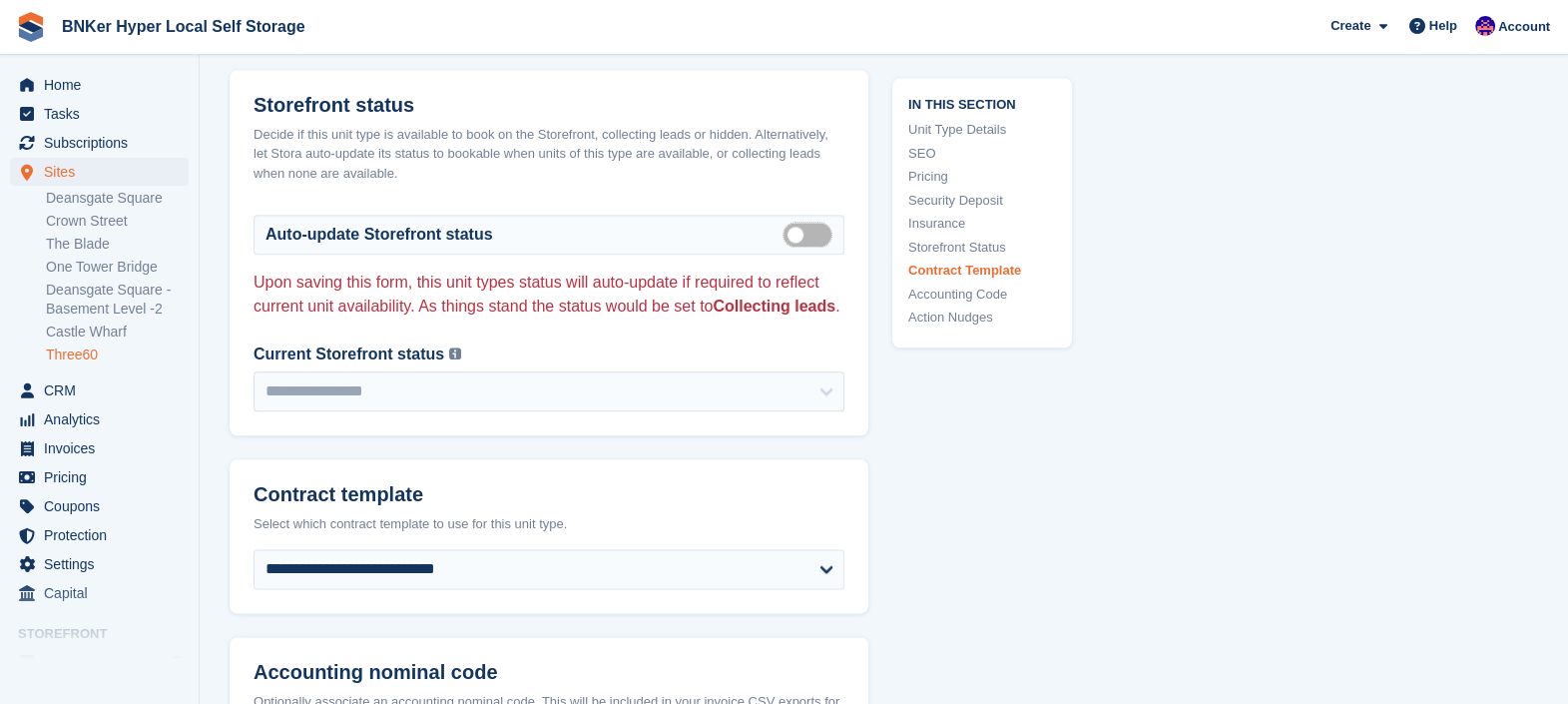 scroll, scrollTop: 3754, scrollLeft: 0, axis: vertical 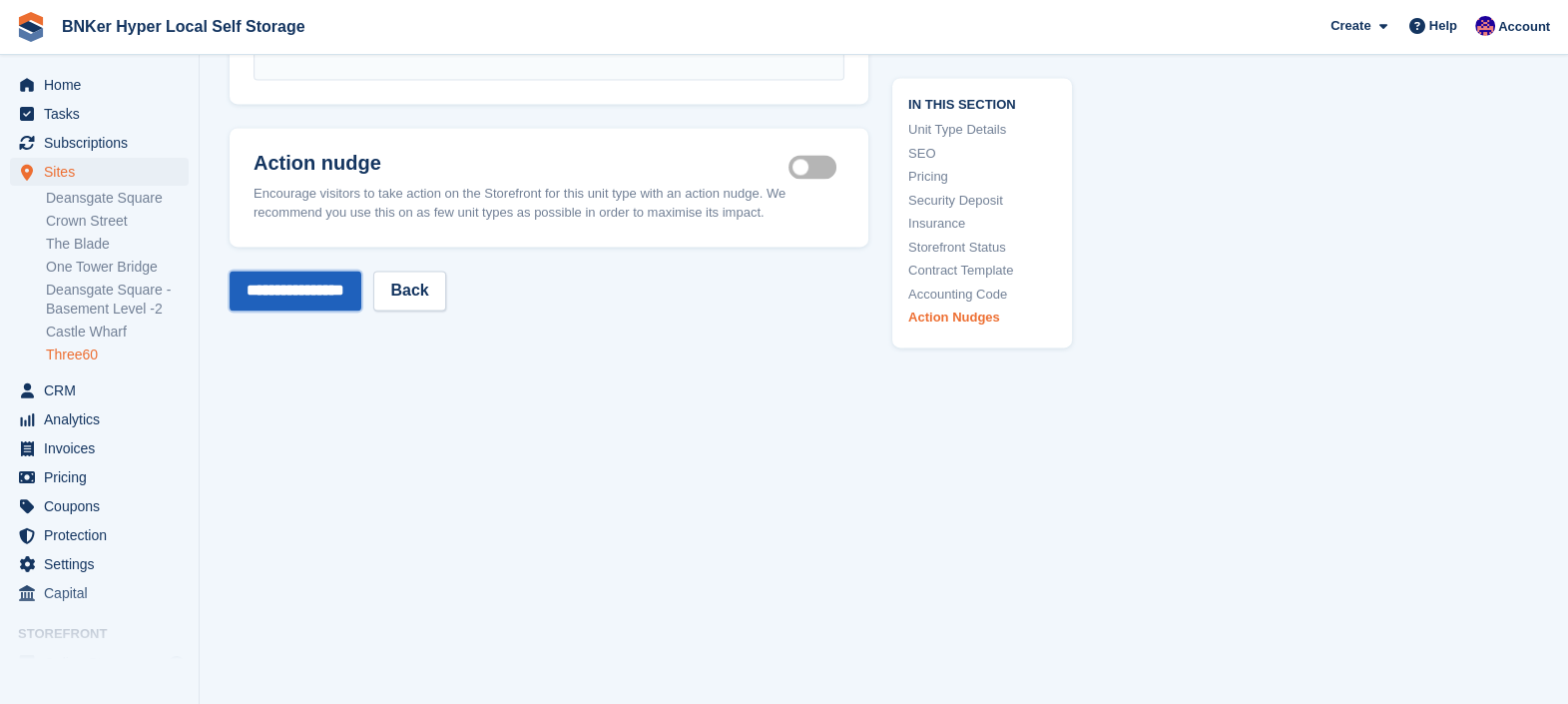 click on "**********" at bounding box center [295, 291] 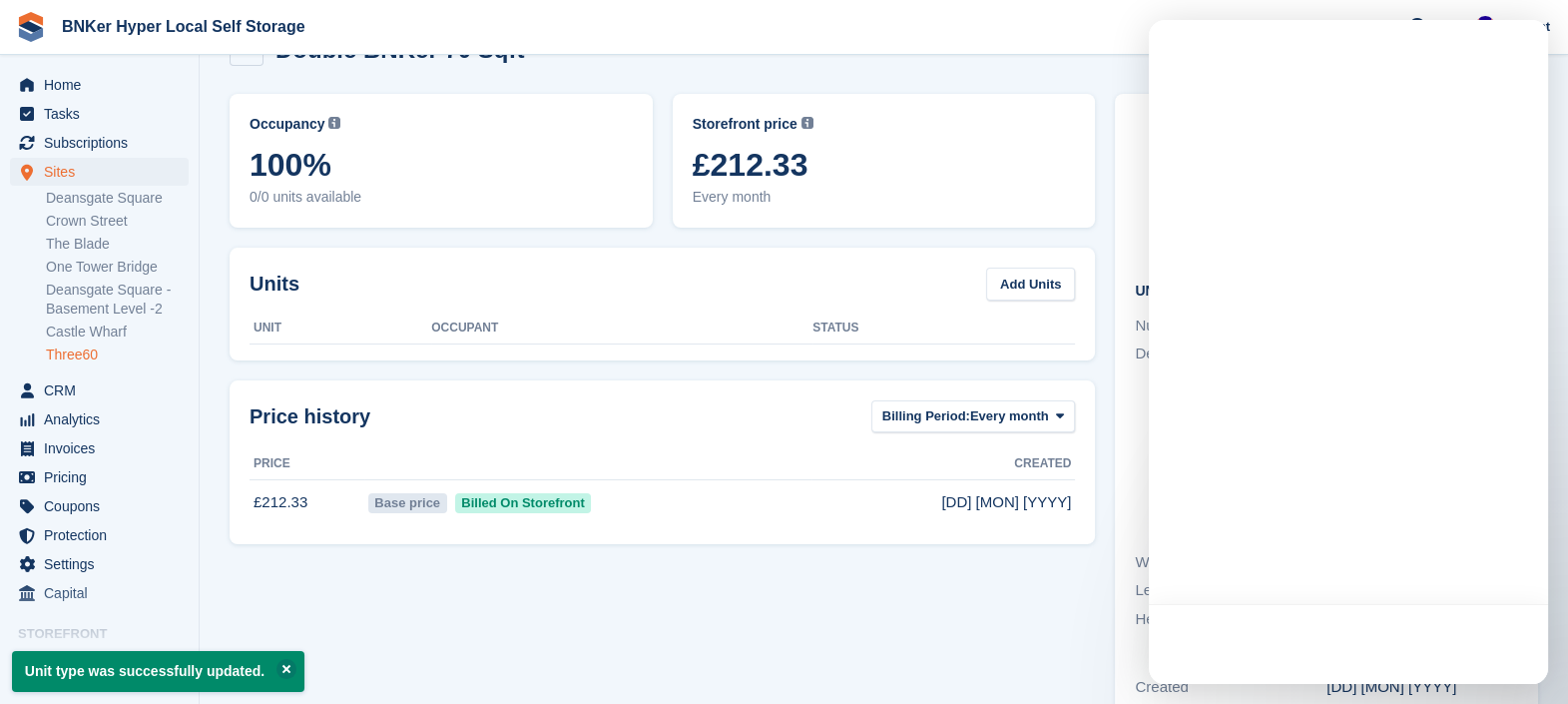 scroll, scrollTop: 0, scrollLeft: 0, axis: both 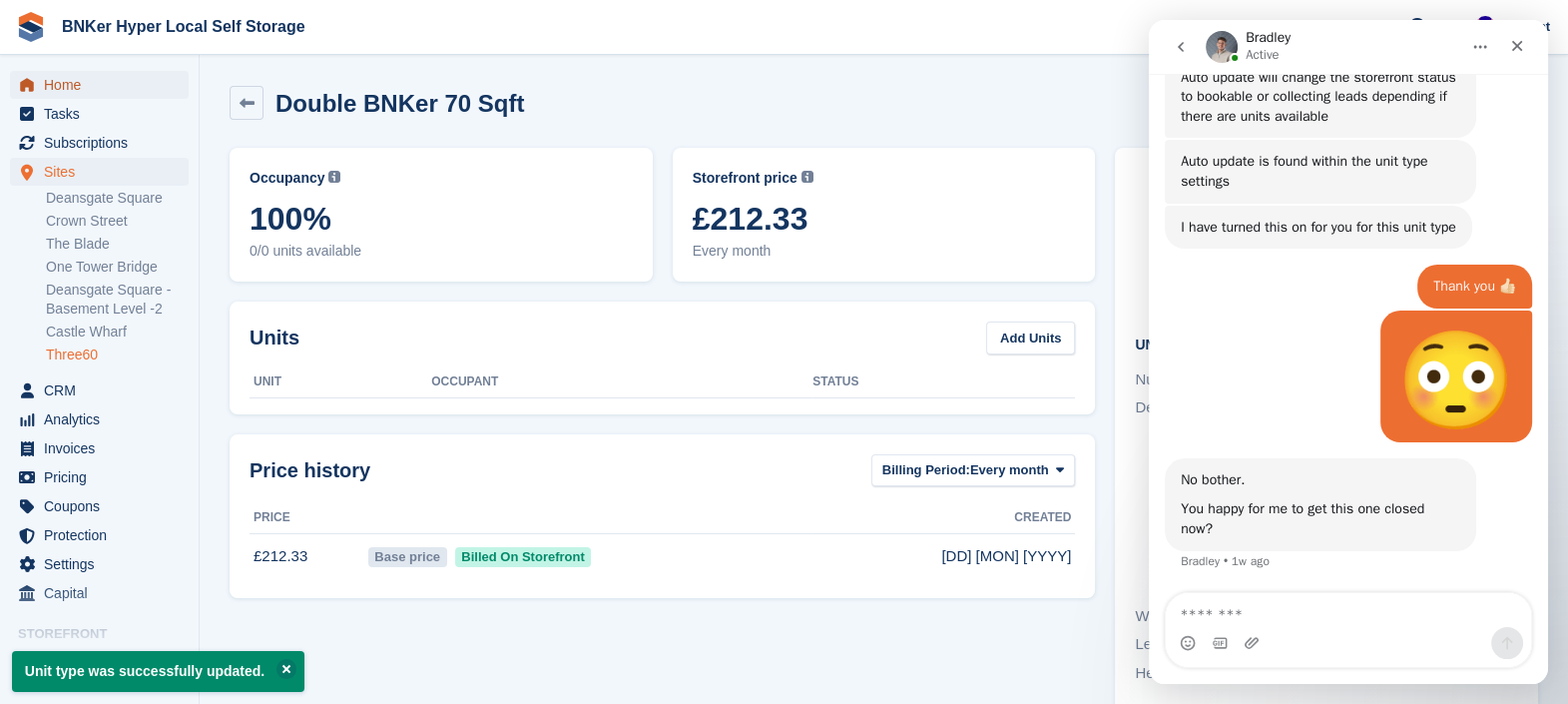 click on "Home" at bounding box center [104, 85] 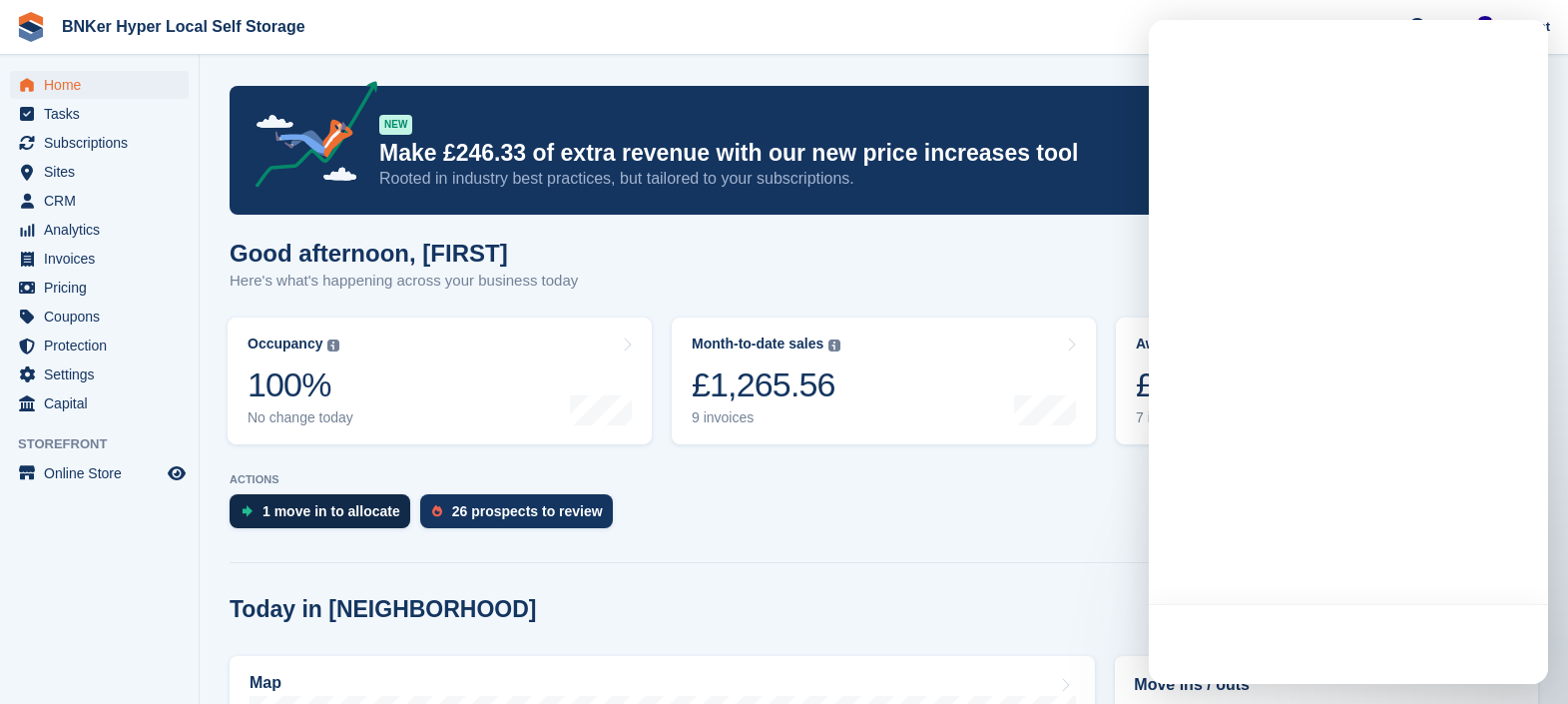 scroll, scrollTop: 0, scrollLeft: 0, axis: both 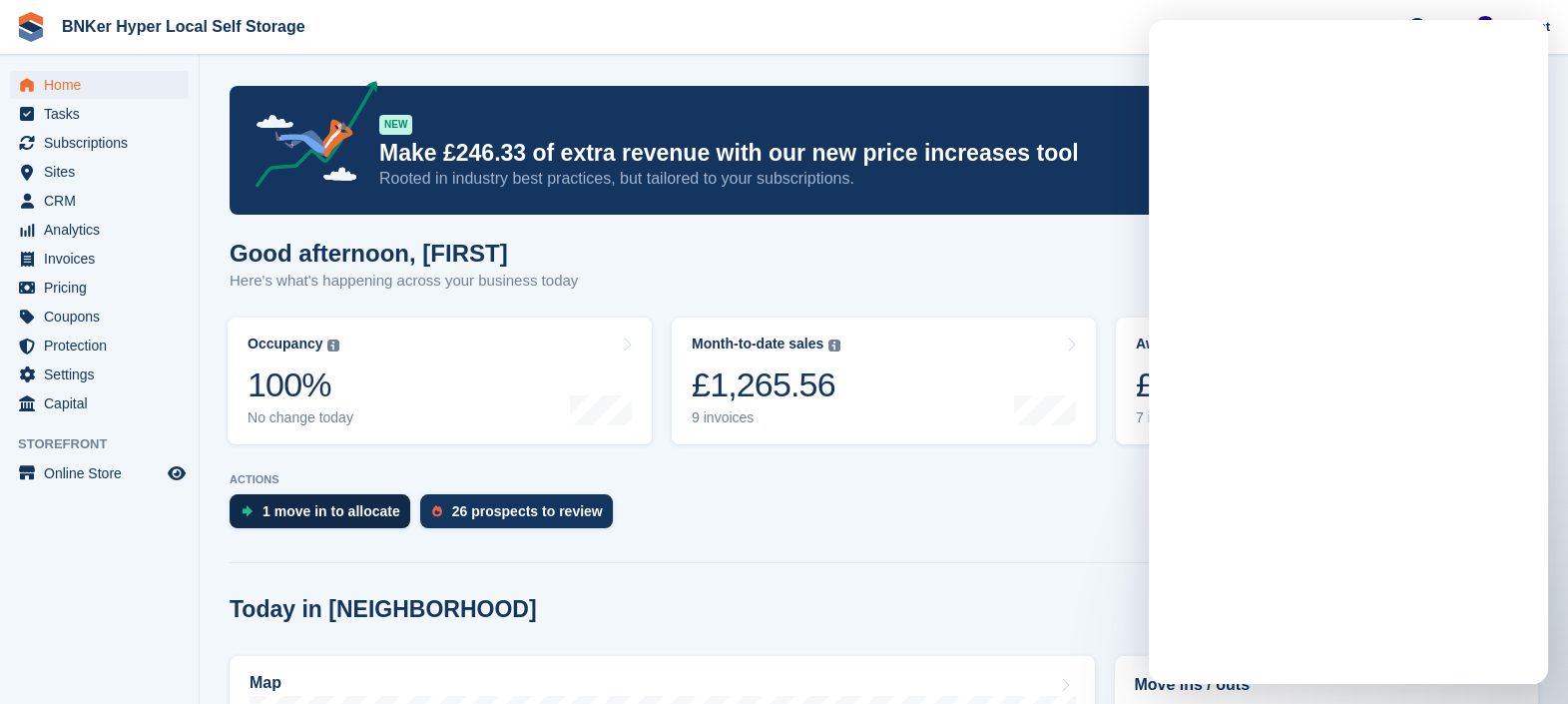 click on "1
move in to allocate" at bounding box center (319, 511) 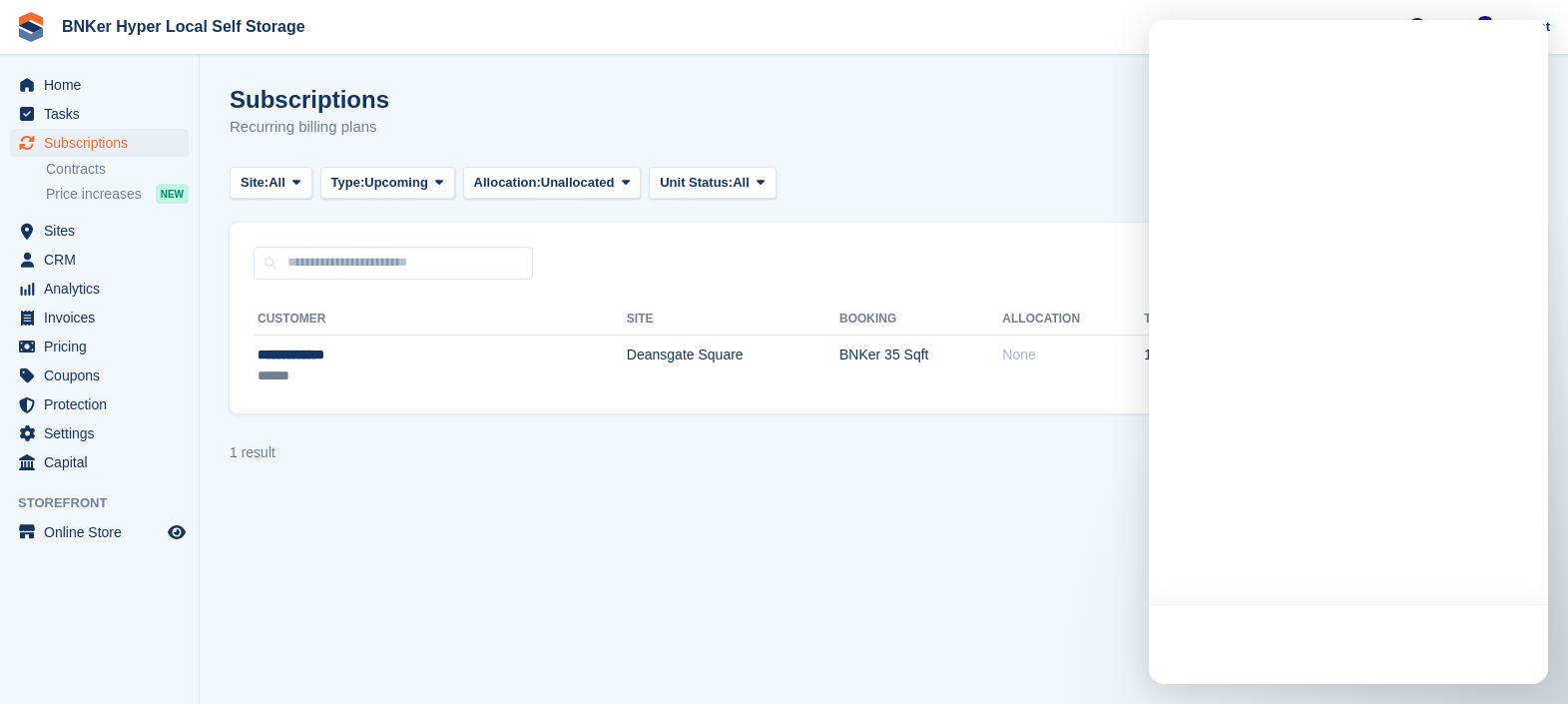 scroll, scrollTop: 0, scrollLeft: 0, axis: both 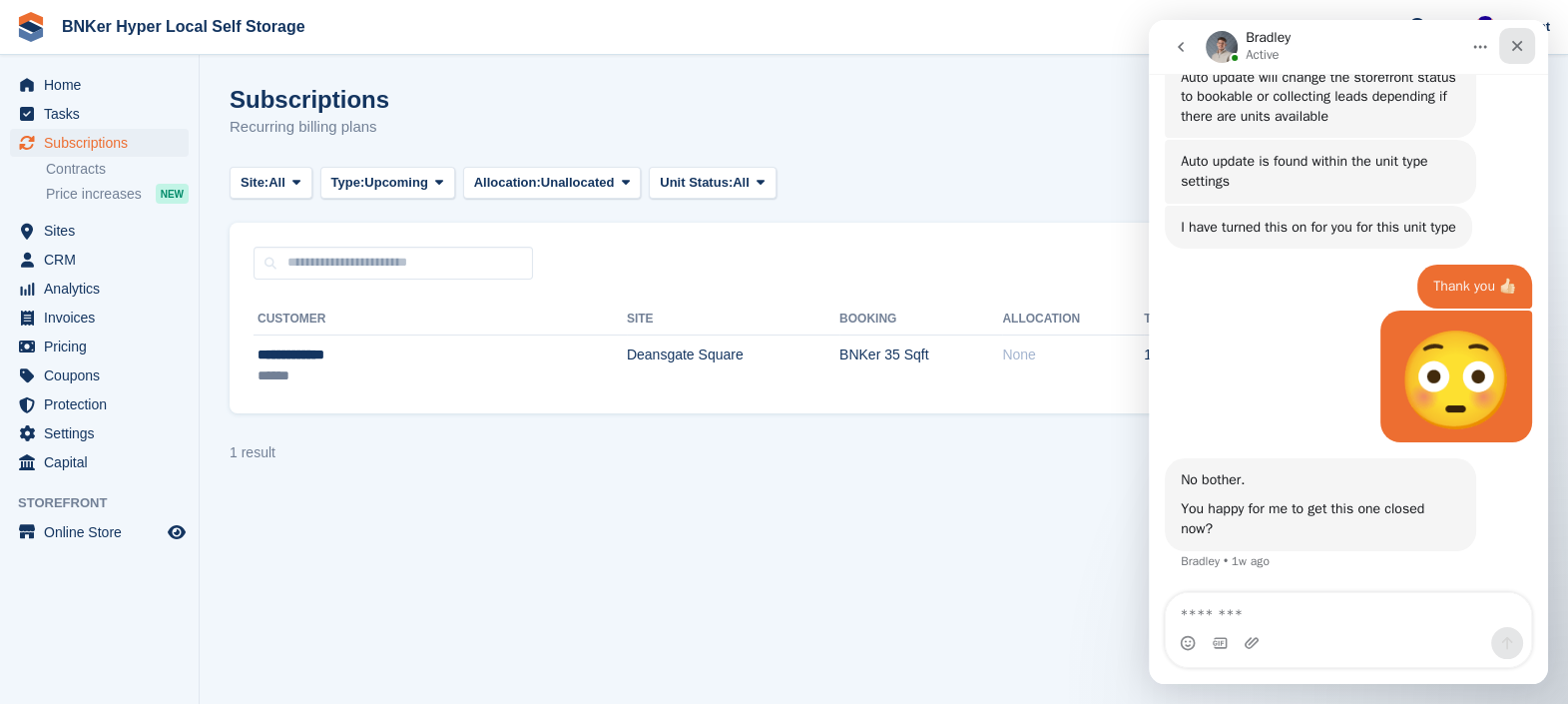 click 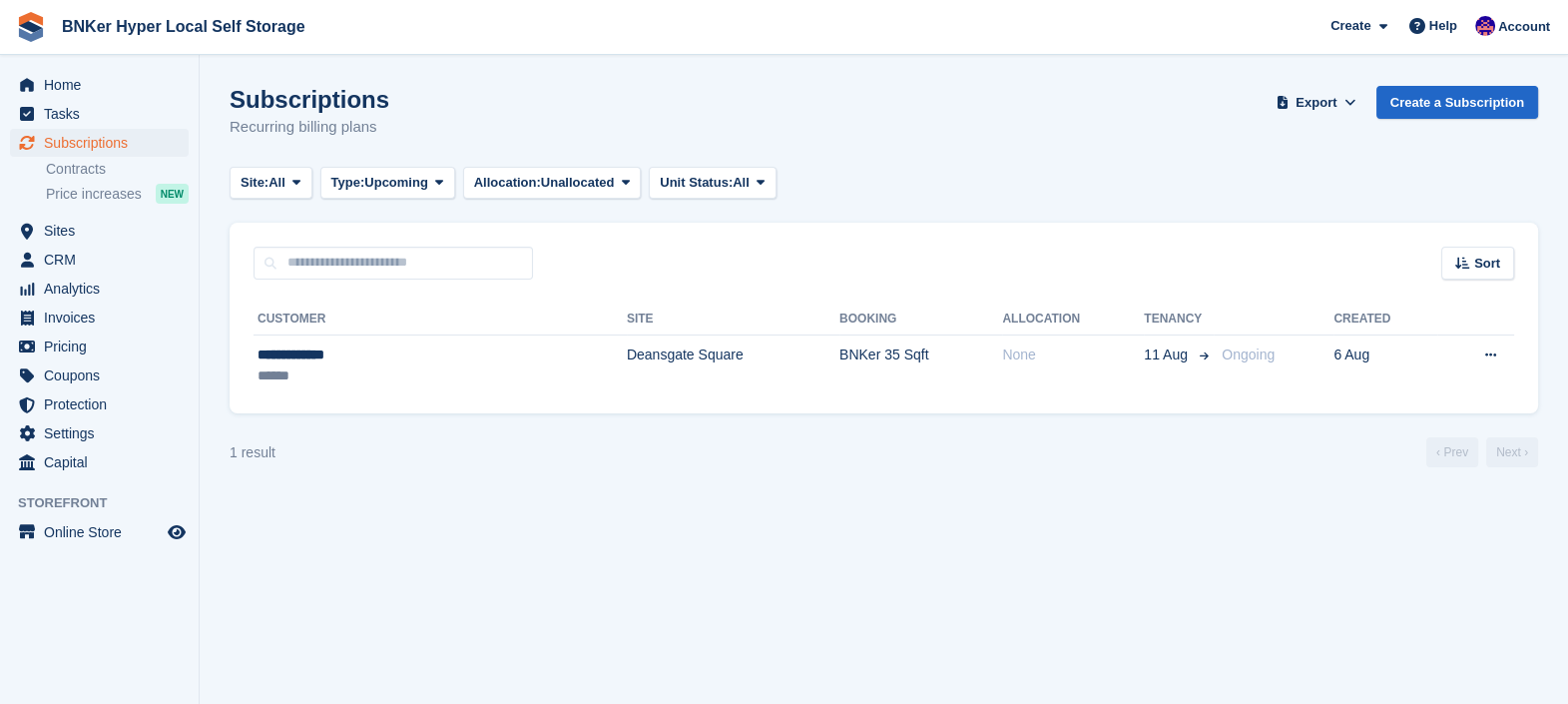 scroll, scrollTop: 0, scrollLeft: 0, axis: both 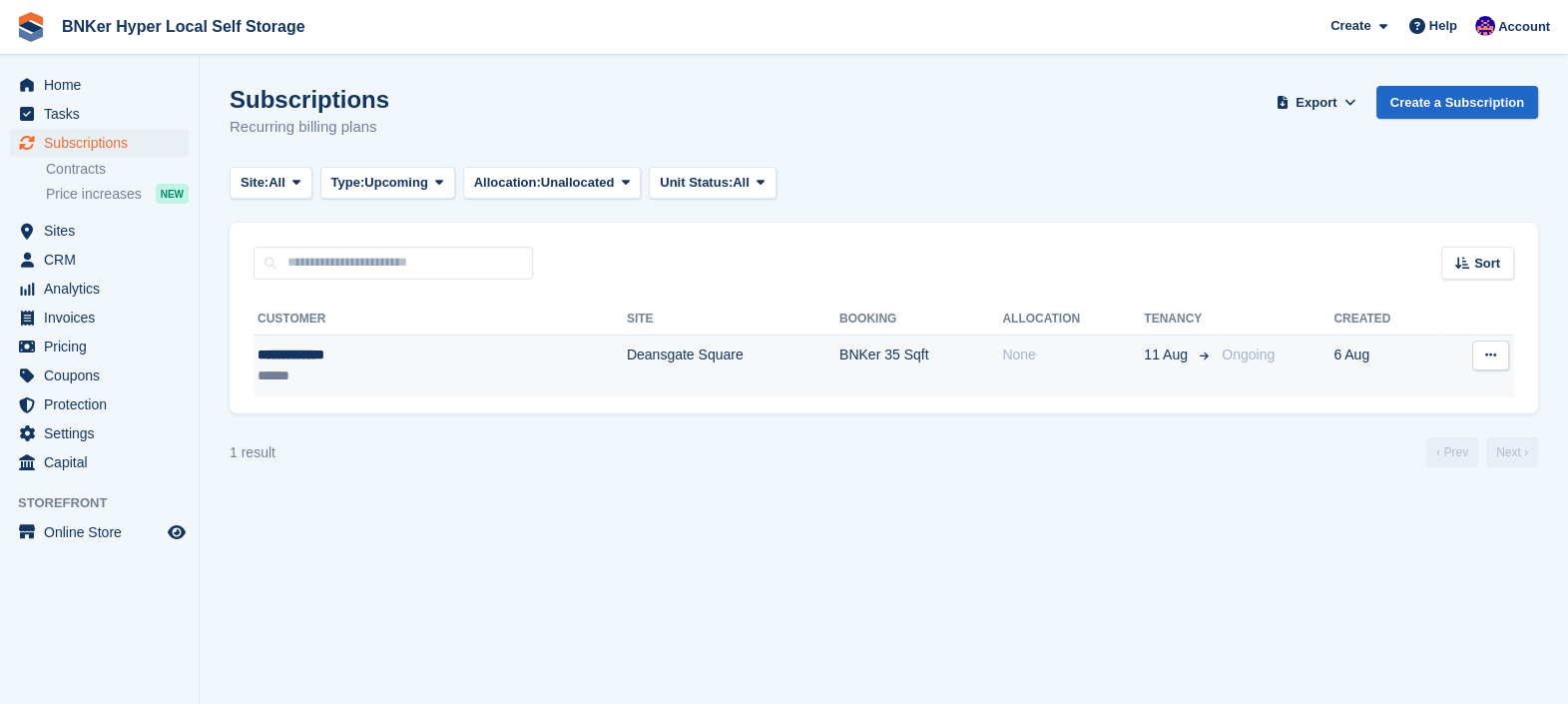 click on "**********" at bounding box center (357, 354) 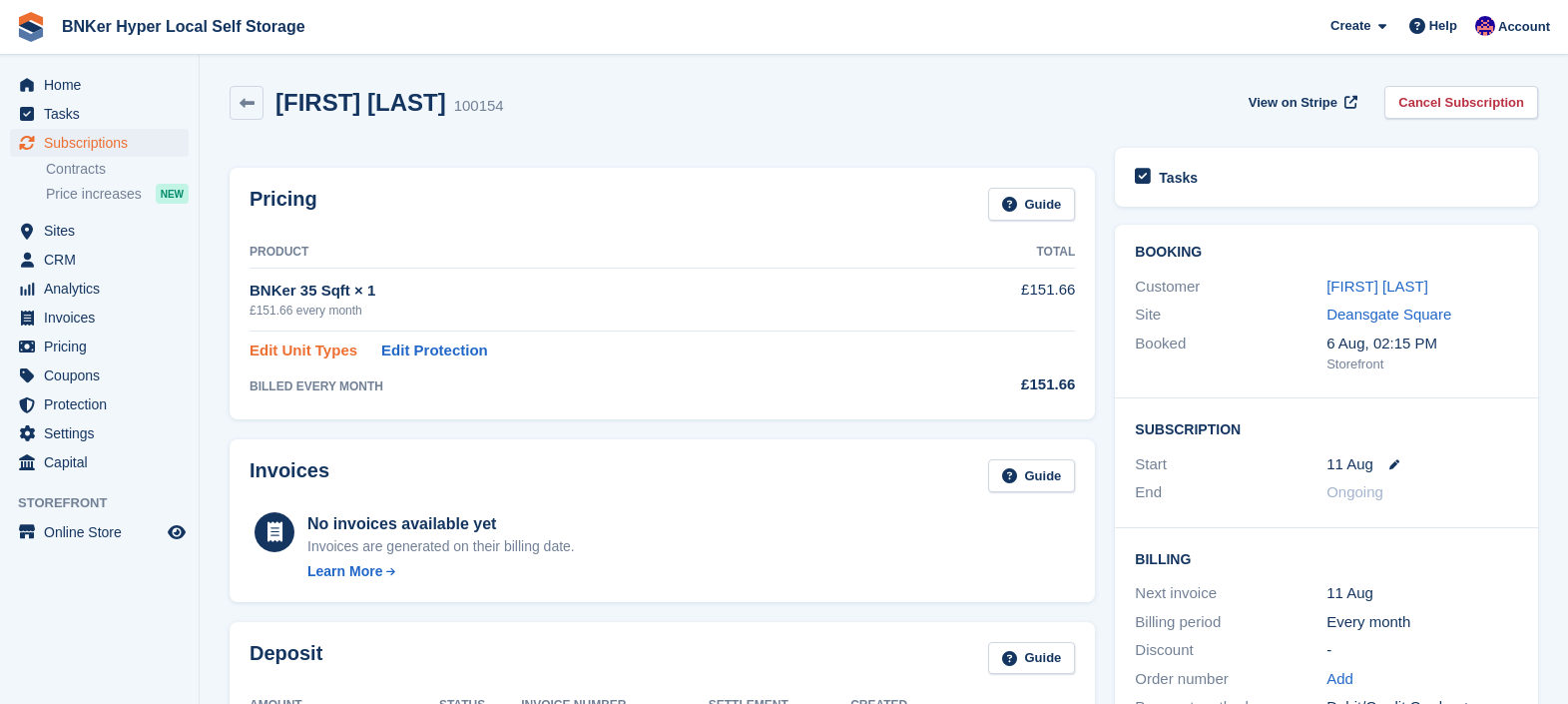 scroll, scrollTop: 0, scrollLeft: 0, axis: both 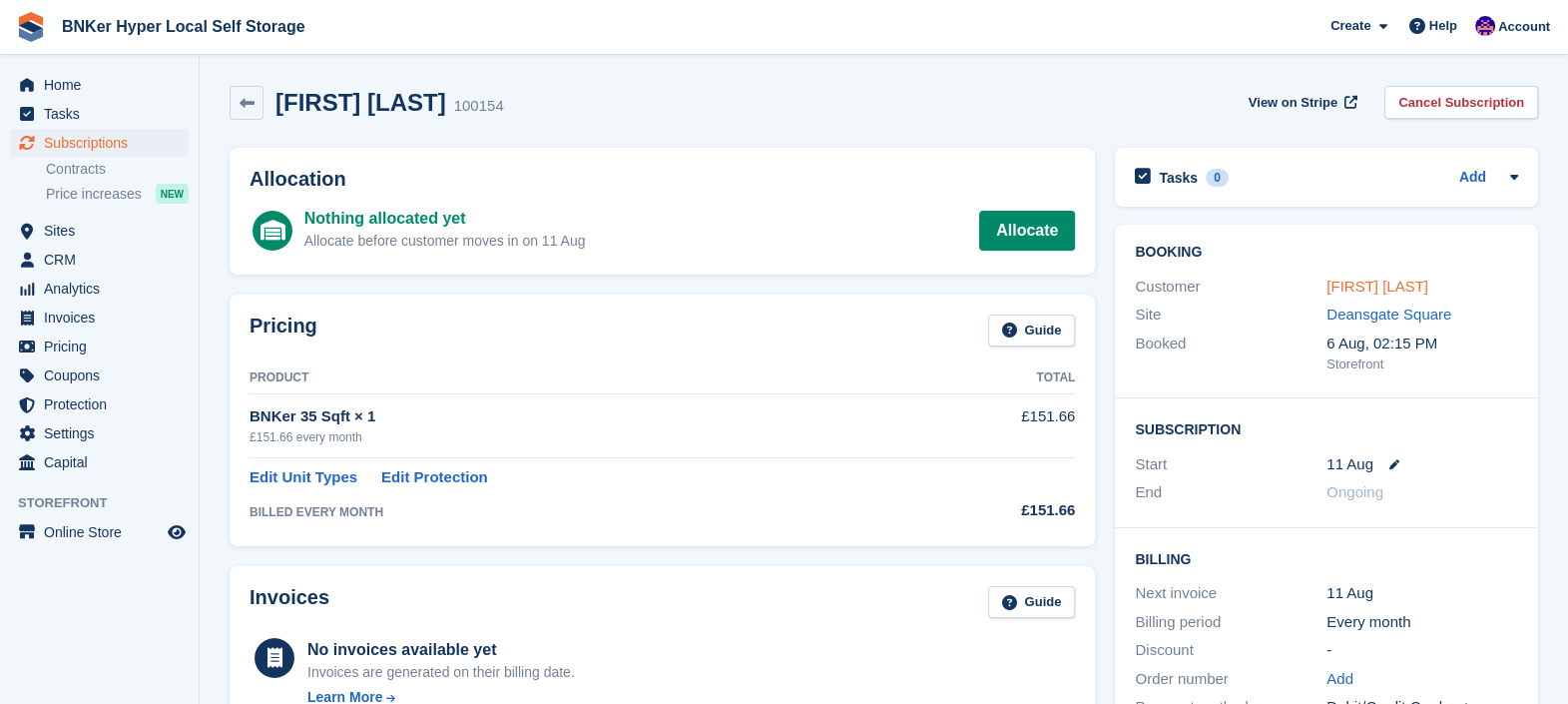 click on "[FIRST] [LAST]" at bounding box center (1377, 286) 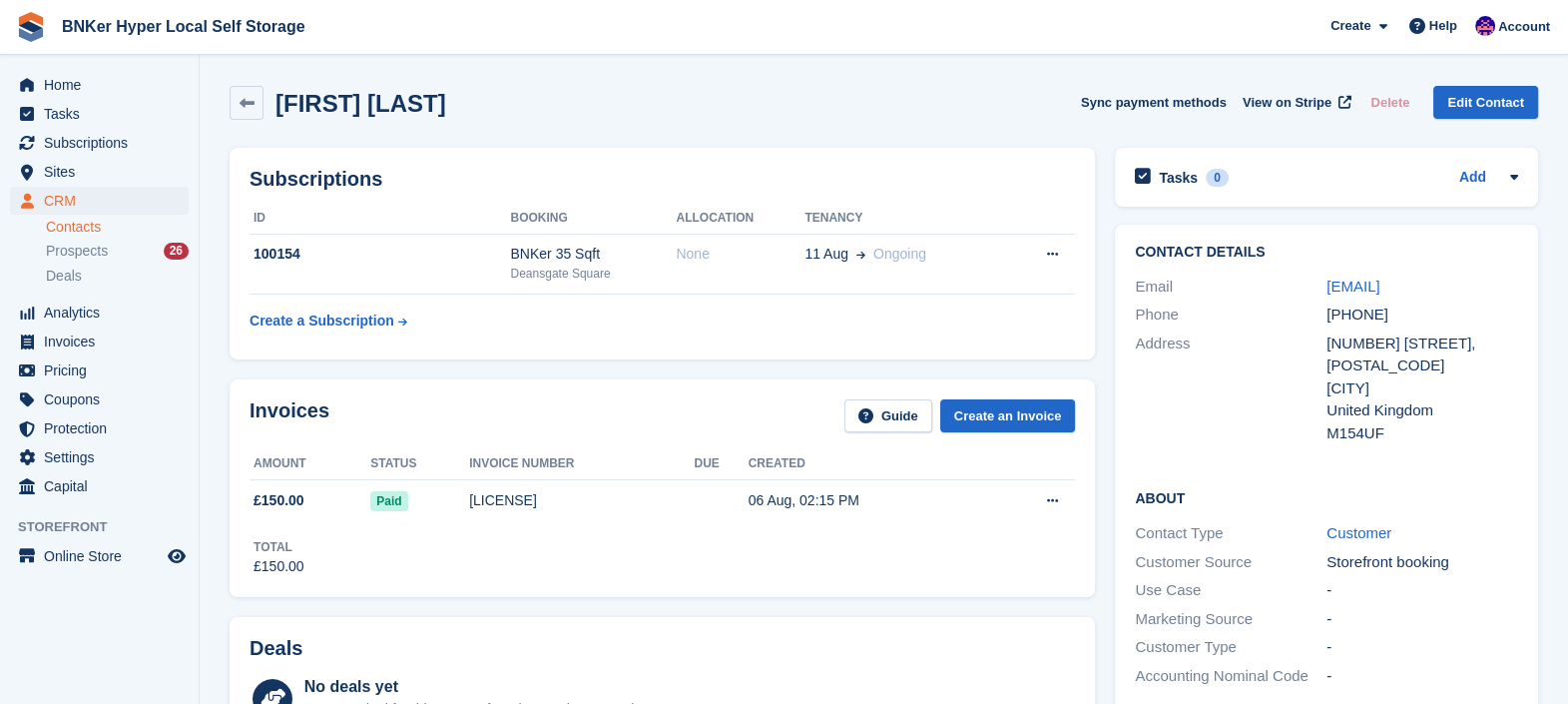 drag, startPoint x: 1442, startPoint y: 313, endPoint x: 1321, endPoint y: 314, distance: 121.004132 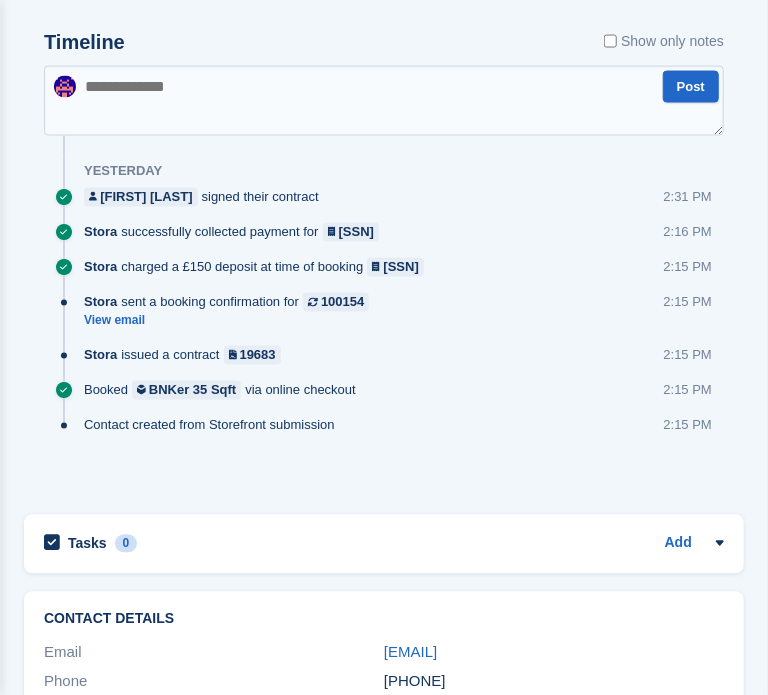 scroll, scrollTop: 1382, scrollLeft: 0, axis: vertical 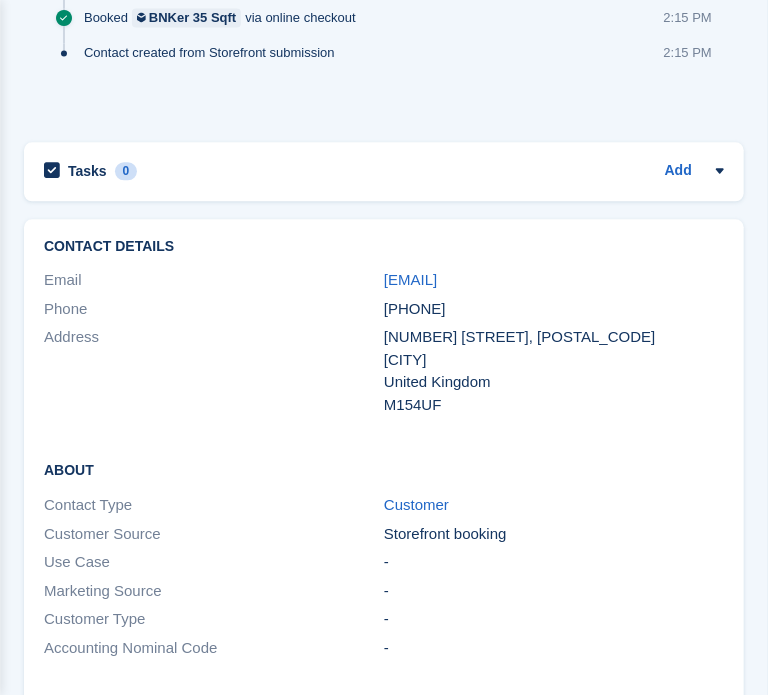 copy on "+447954730429" 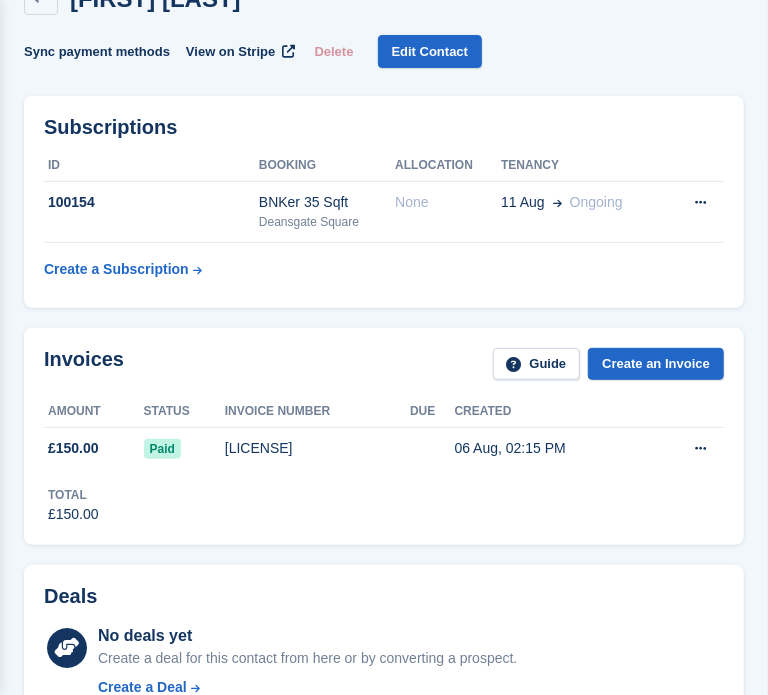 scroll, scrollTop: 0, scrollLeft: 0, axis: both 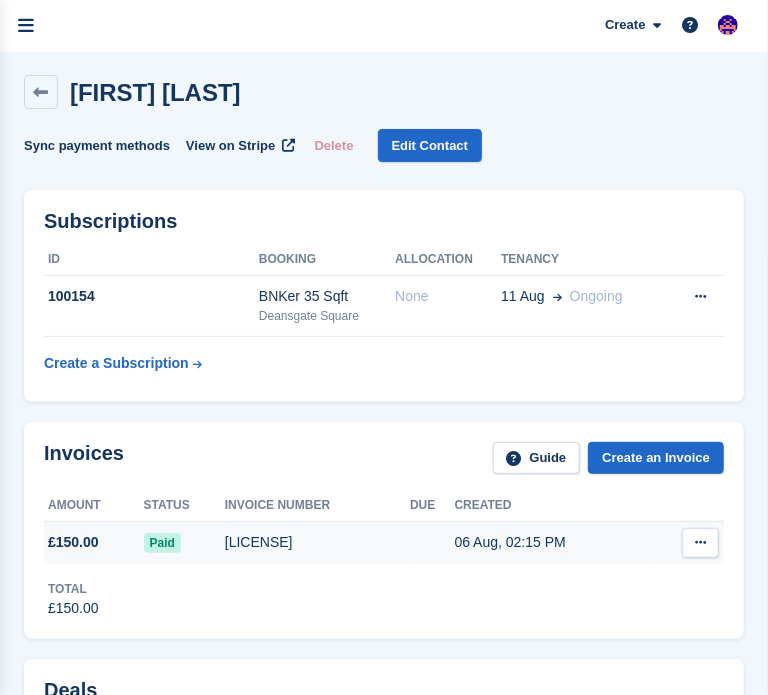 click at bounding box center (700, 542) 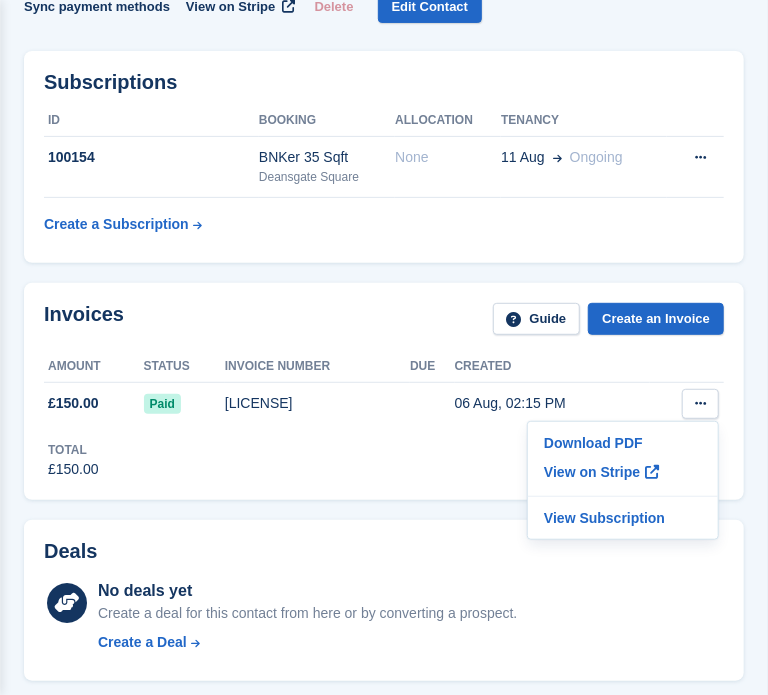 scroll, scrollTop: 146, scrollLeft: 0, axis: vertical 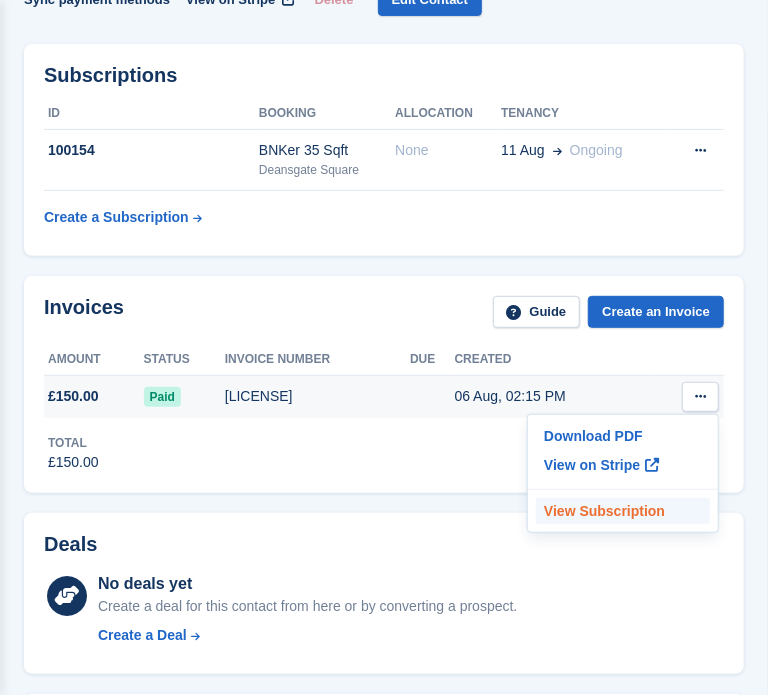 click on "View Subscription" at bounding box center (623, 511) 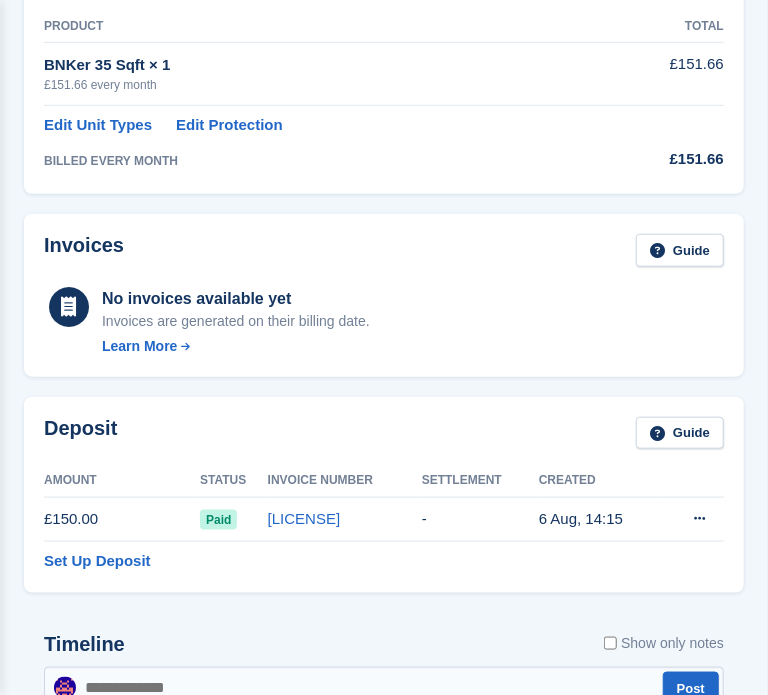scroll, scrollTop: 396, scrollLeft: 0, axis: vertical 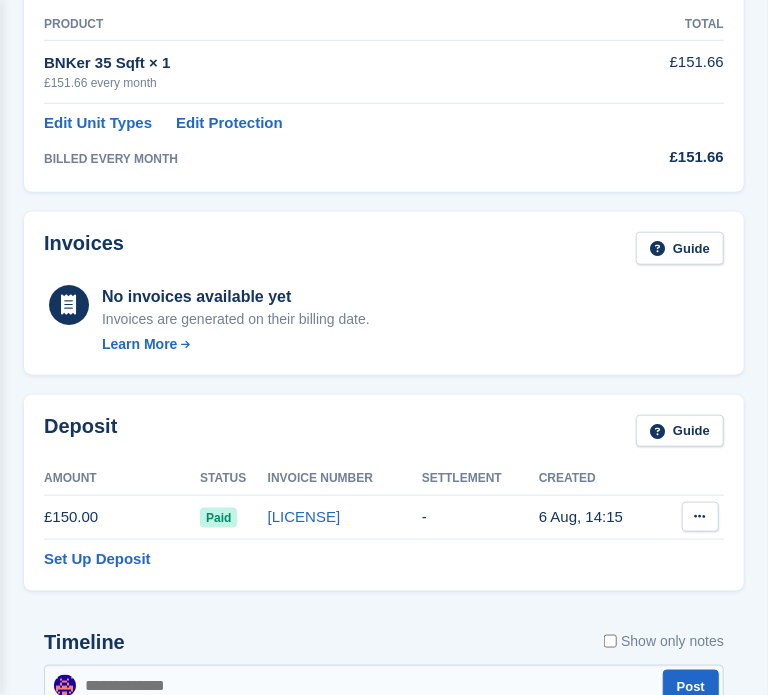 click at bounding box center [700, 517] 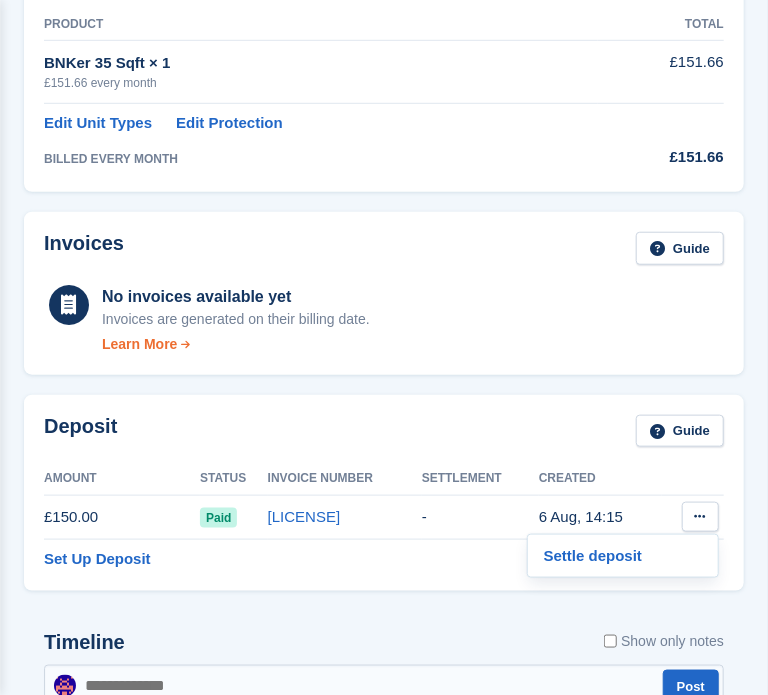 click on "Learn More" at bounding box center [236, 344] 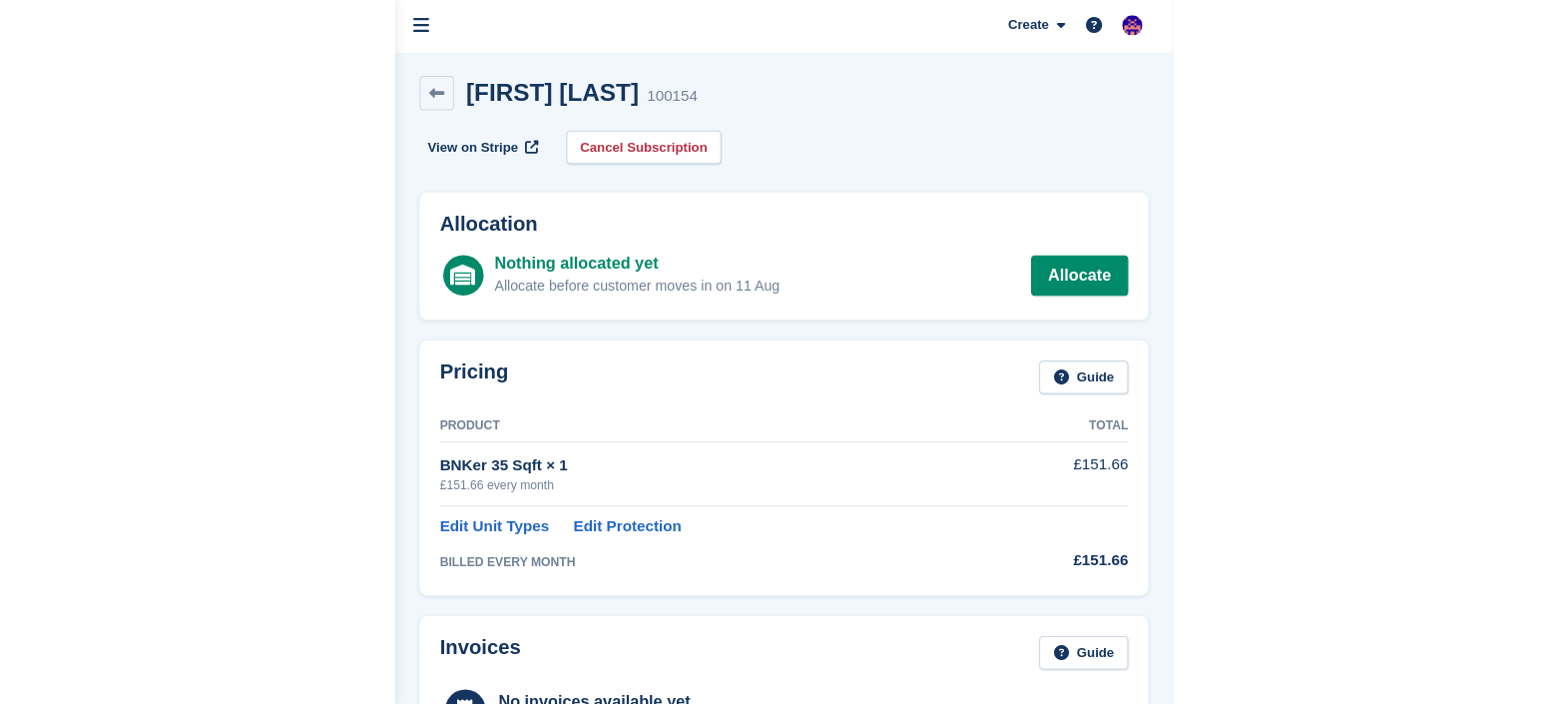 scroll, scrollTop: 522, scrollLeft: 0, axis: vertical 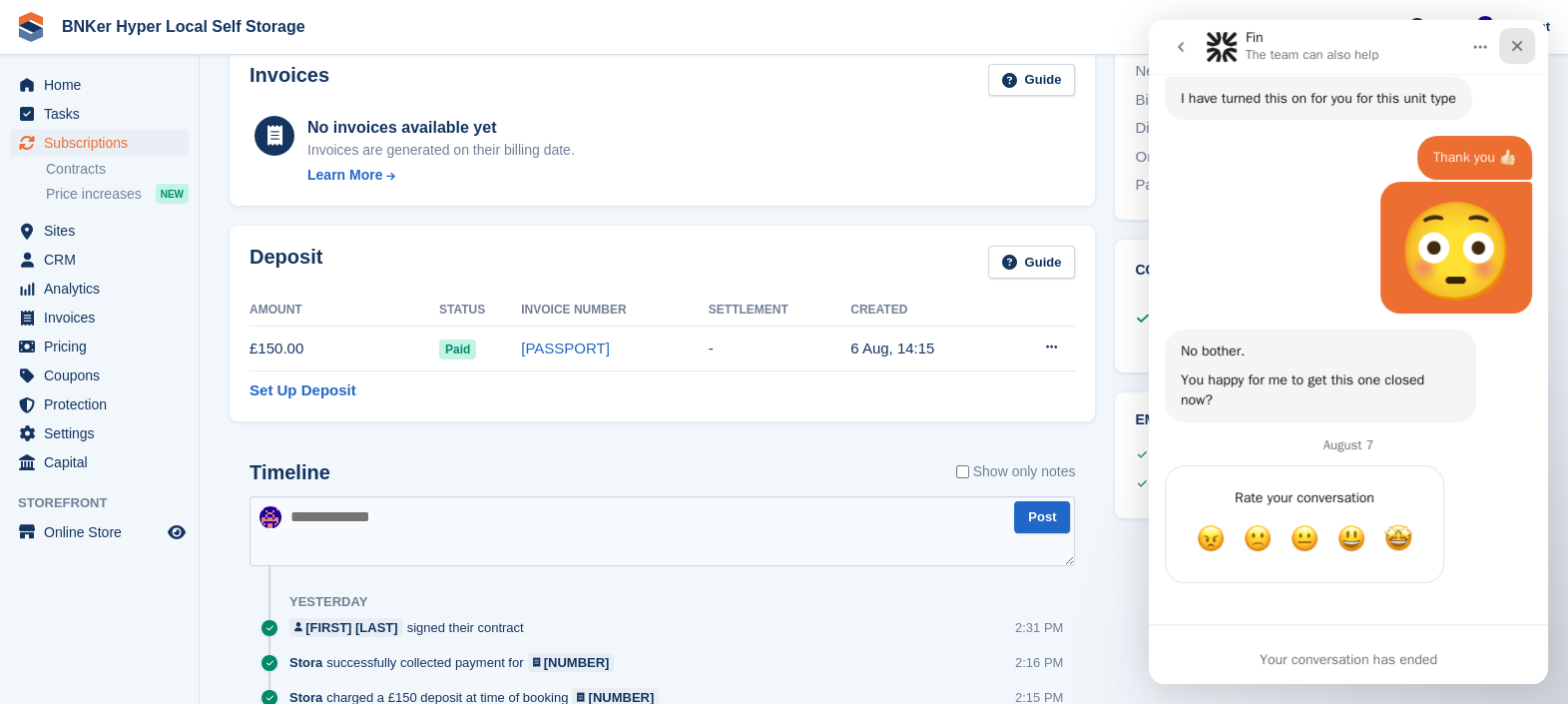 click 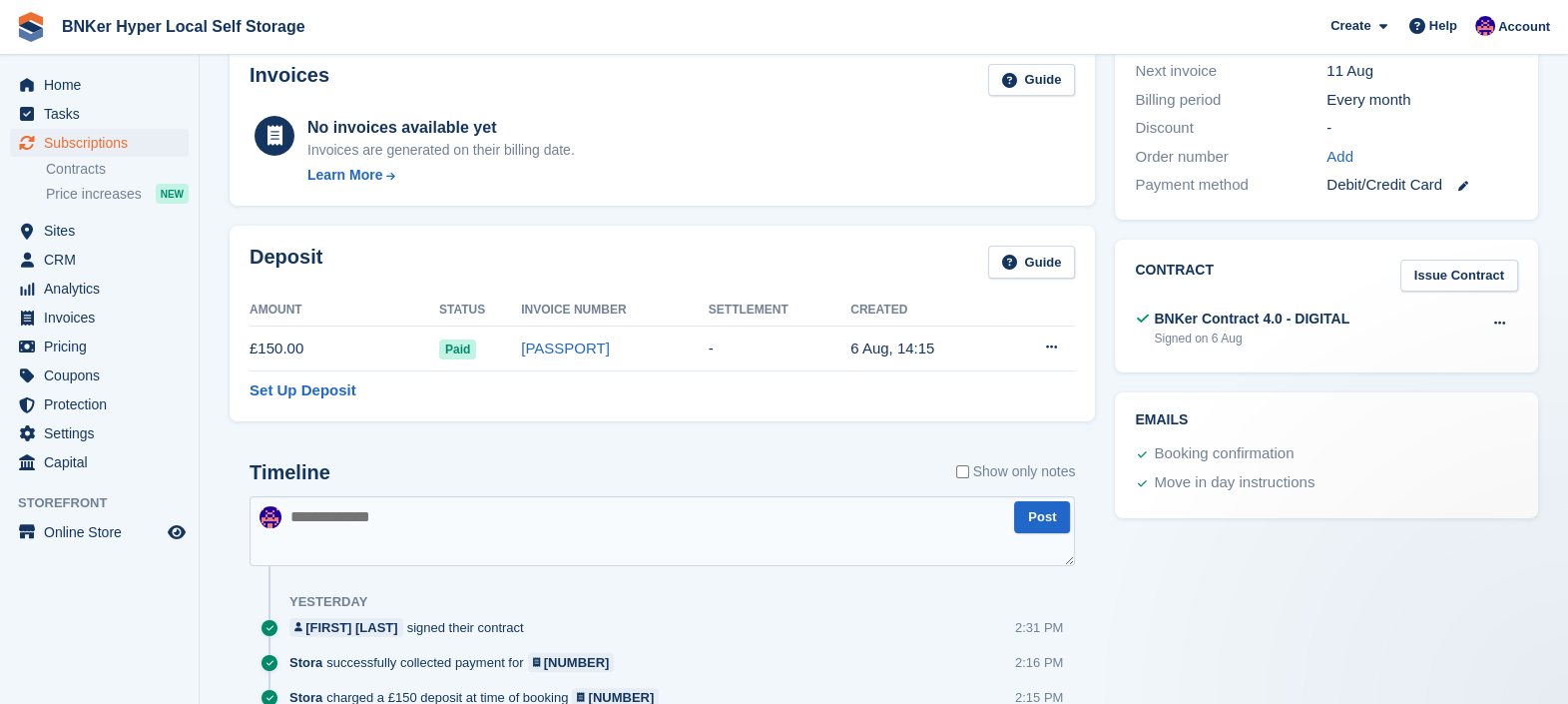 scroll, scrollTop: 0, scrollLeft: 0, axis: both 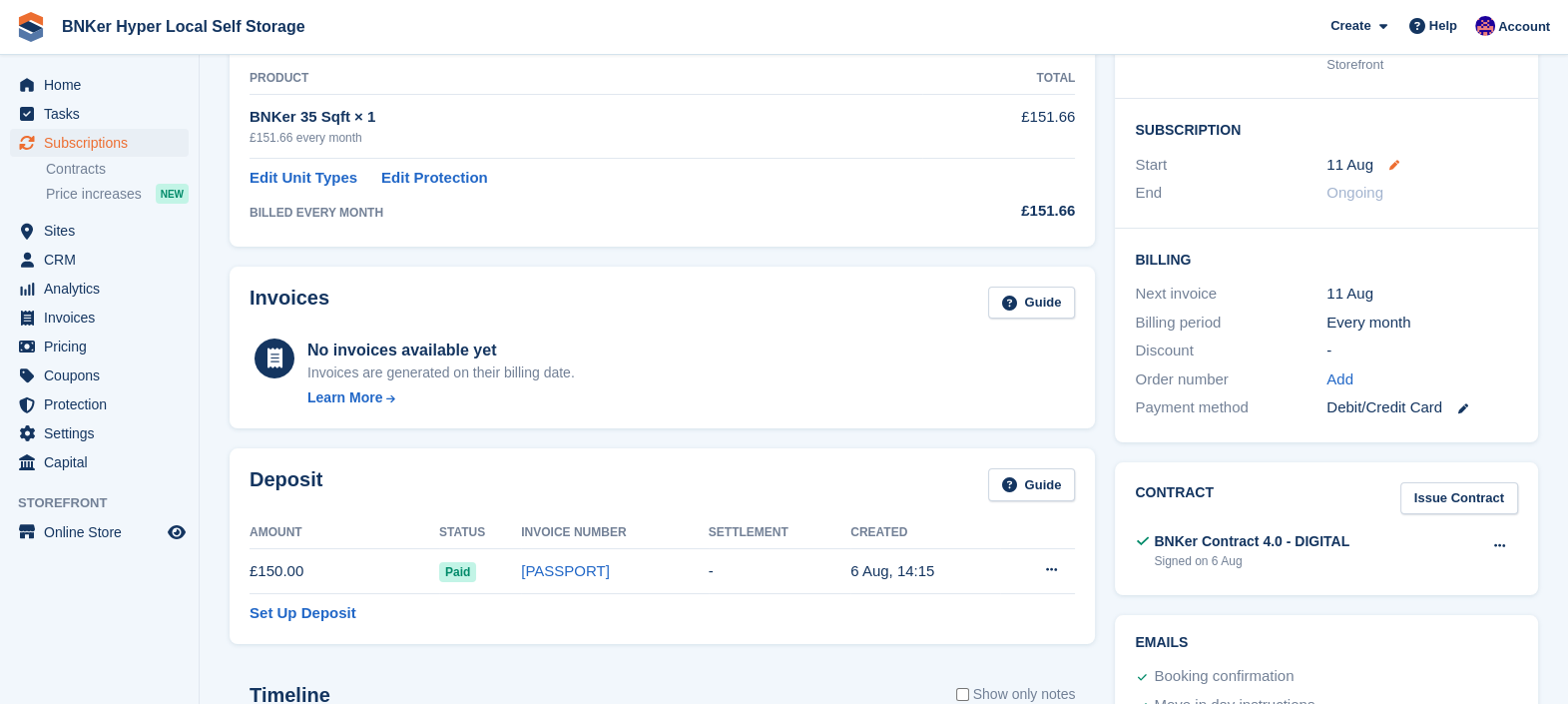 click at bounding box center (1394, 165) 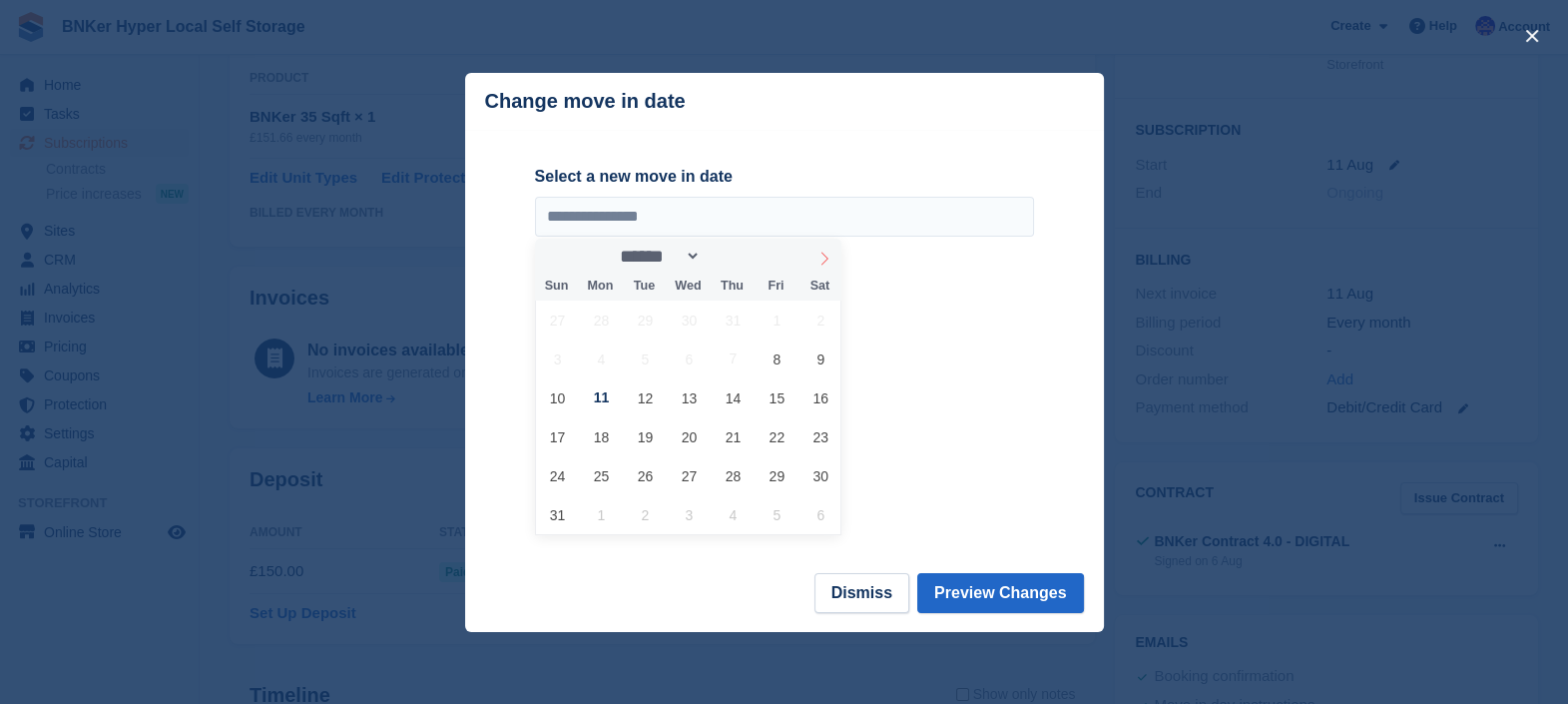 click 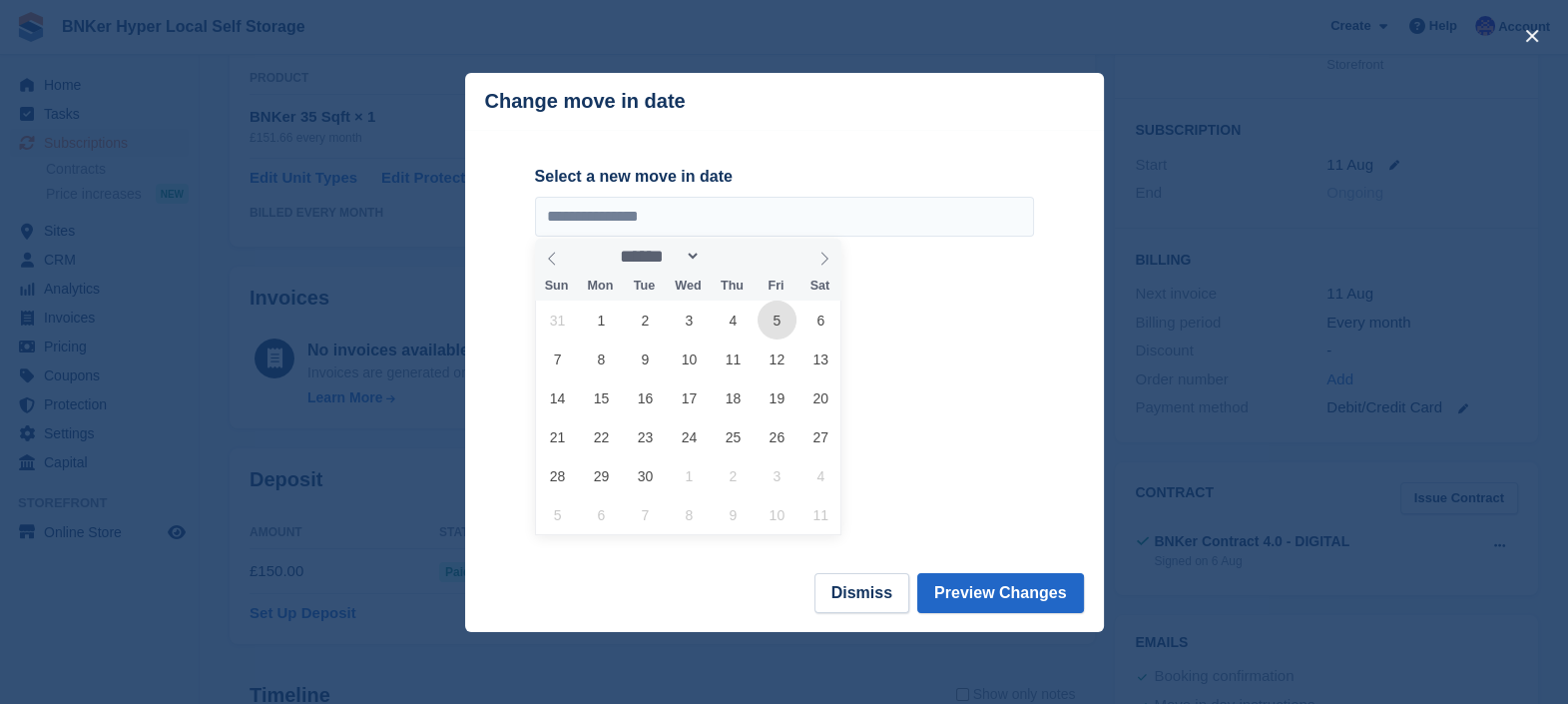 click on "5" at bounding box center [777, 320] 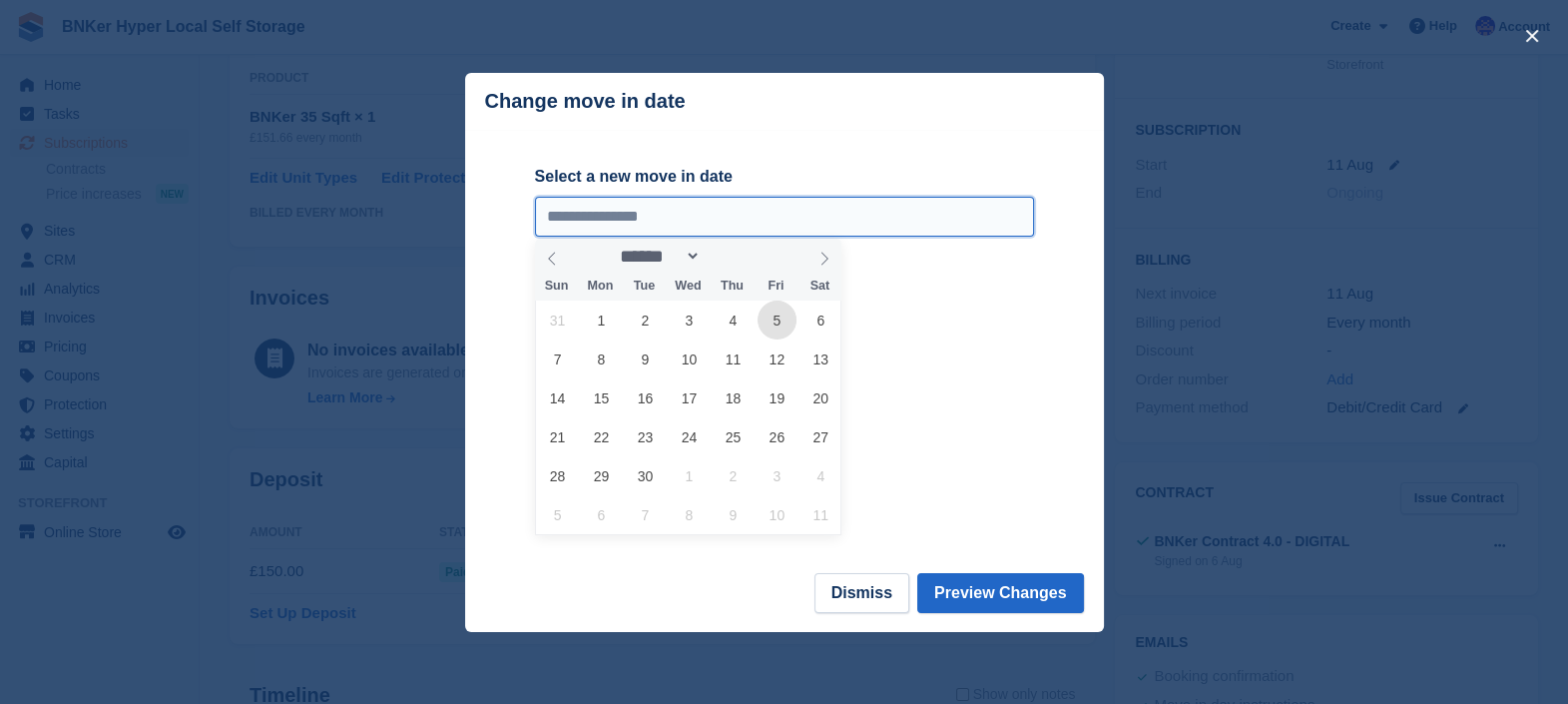 type on "**********" 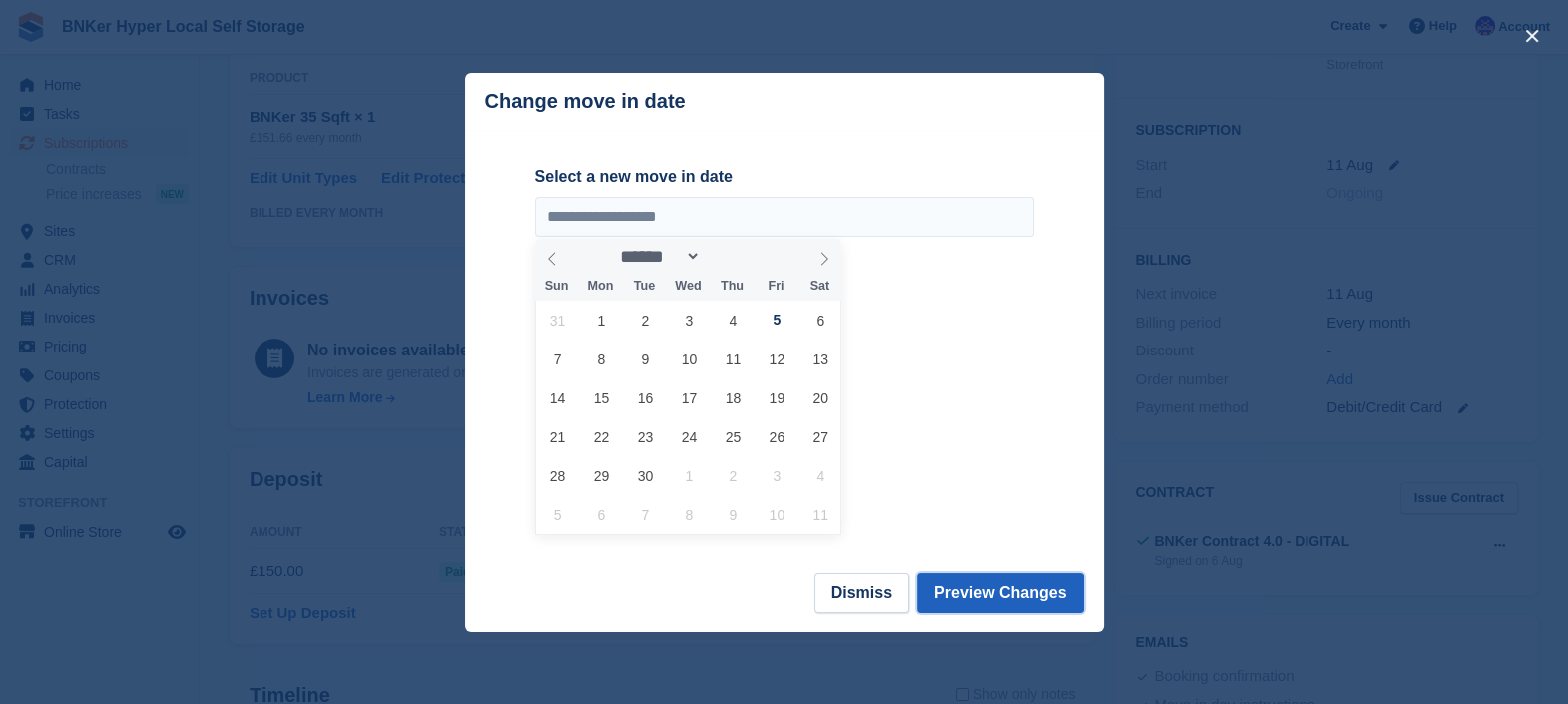 click on "Preview Changes" at bounding box center (1000, 593) 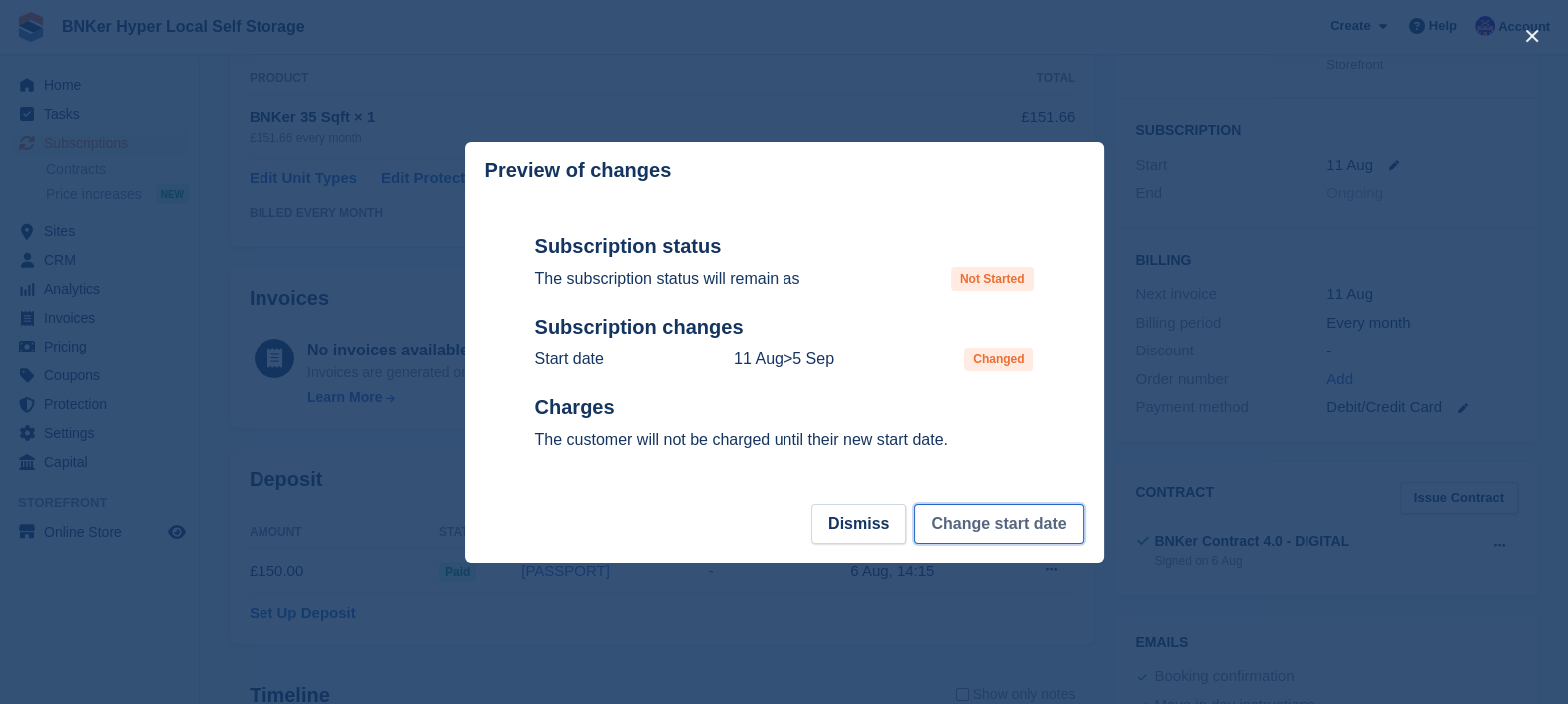 click on "Change start date" at bounding box center [998, 524] 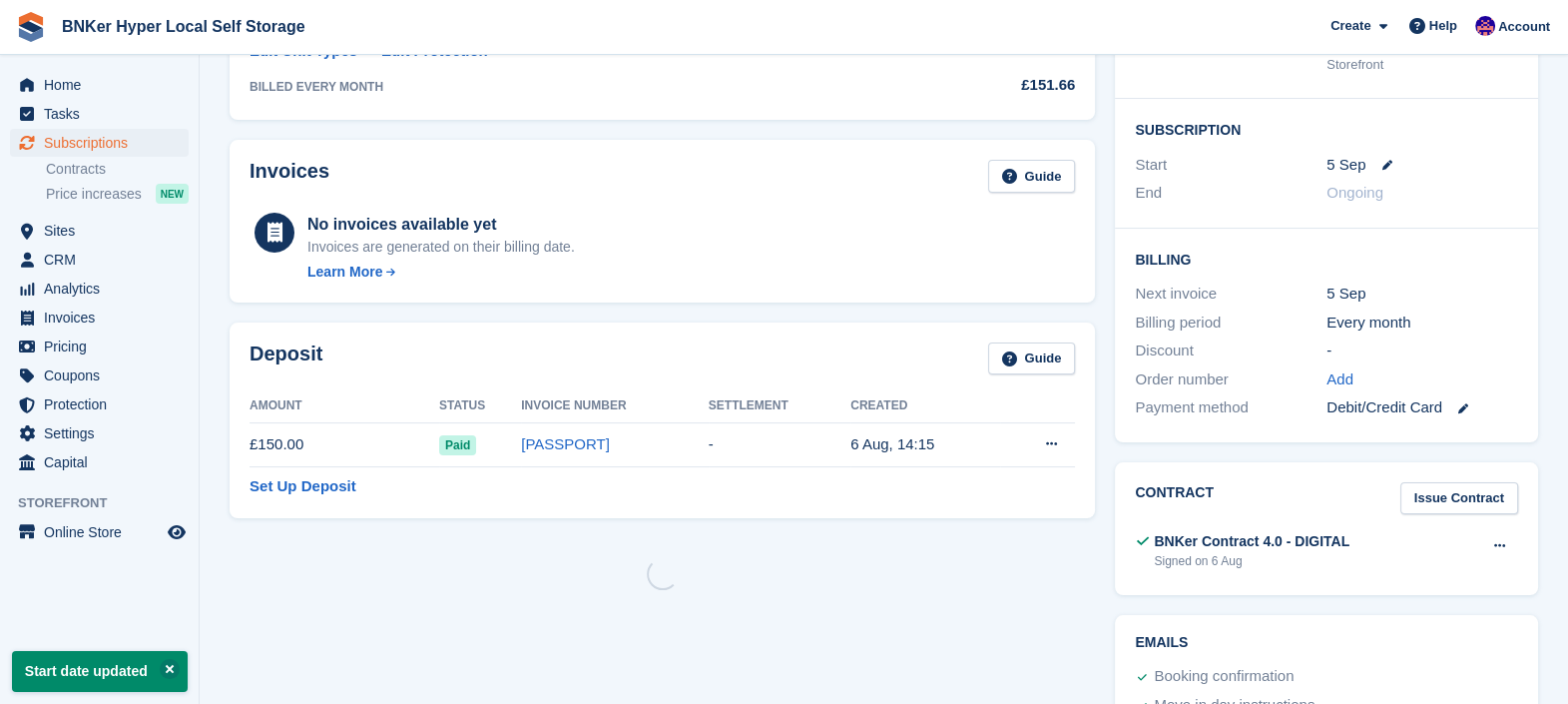 scroll, scrollTop: 0, scrollLeft: 0, axis: both 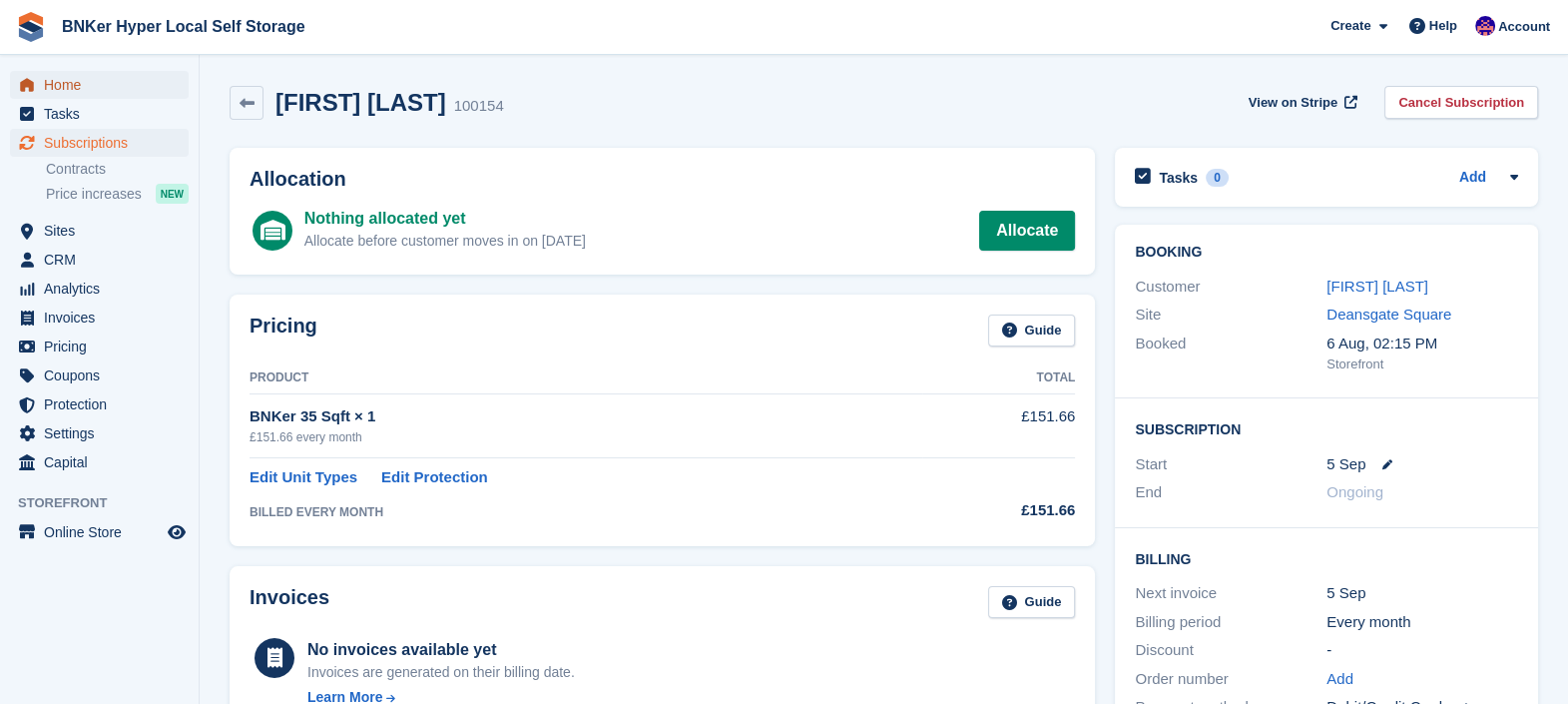 click on "Home" at bounding box center [104, 85] 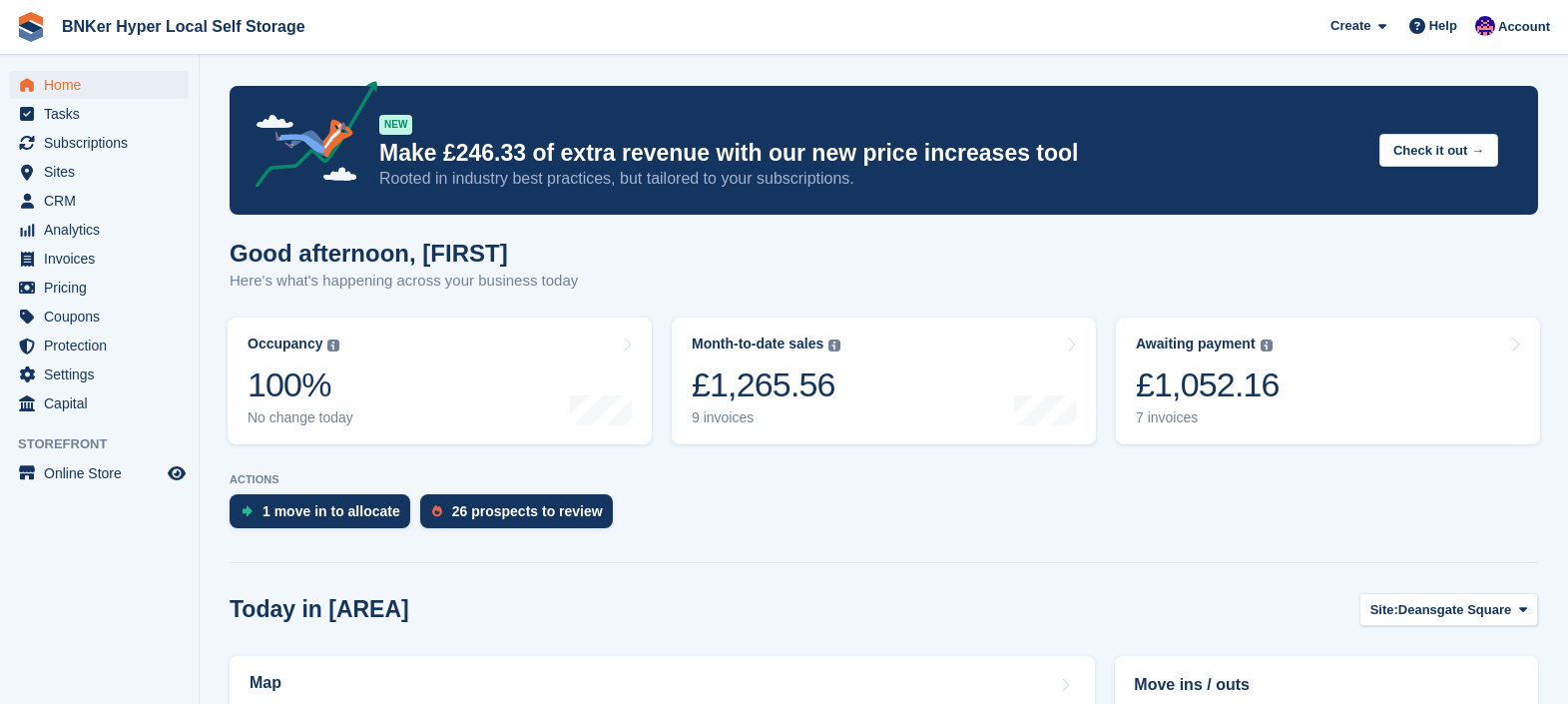scroll, scrollTop: 0, scrollLeft: 0, axis: both 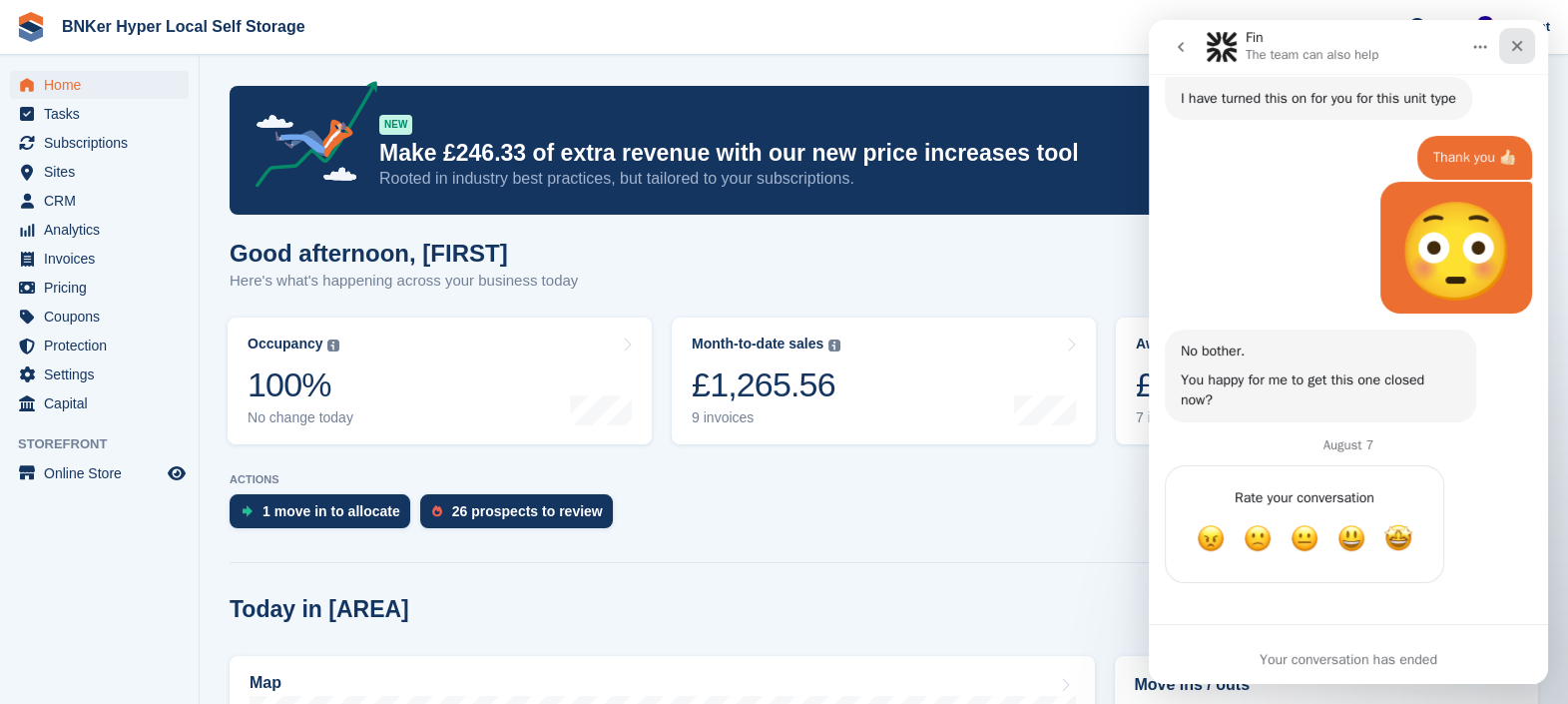 click 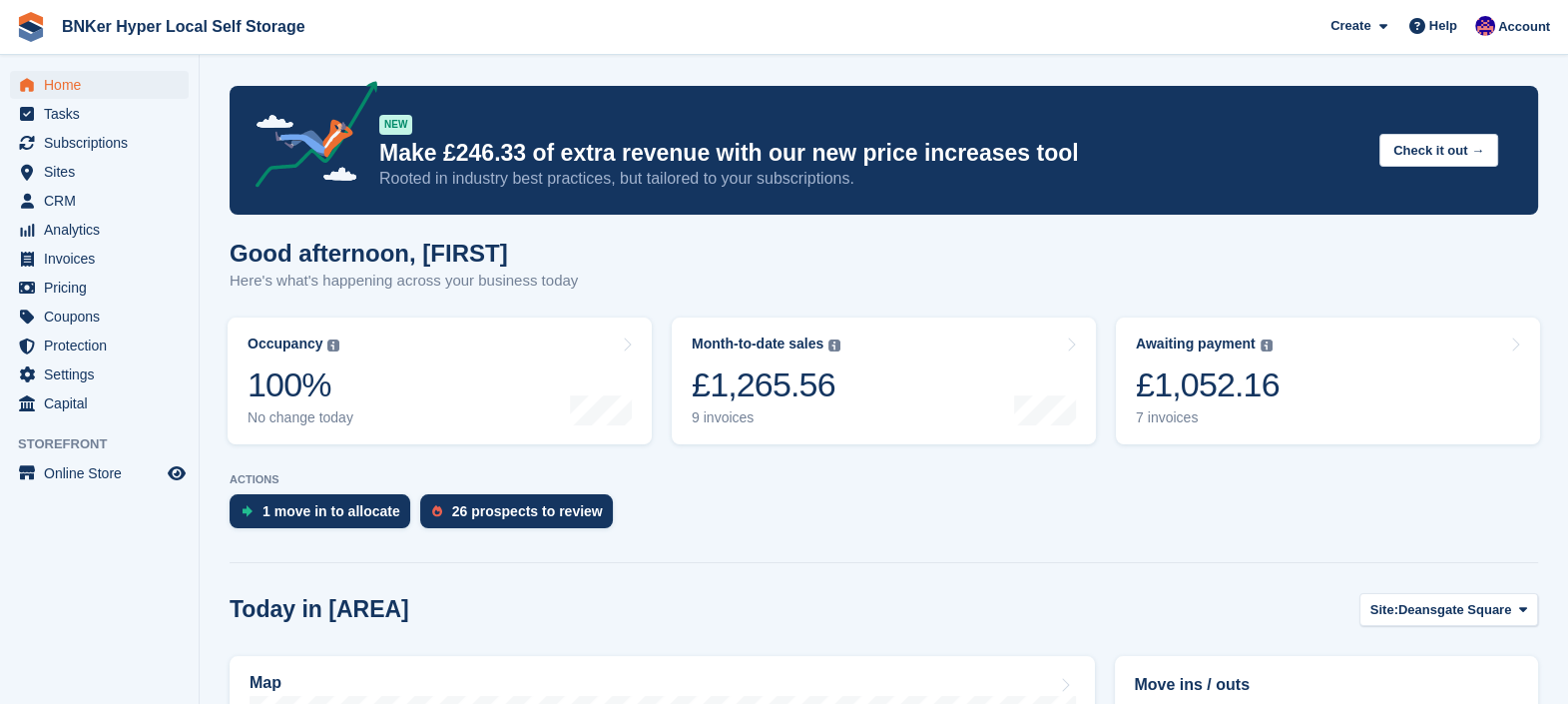 scroll, scrollTop: 0, scrollLeft: 0, axis: both 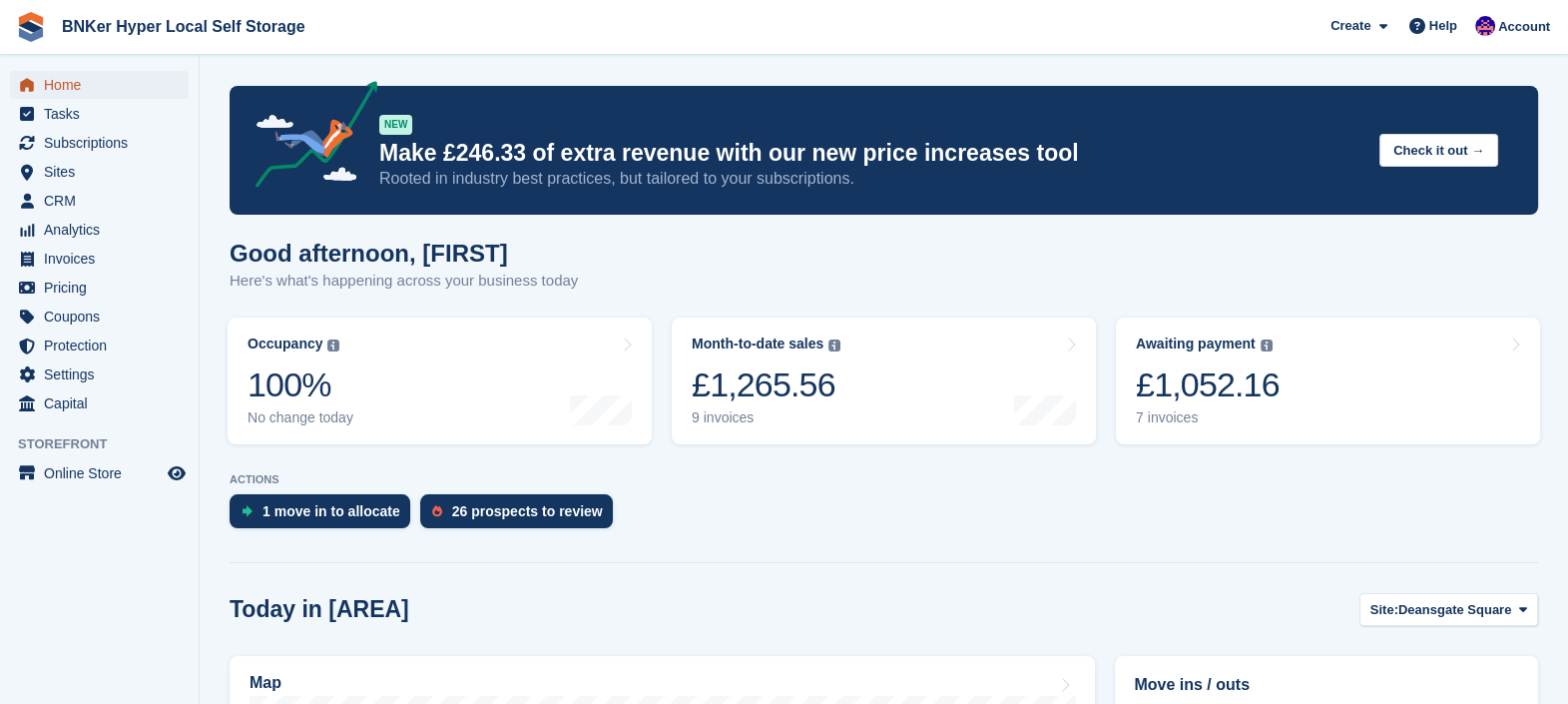 click on "Home" at bounding box center [104, 85] 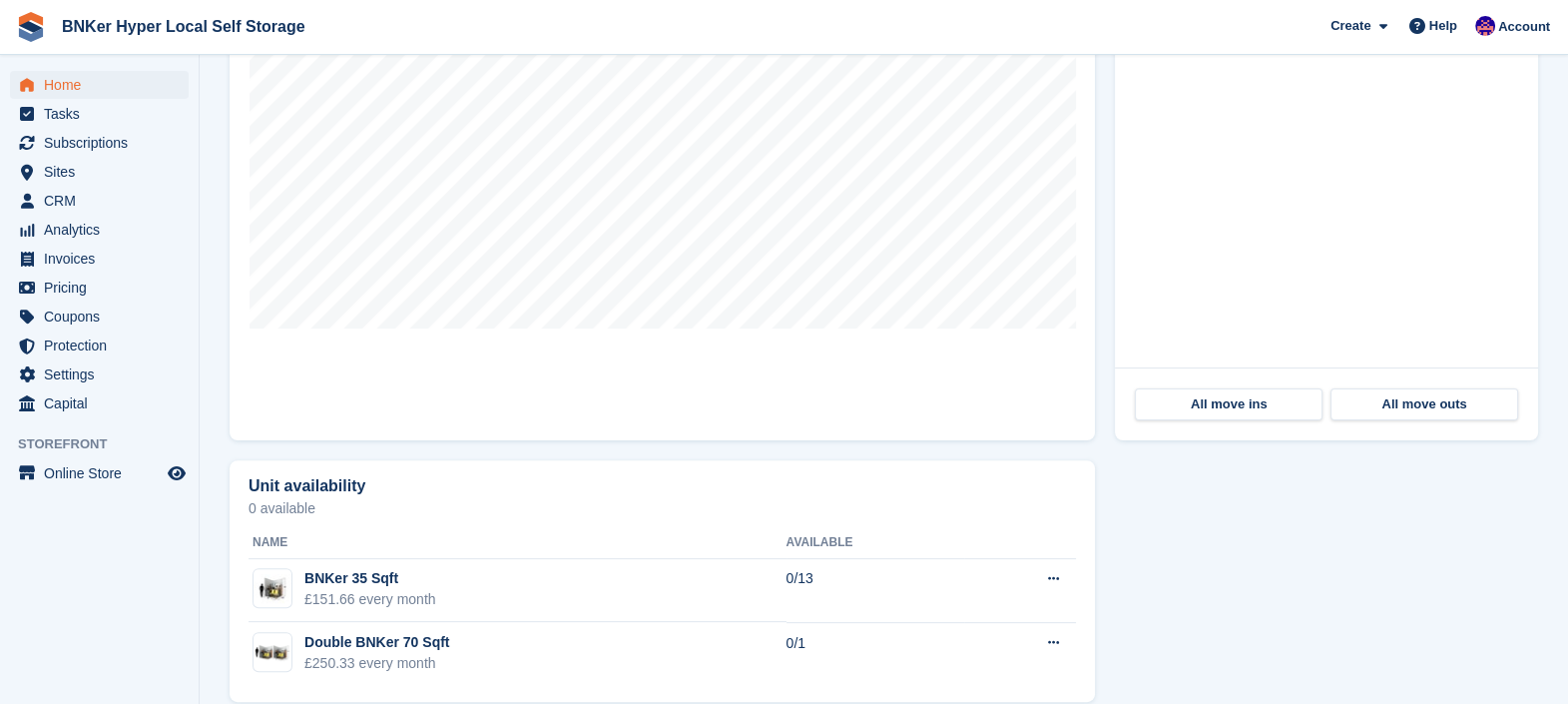 scroll, scrollTop: 760, scrollLeft: 0, axis: vertical 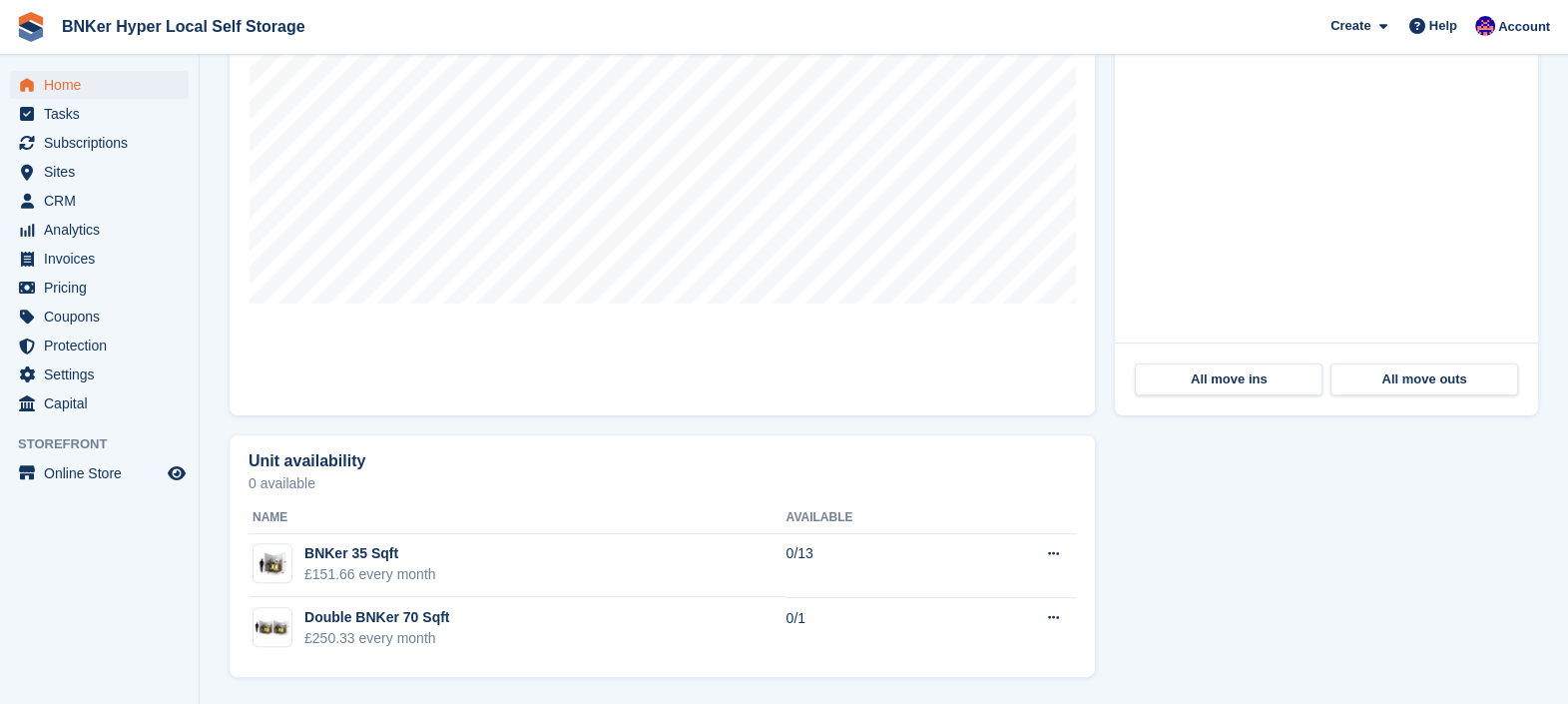 click at bounding box center (31, 27) 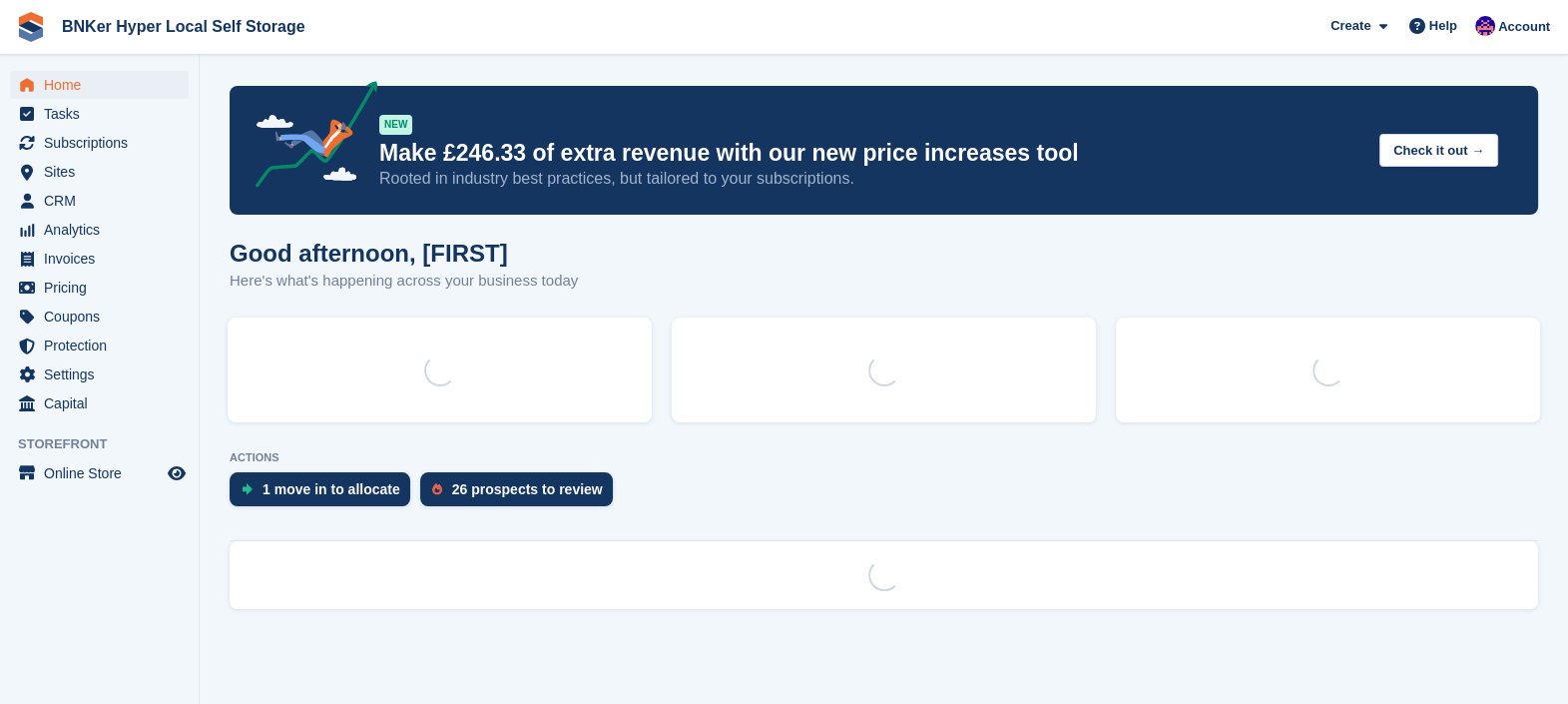 scroll, scrollTop: 0, scrollLeft: 0, axis: both 